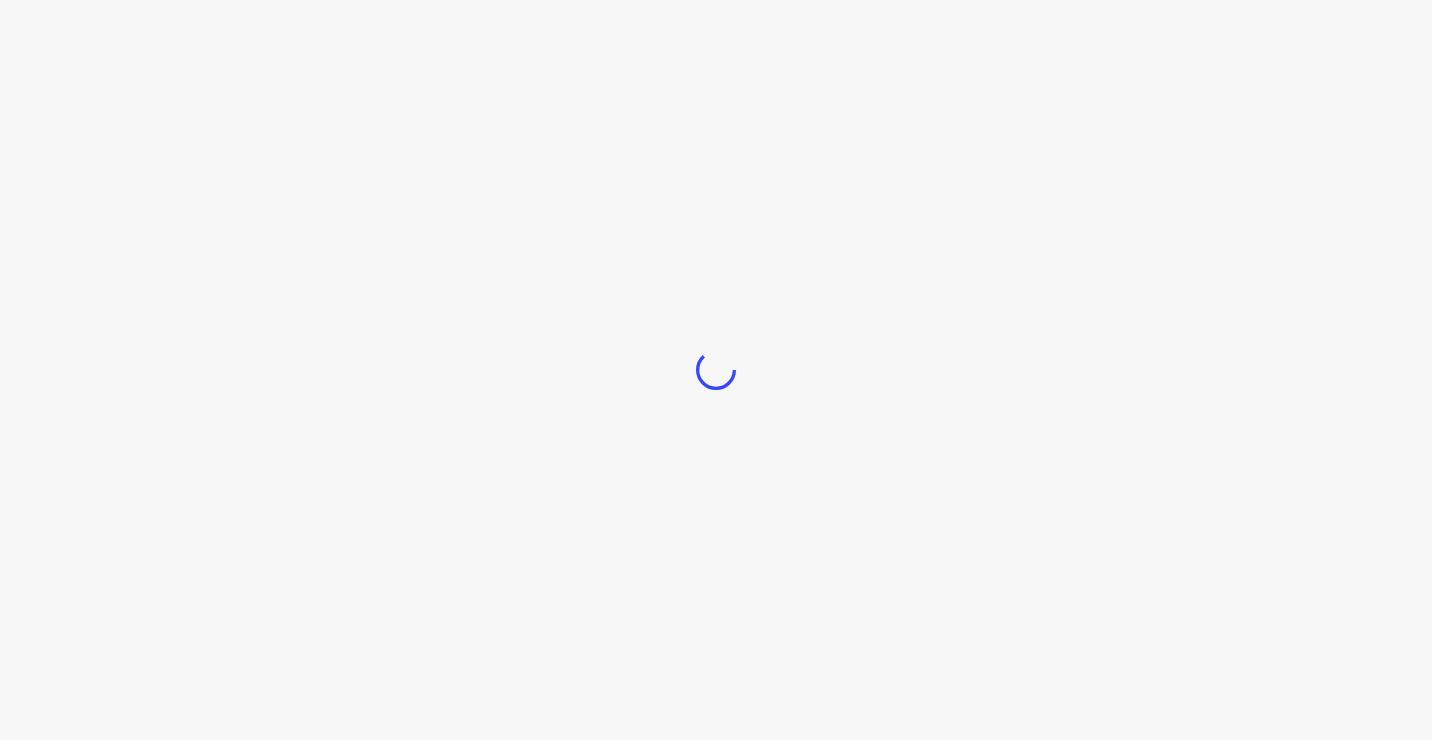 scroll, scrollTop: 0, scrollLeft: 0, axis: both 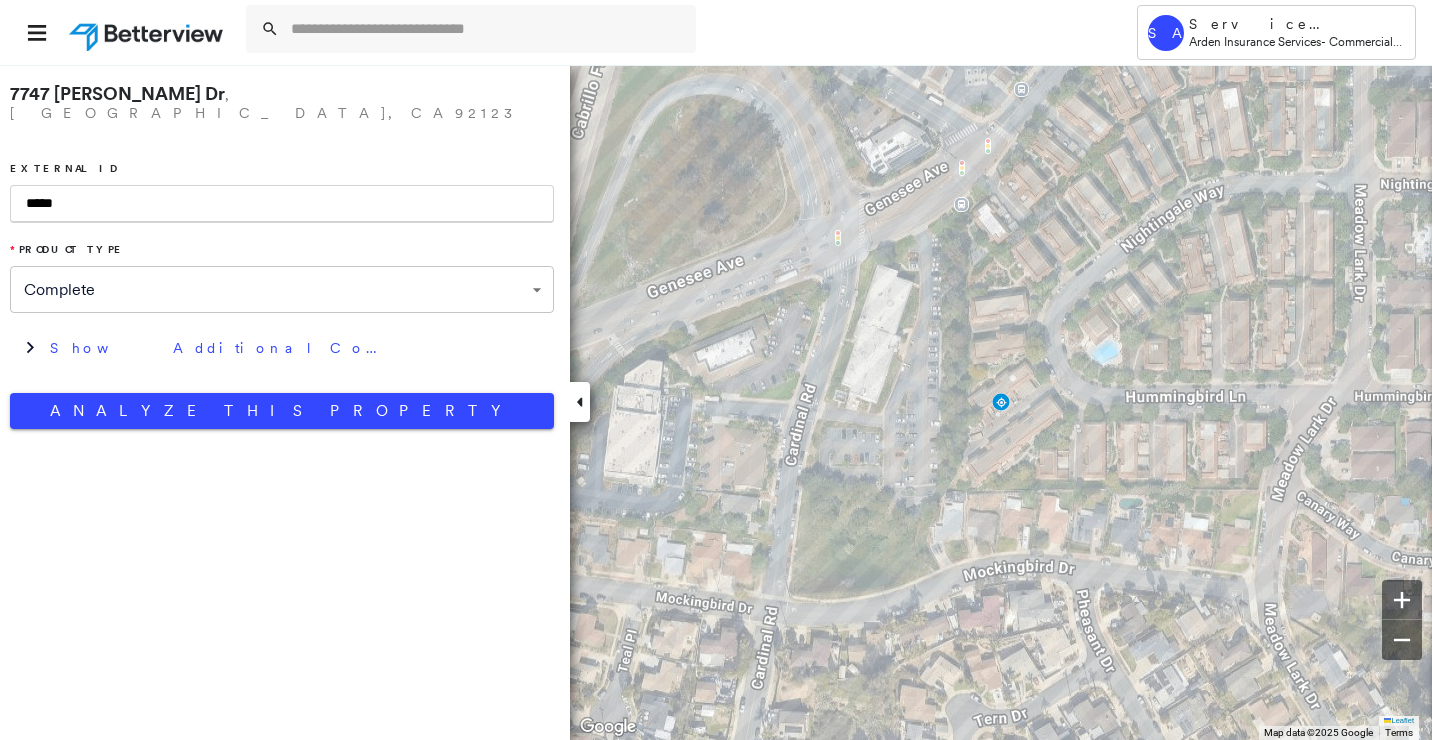 click on "**********" at bounding box center [282, 251] 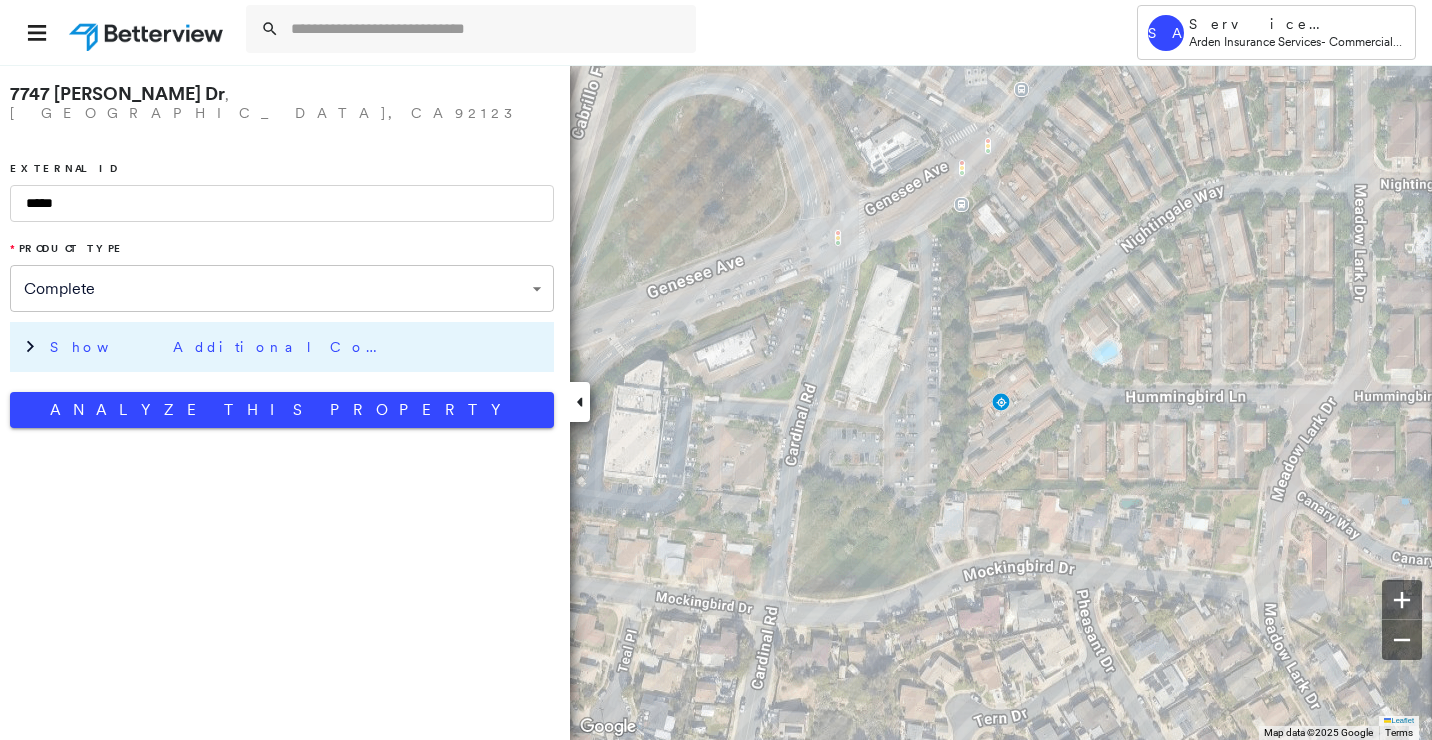click on "Show Additional Company Data" at bounding box center (297, 347) 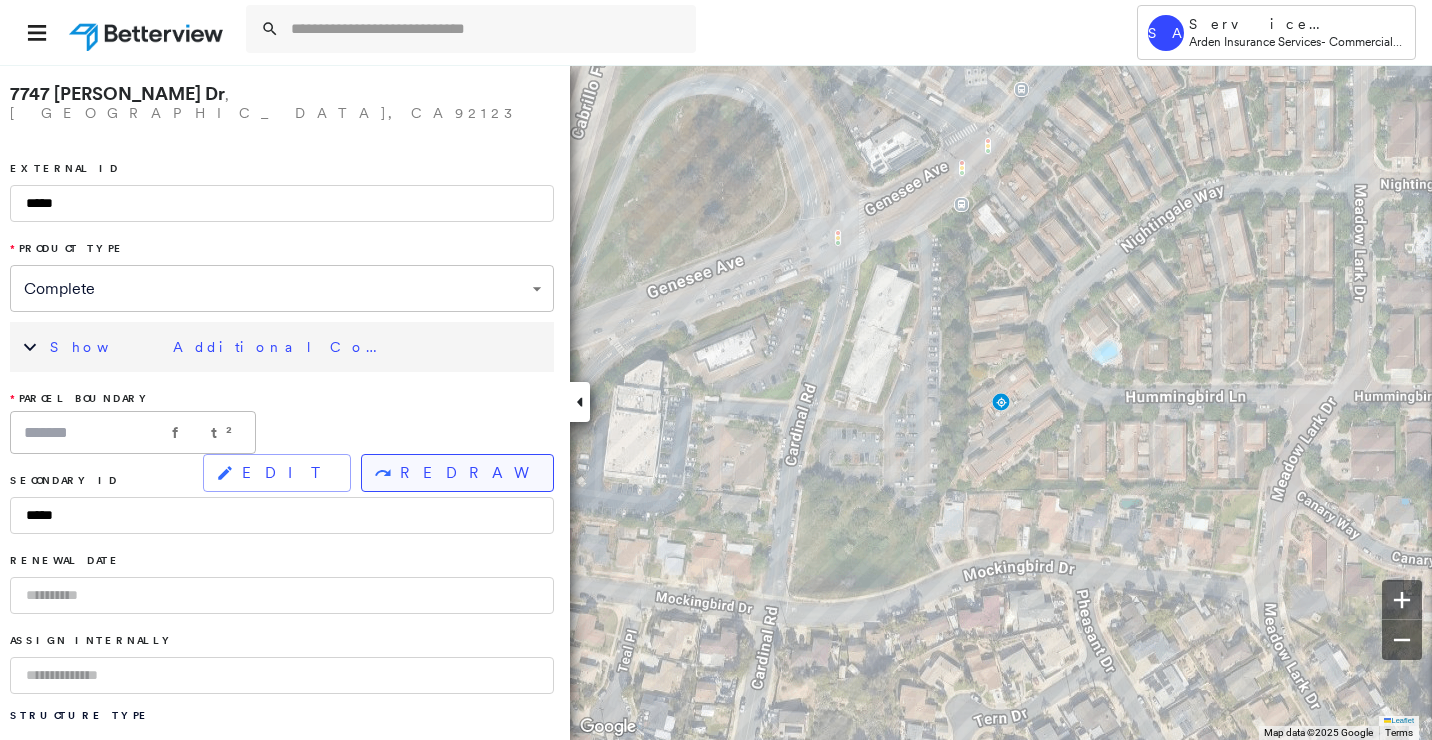 click on "REDRAW" at bounding box center [468, 473] 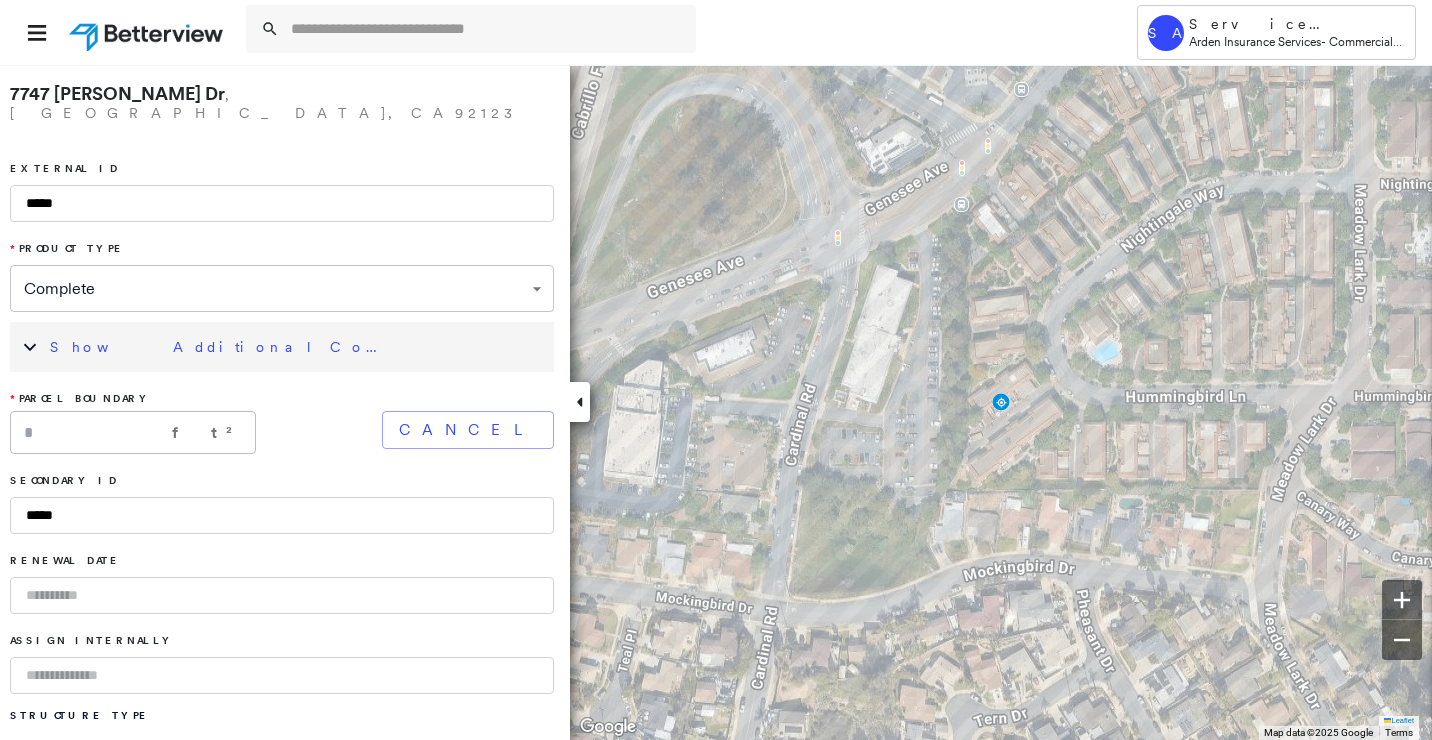 drag, startPoint x: 577, startPoint y: 399, endPoint x: 644, endPoint y: 379, distance: 69.92139 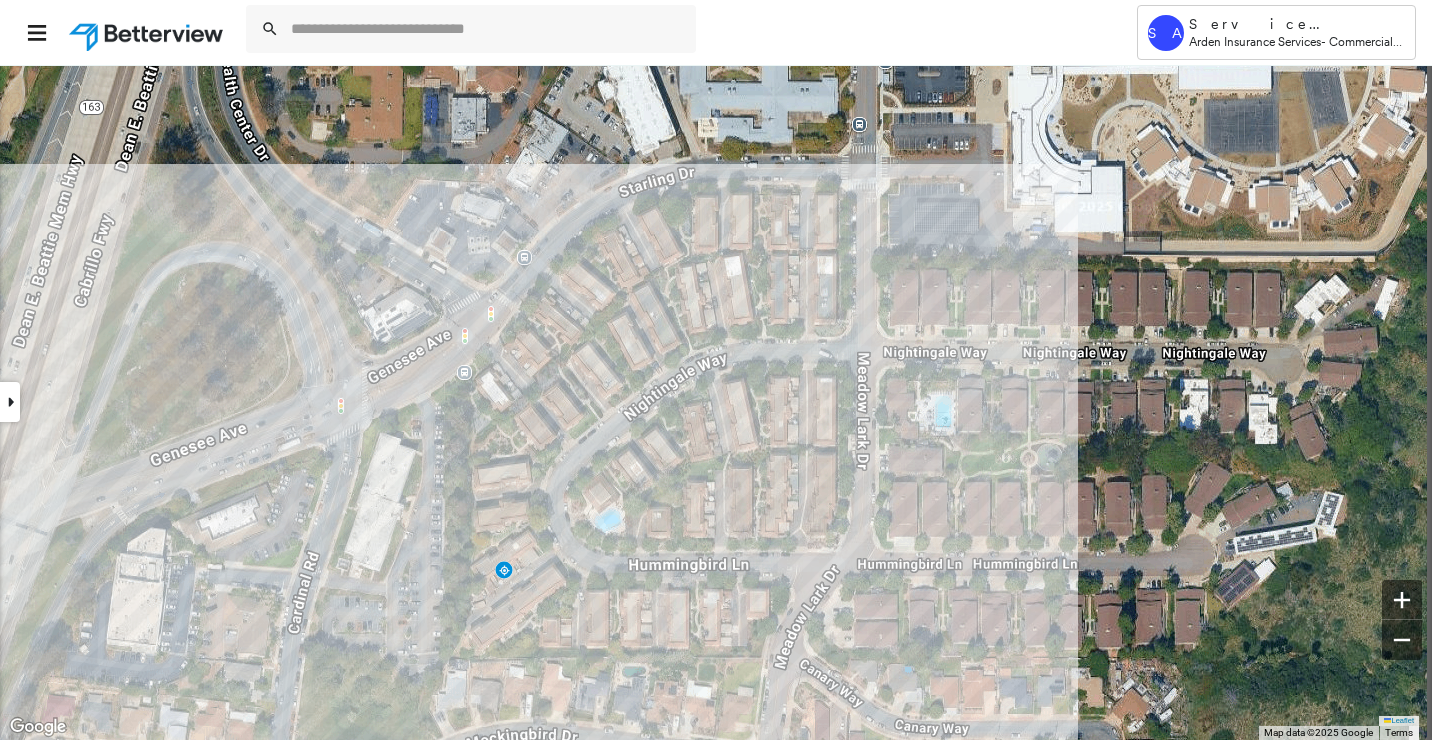 click on "Click to start drawing shape." at bounding box center [-497, 232] 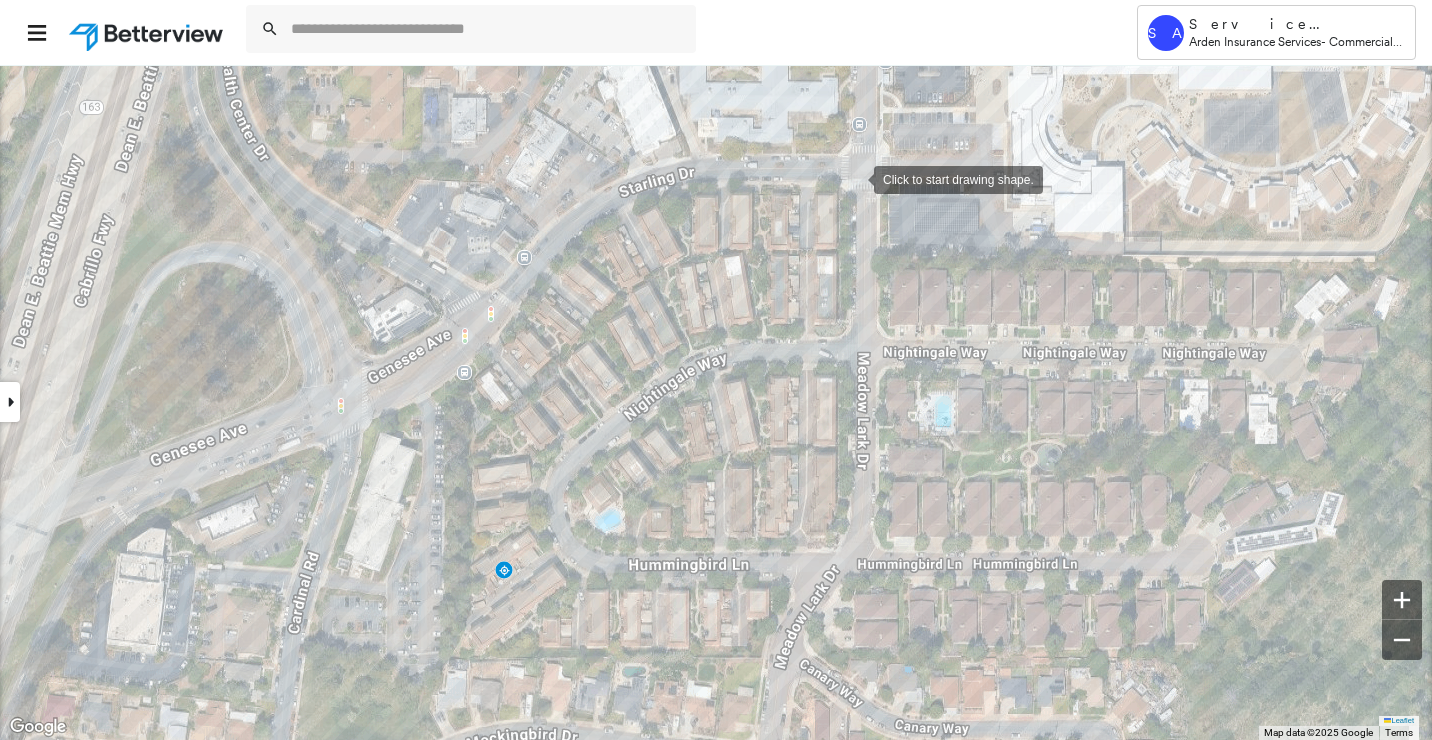 click at bounding box center [854, 178] 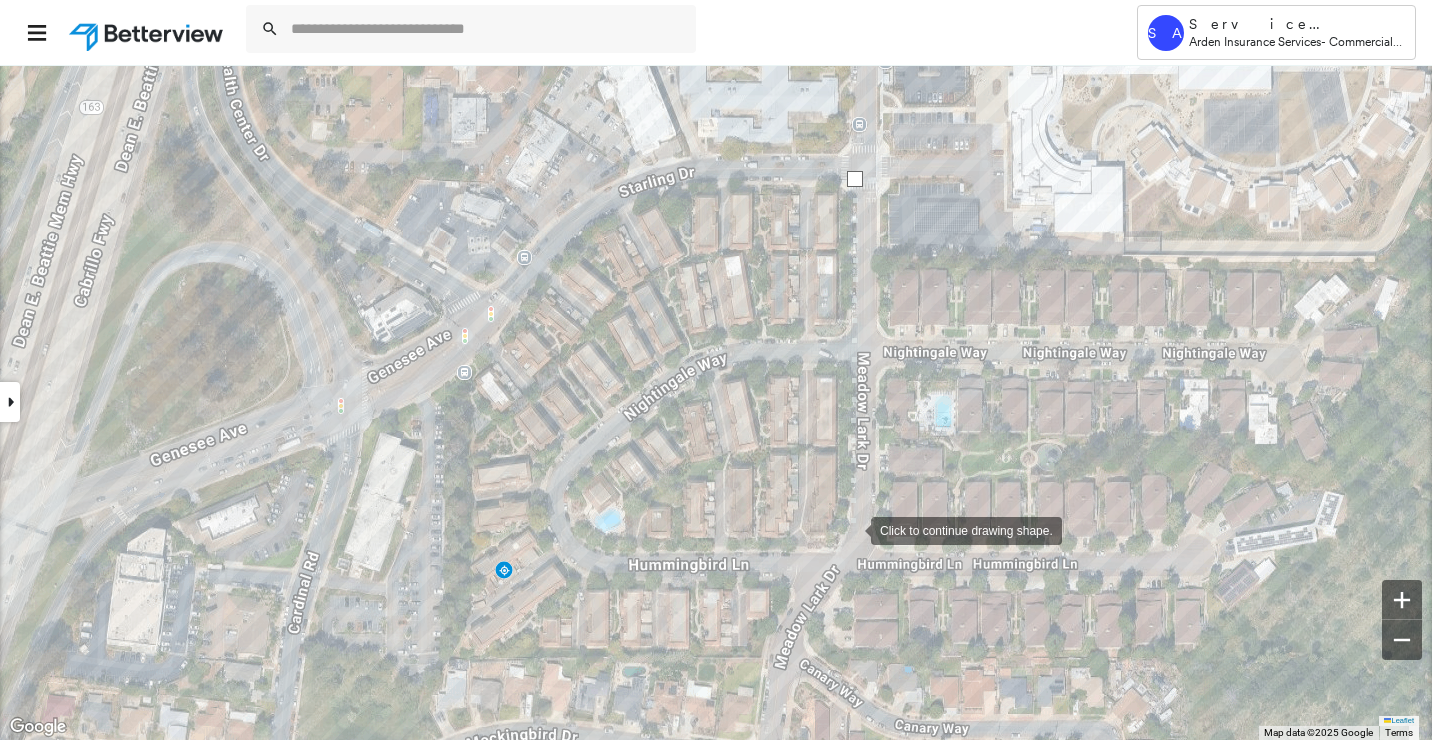 click at bounding box center (851, 529) 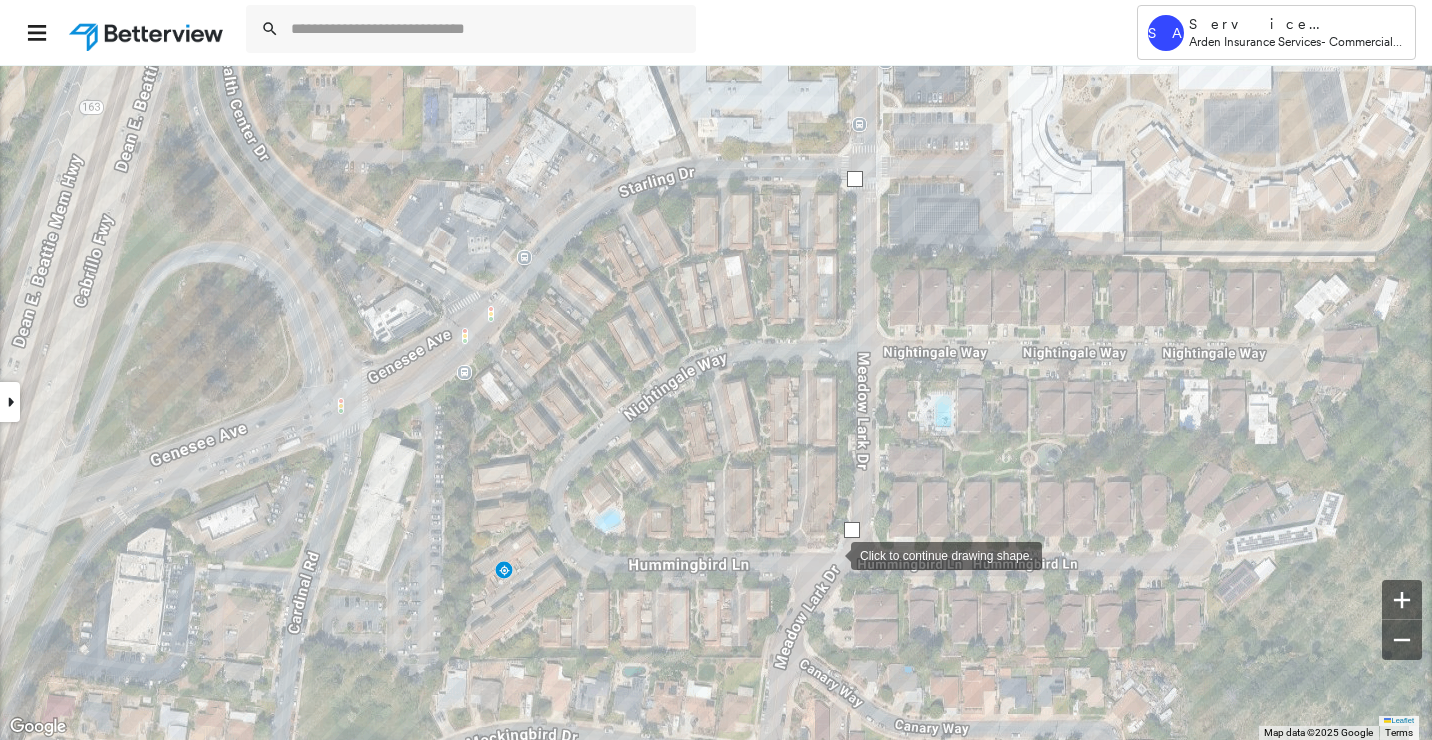 drag, startPoint x: 831, startPoint y: 554, endPoint x: 817, endPoint y: 576, distance: 26.076809 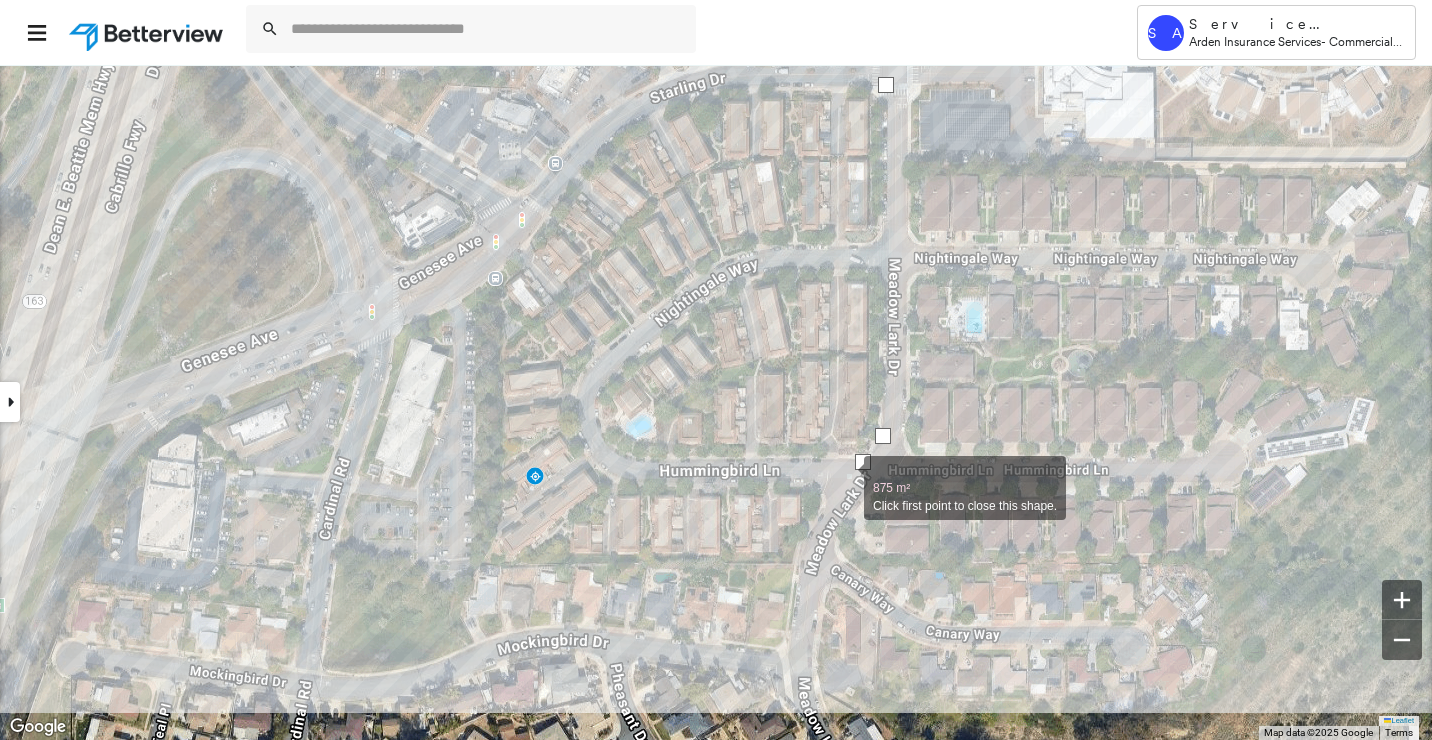 drag, startPoint x: 813, startPoint y: 554, endPoint x: 842, endPoint y: 481, distance: 78.54935 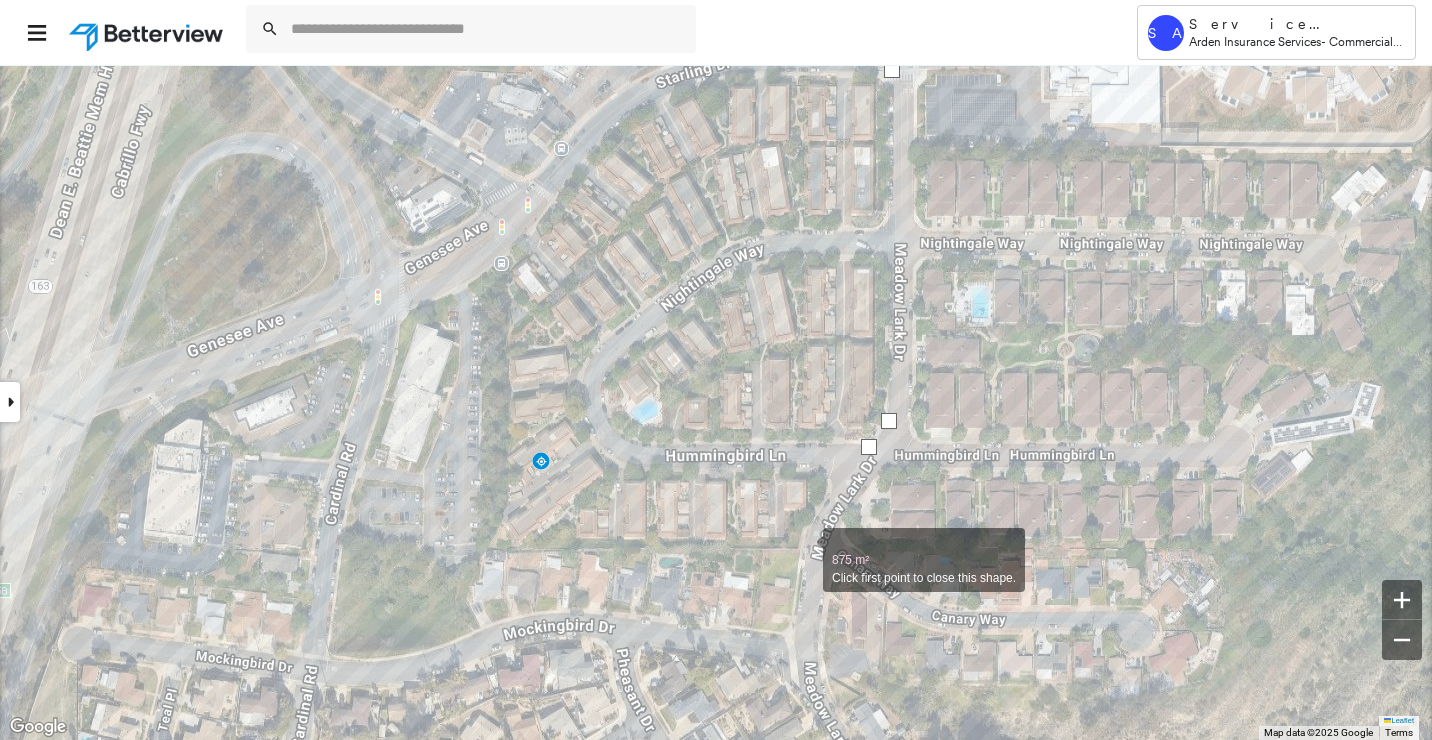 click at bounding box center [803, 549] 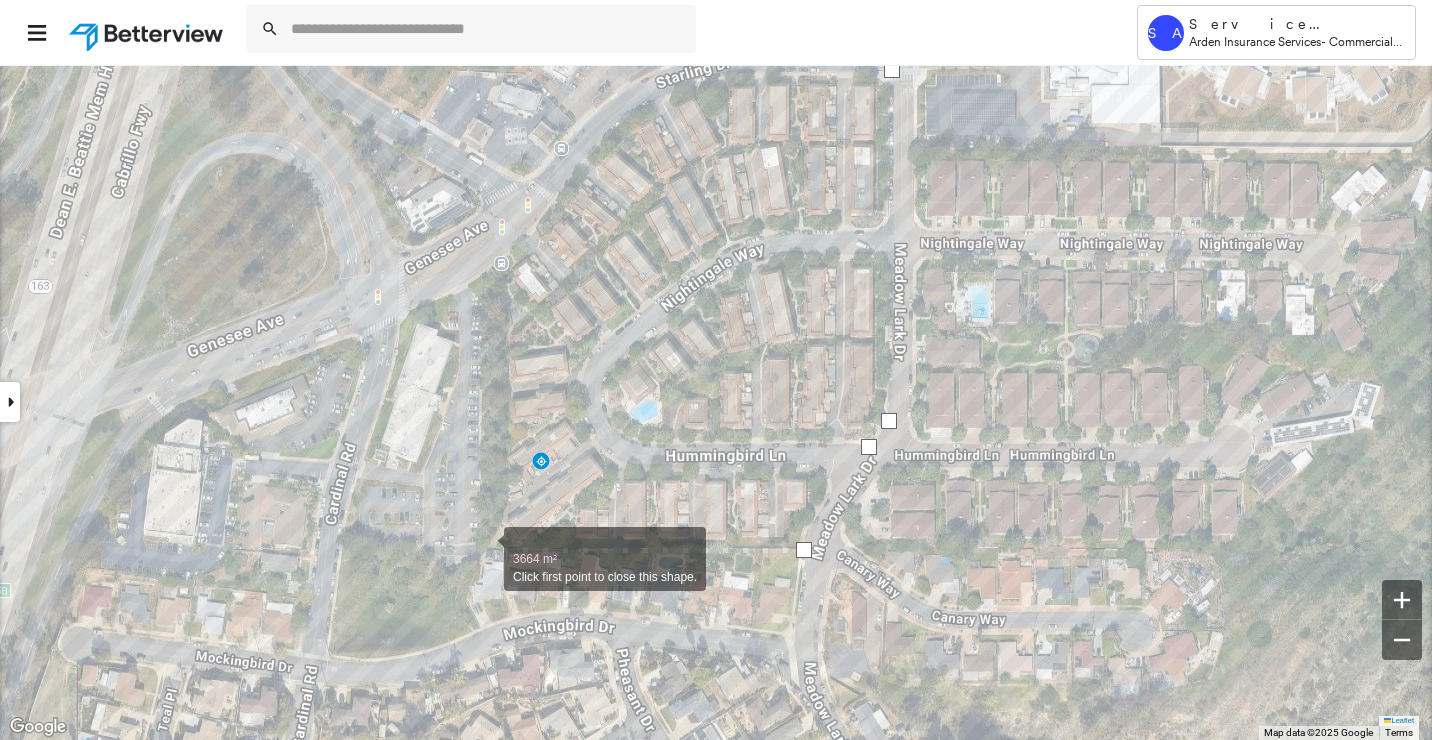 click at bounding box center [484, 548] 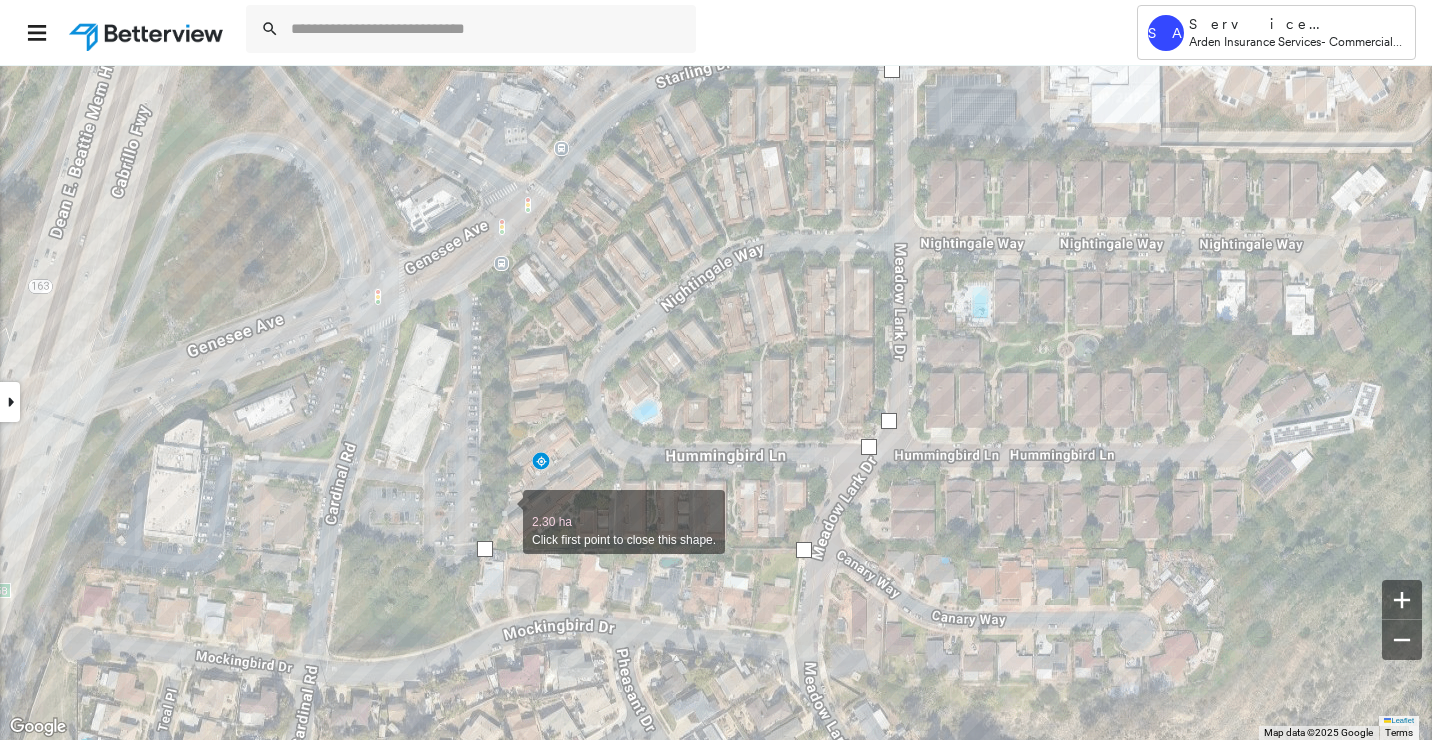 click at bounding box center [503, 511] 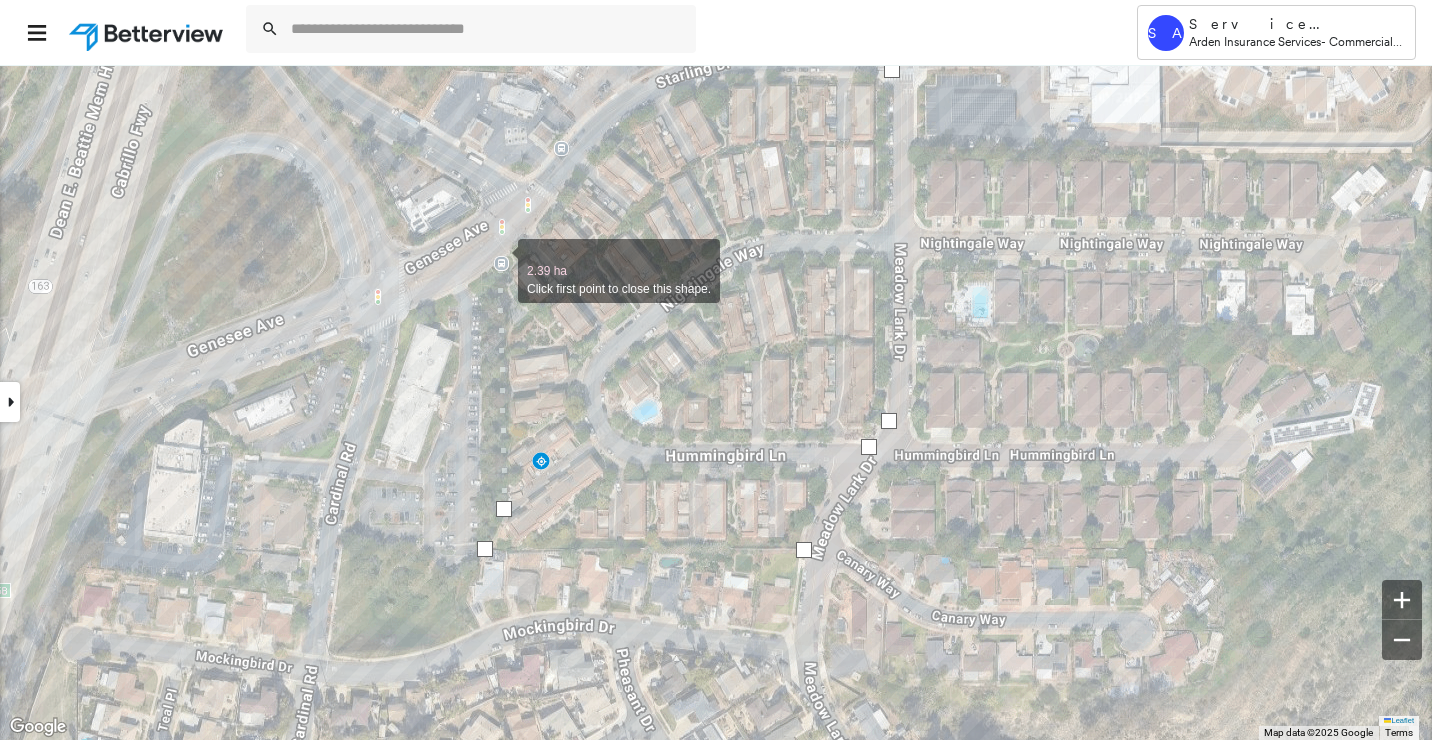 click at bounding box center (498, 260) 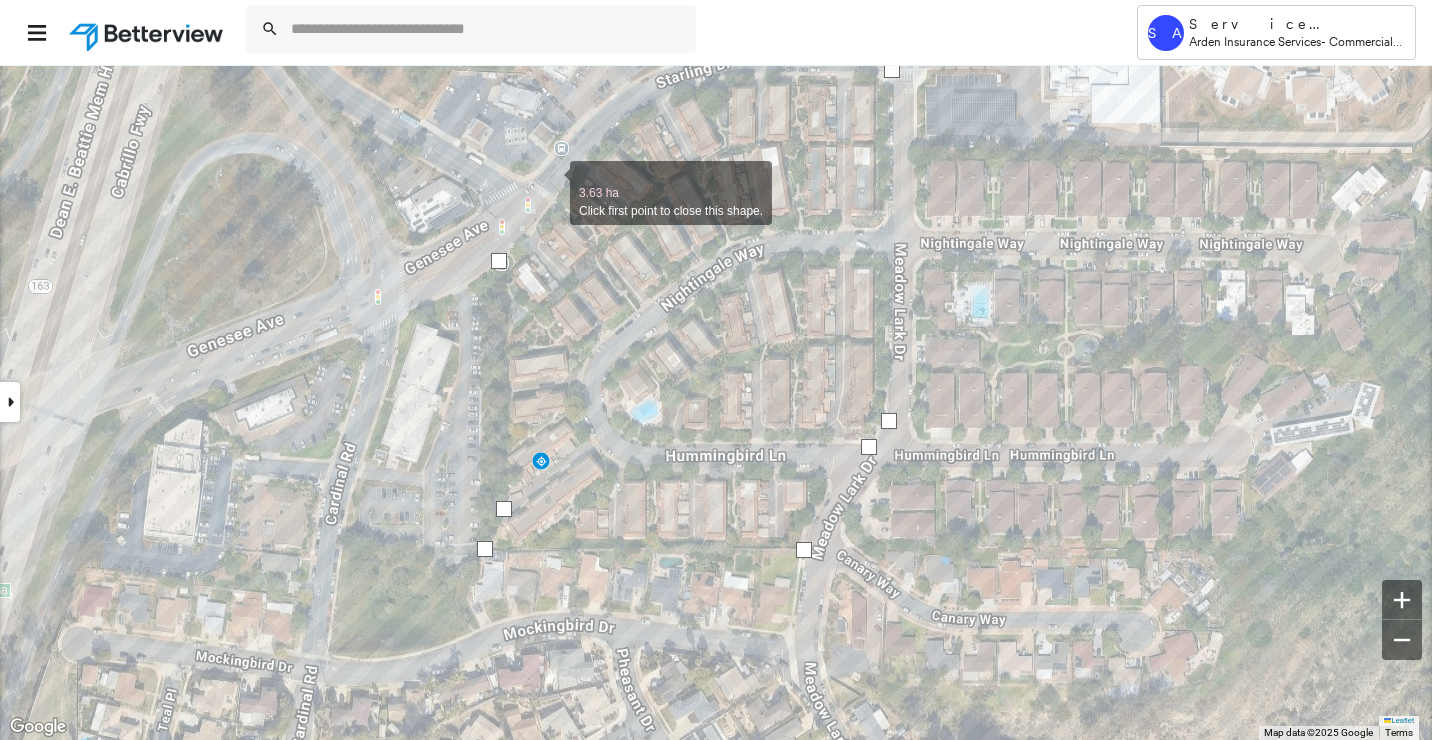 click at bounding box center [550, 182] 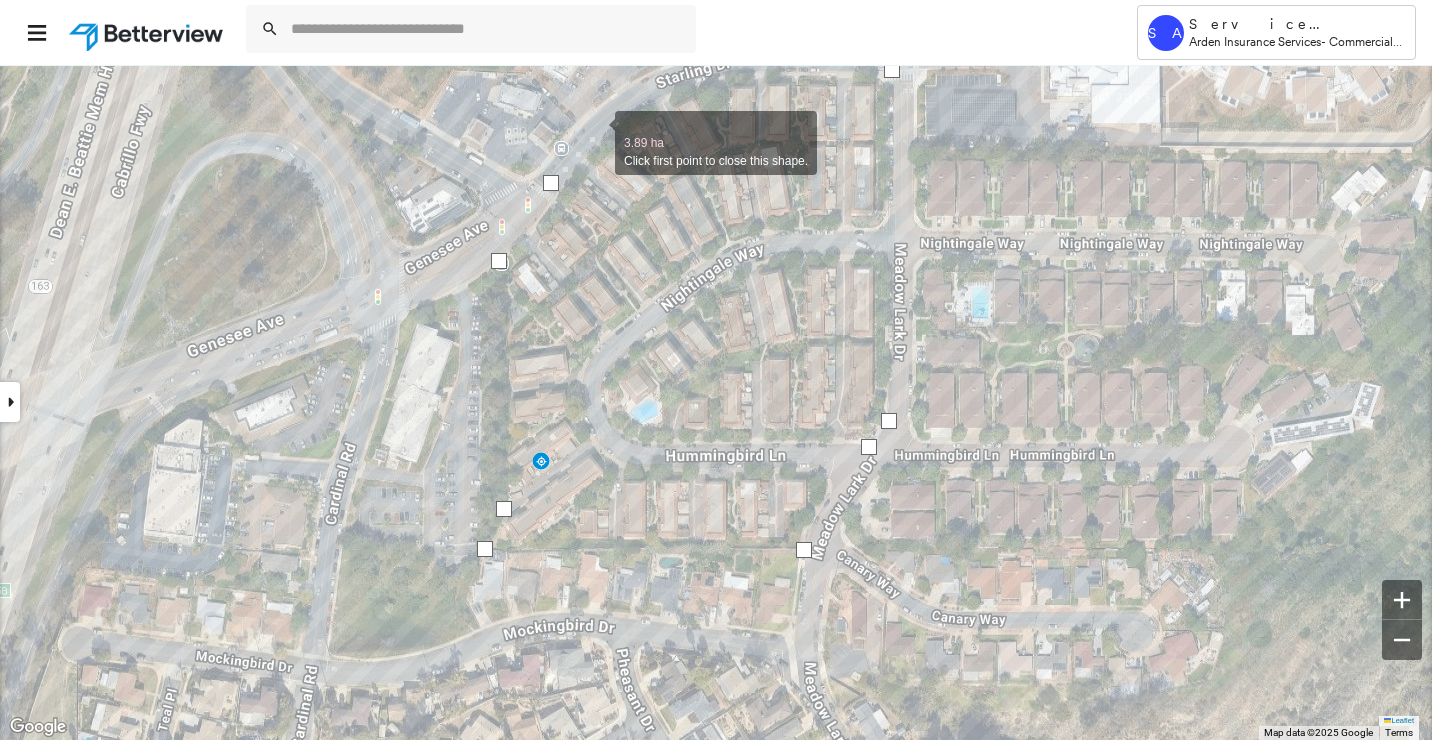 click at bounding box center (595, 132) 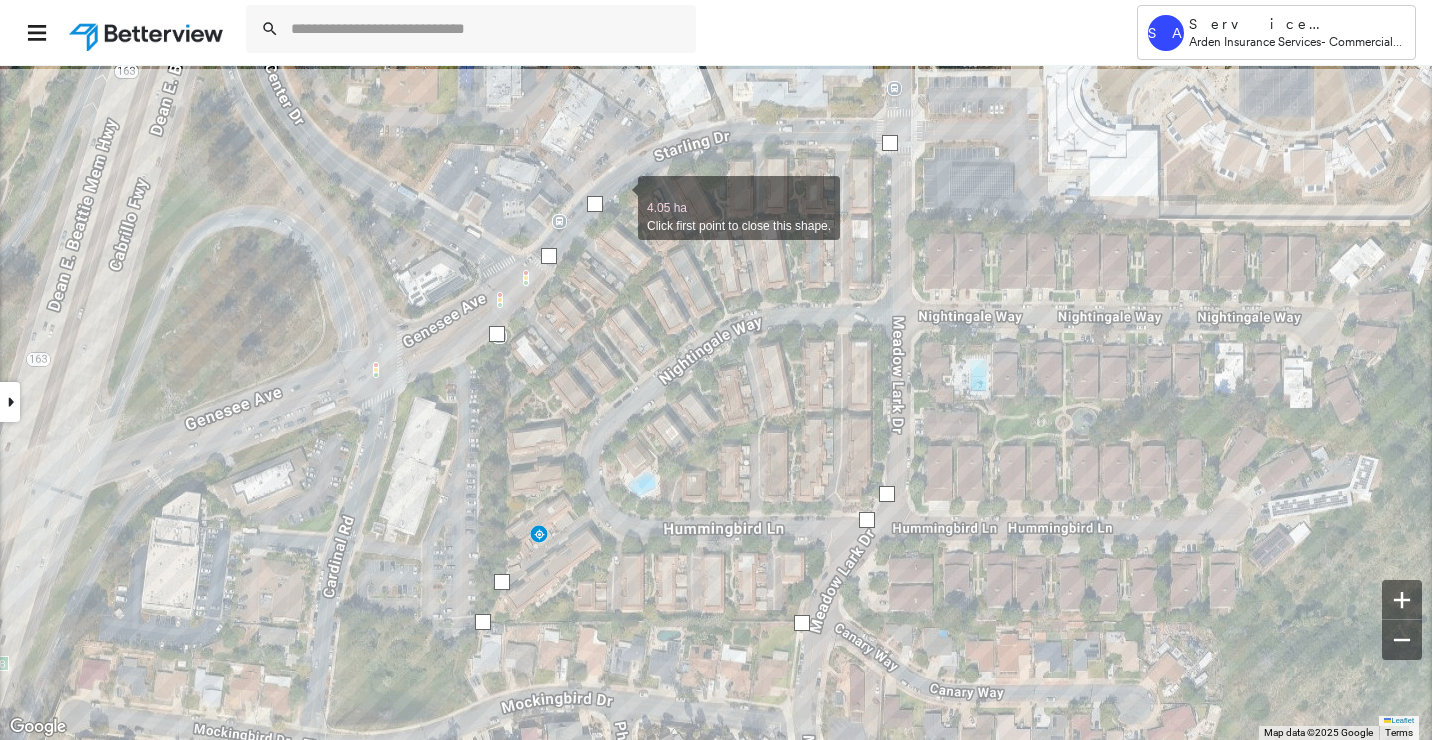 drag, startPoint x: 626, startPoint y: 108, endPoint x: 600, endPoint y: 289, distance: 182.85786 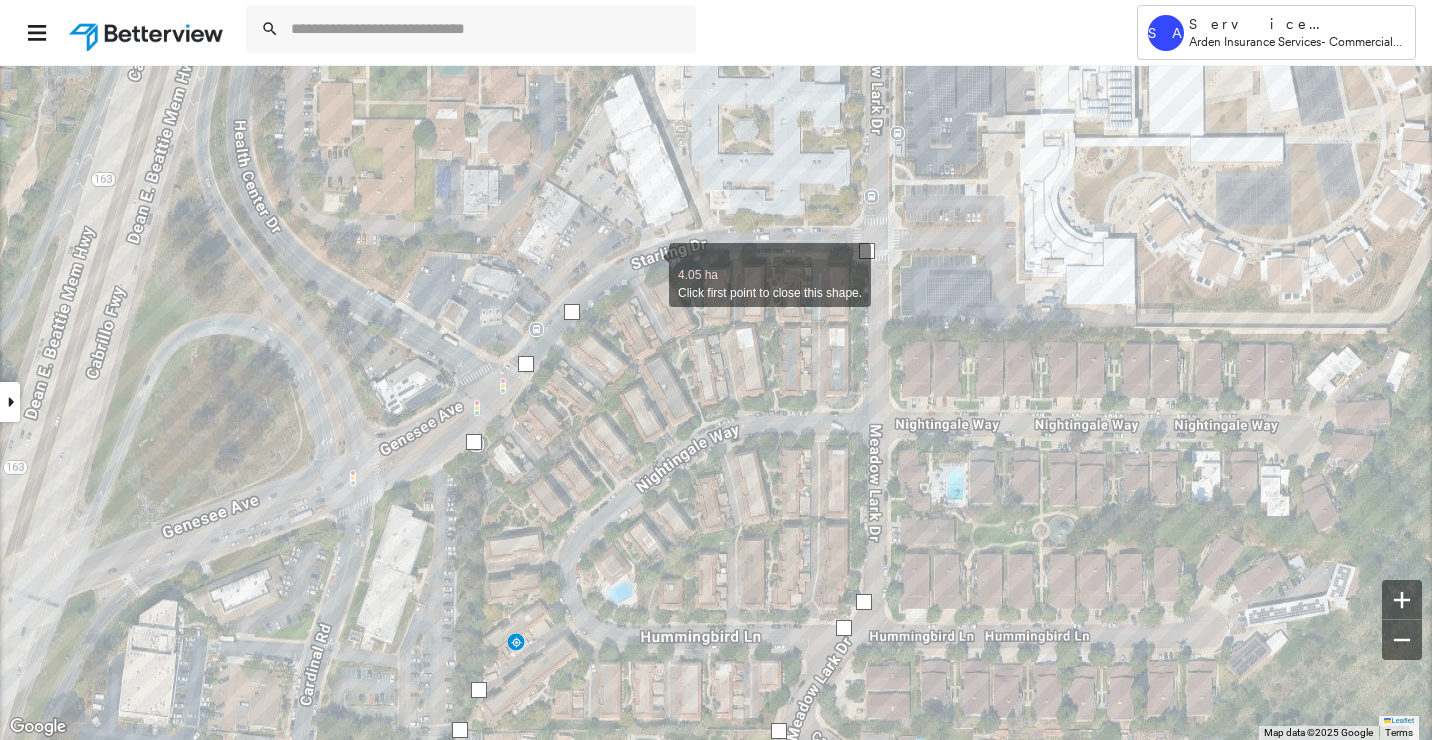 drag, startPoint x: 649, startPoint y: 264, endPoint x: 680, endPoint y: 249, distance: 34.43835 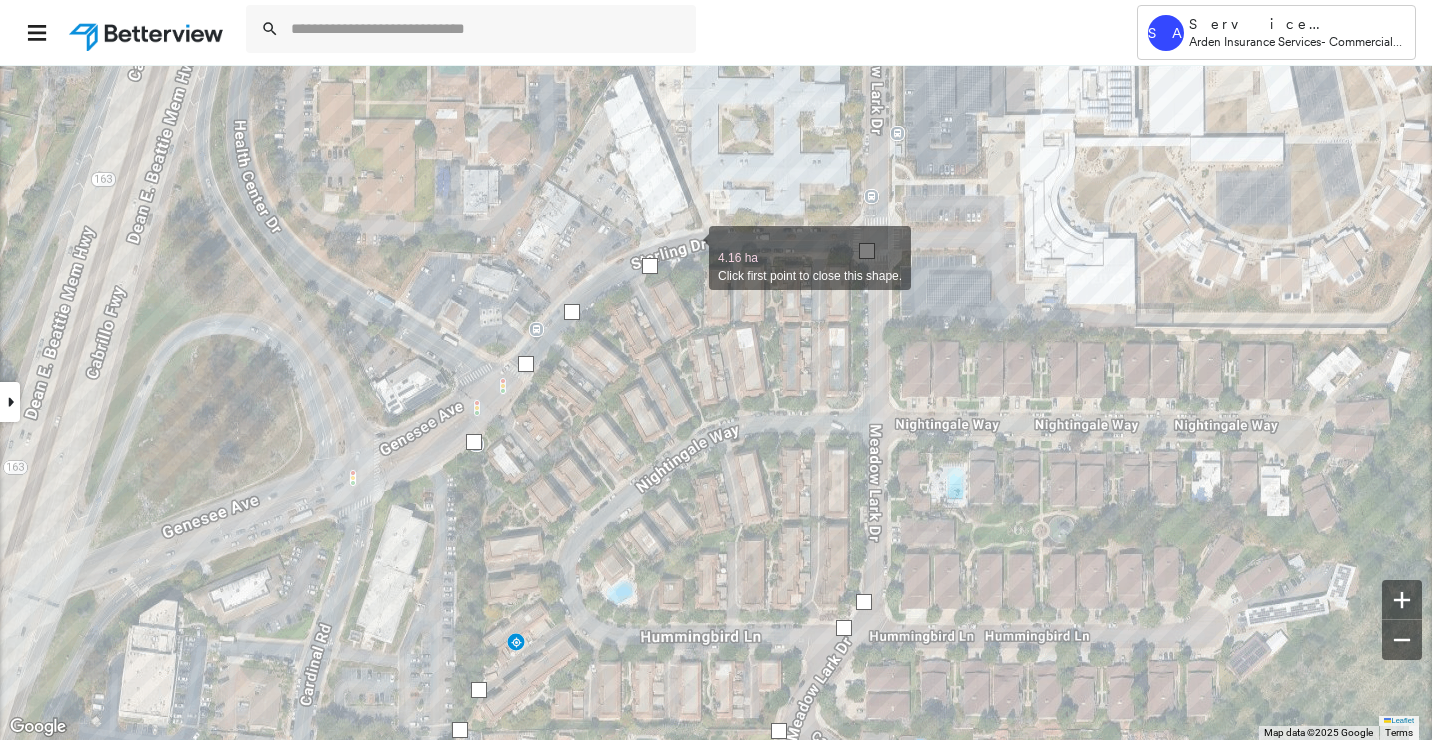 drag, startPoint x: 690, startPoint y: 247, endPoint x: 713, endPoint y: 247, distance: 23 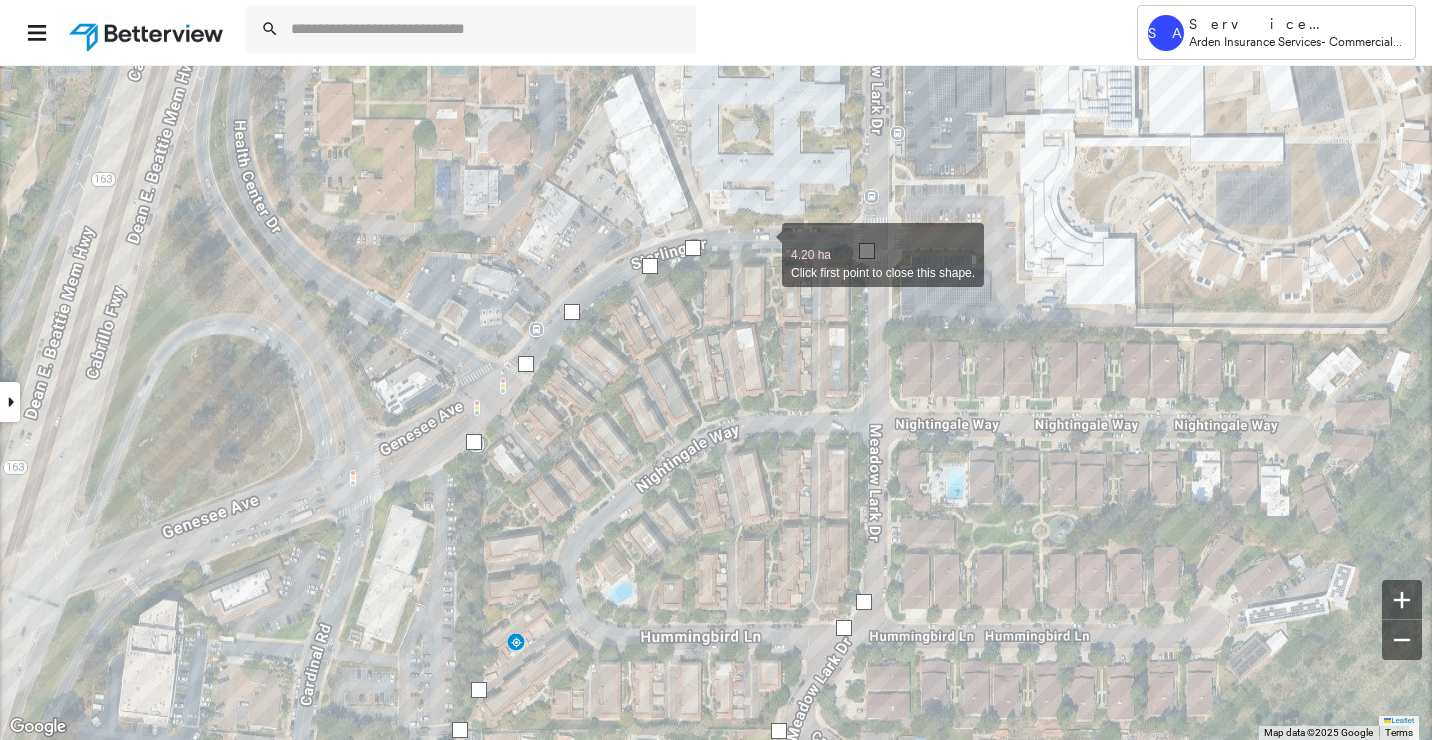 click at bounding box center (762, 244) 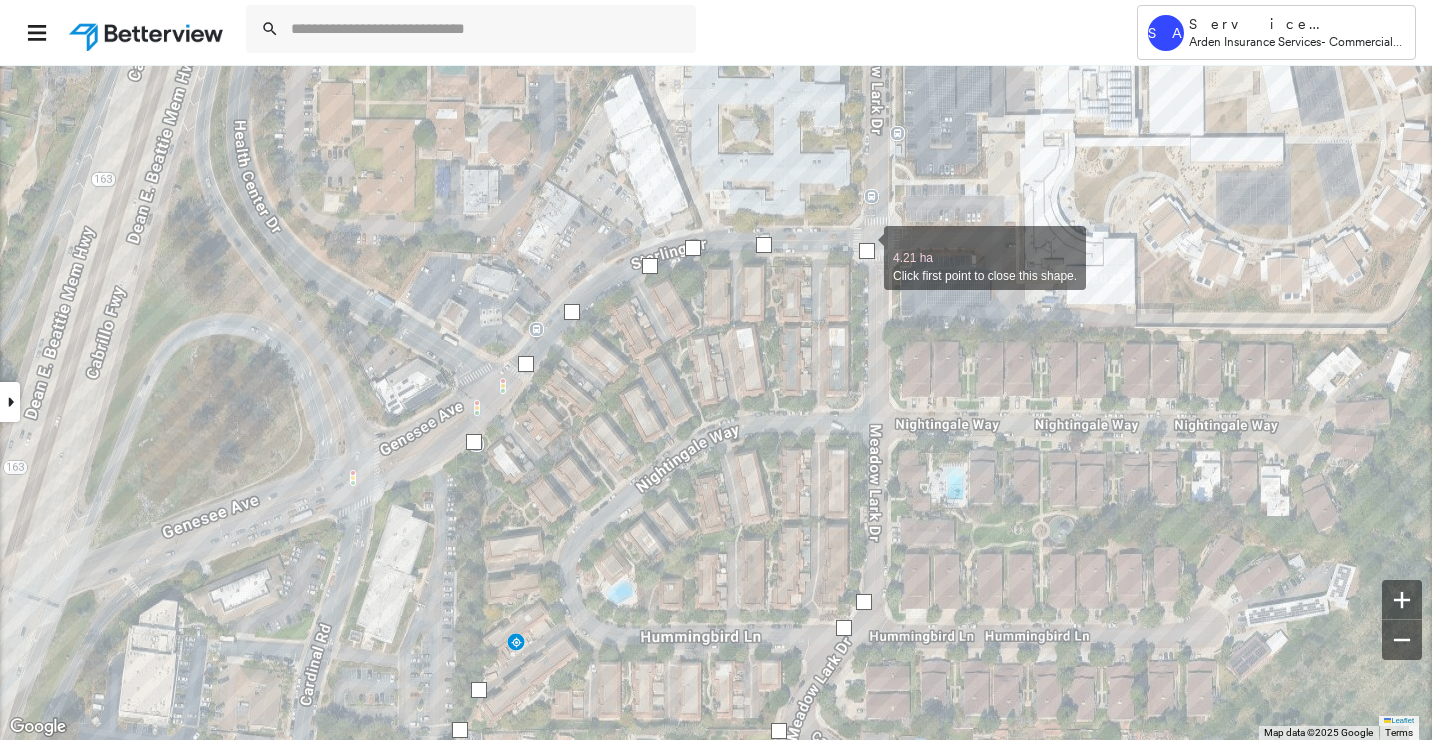 click at bounding box center [867, 251] 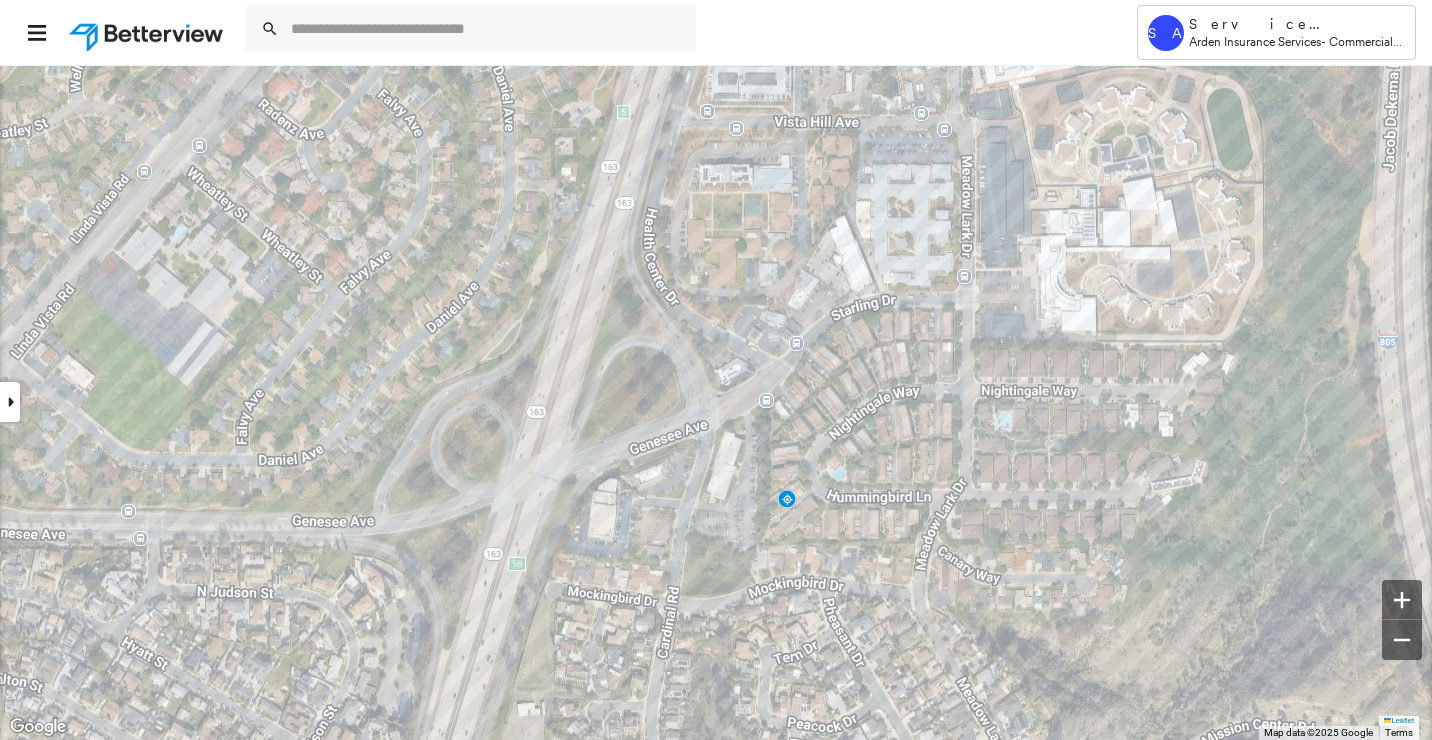 click at bounding box center (10, 402) 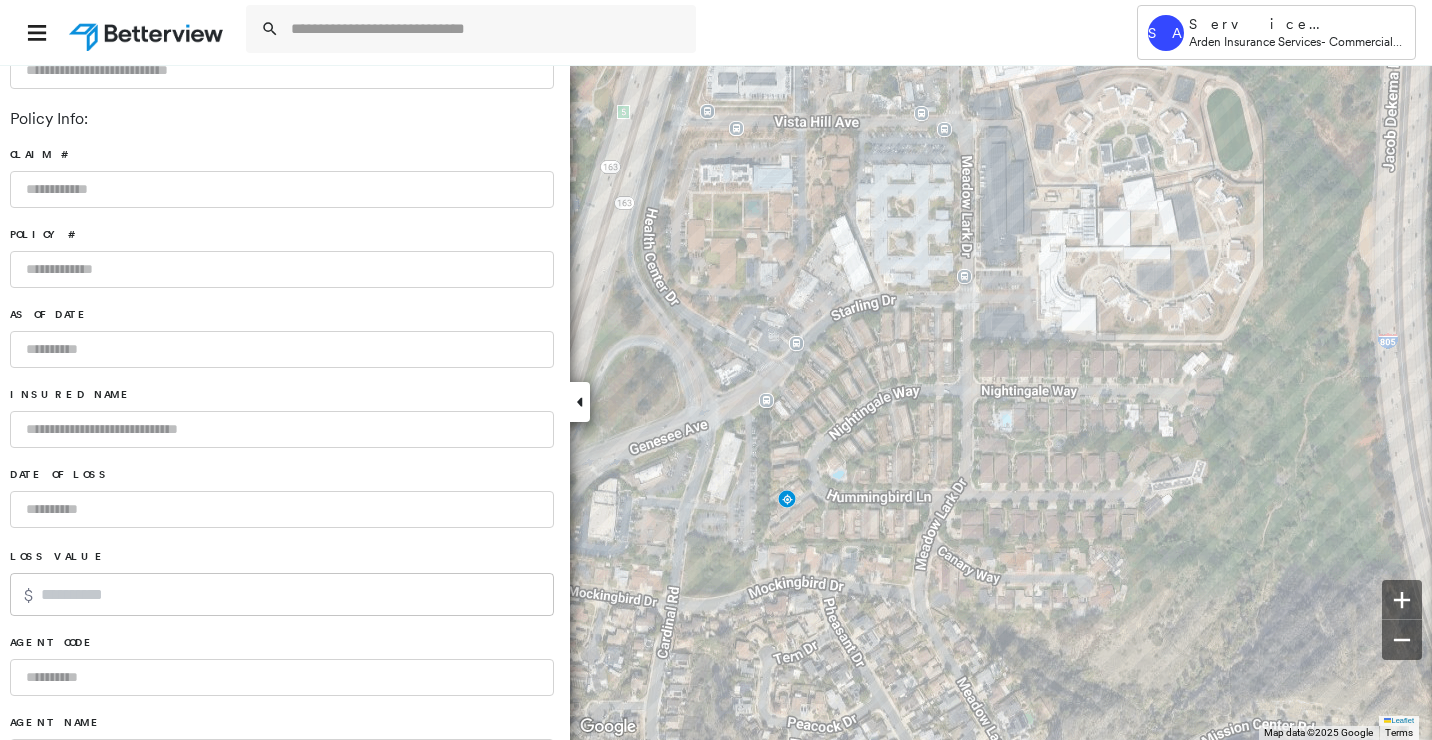 scroll, scrollTop: 1313, scrollLeft: 0, axis: vertical 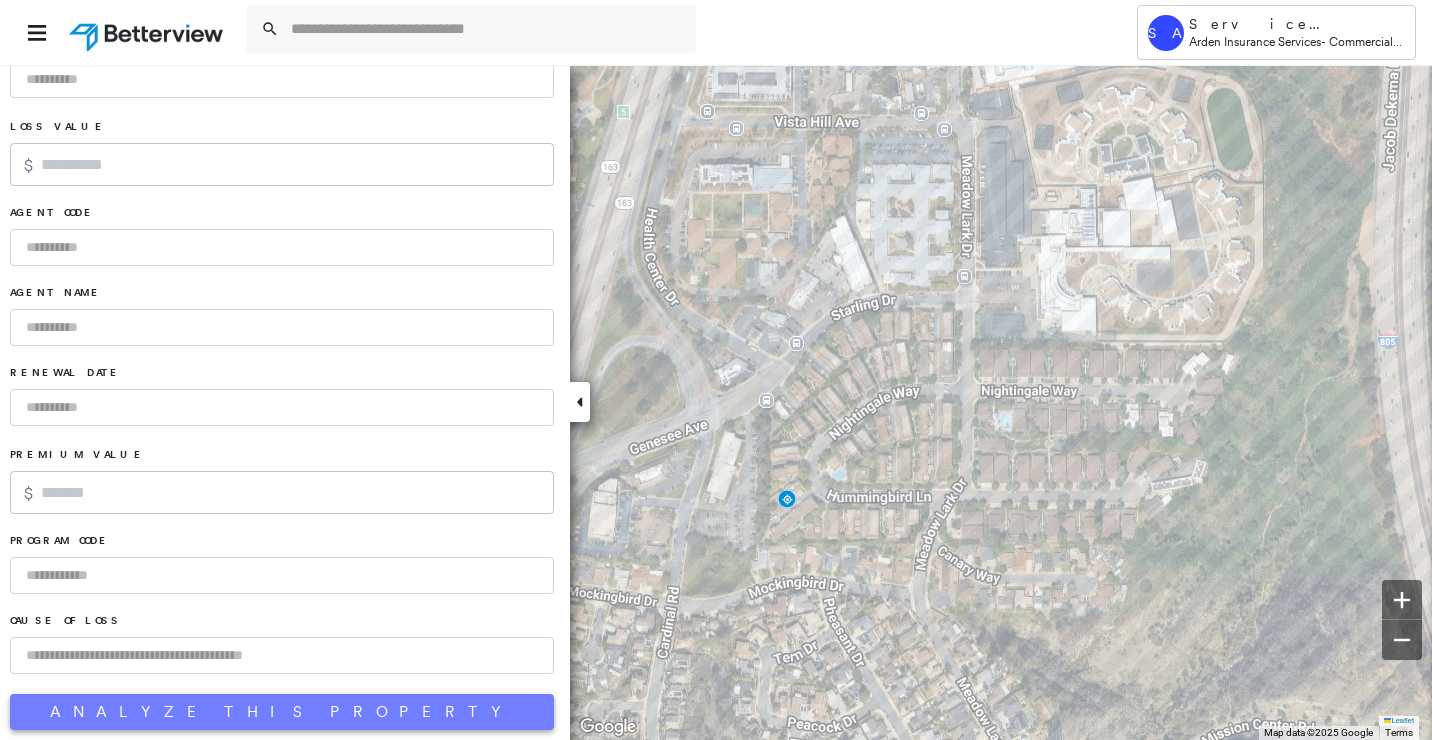 click on "Analyze This Property" at bounding box center [282, 712] 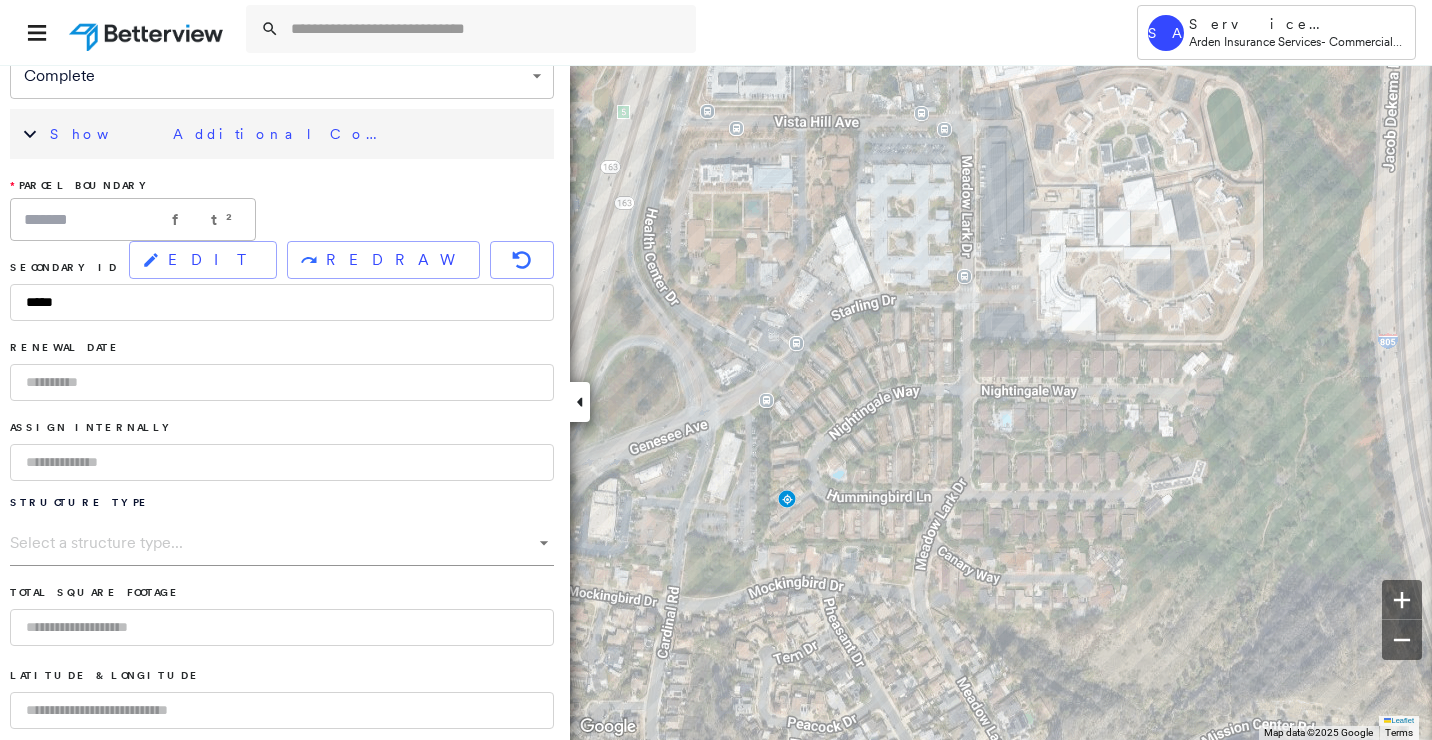 scroll, scrollTop: 0, scrollLeft: 0, axis: both 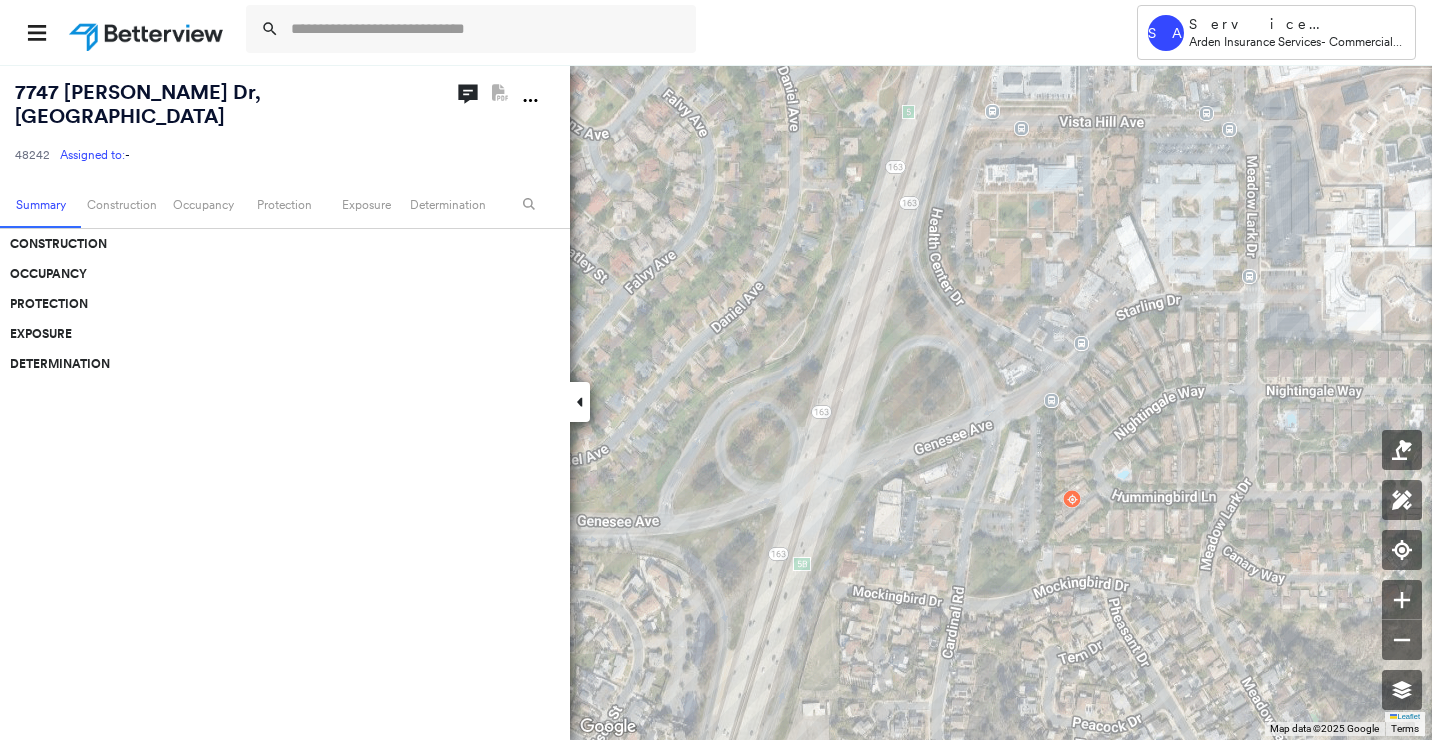 click on "7747  Starling Dr ,  San Diego, CA 92123 48242 Assigned to:  - Assigned to:  - 48242 Assigned to:  - Open Comments PDF Report Not Available" at bounding box center (285, 122) 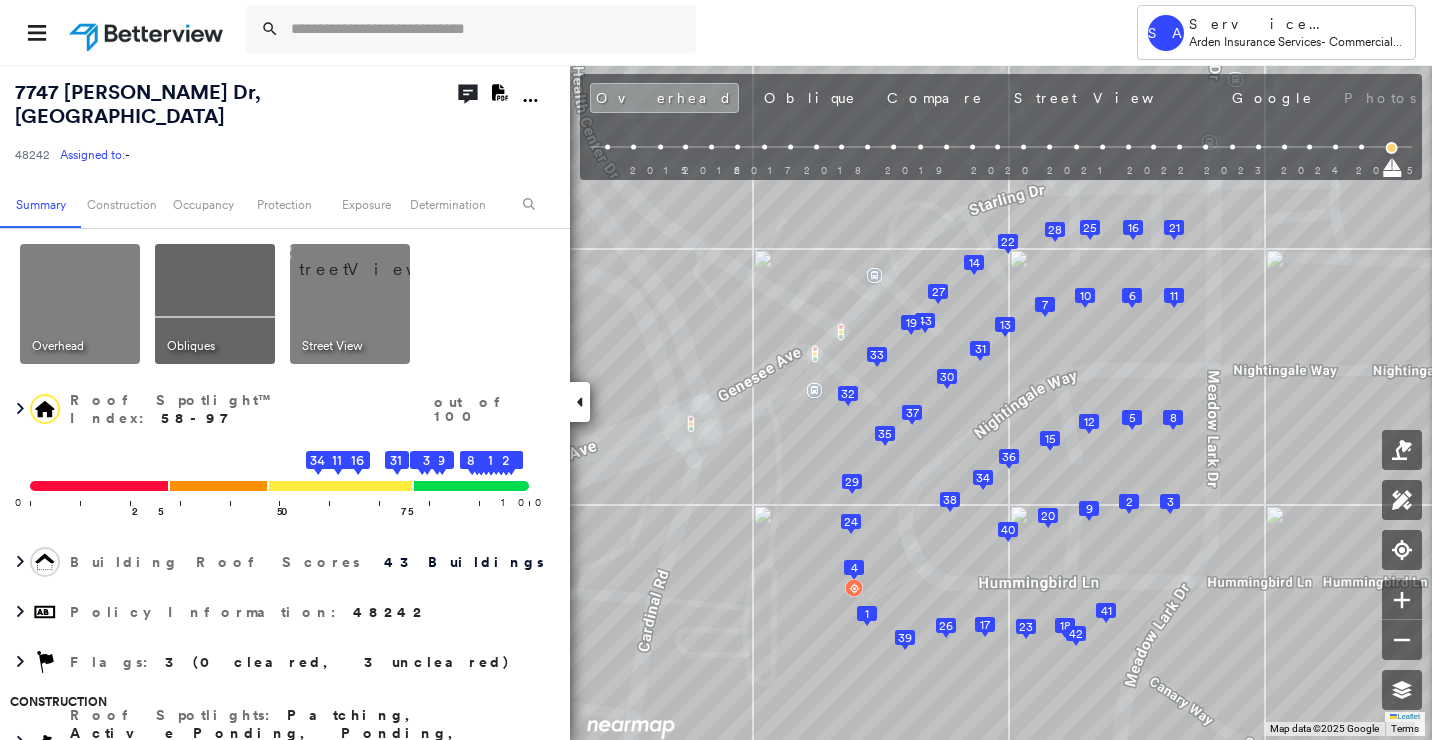 click 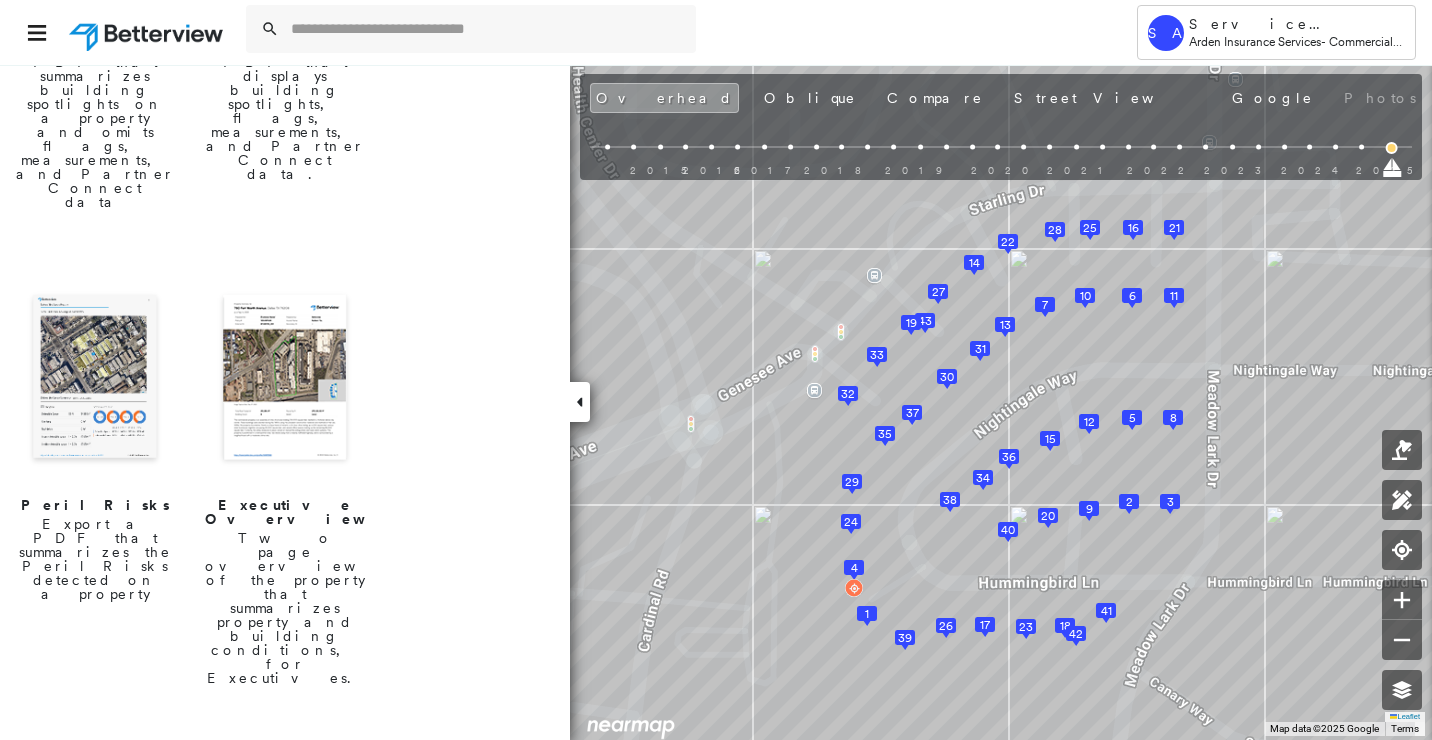 scroll, scrollTop: 500, scrollLeft: 0, axis: vertical 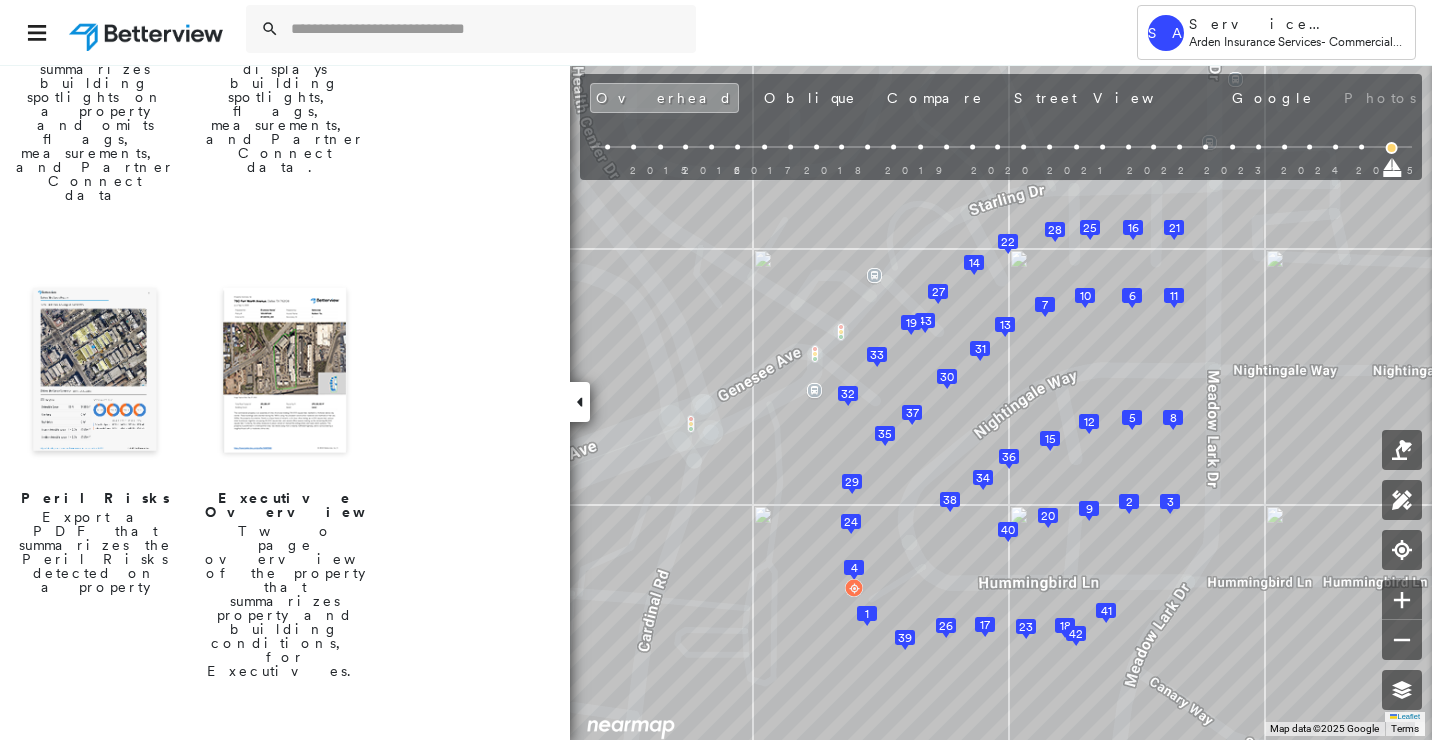 click at bounding box center [95, 372] 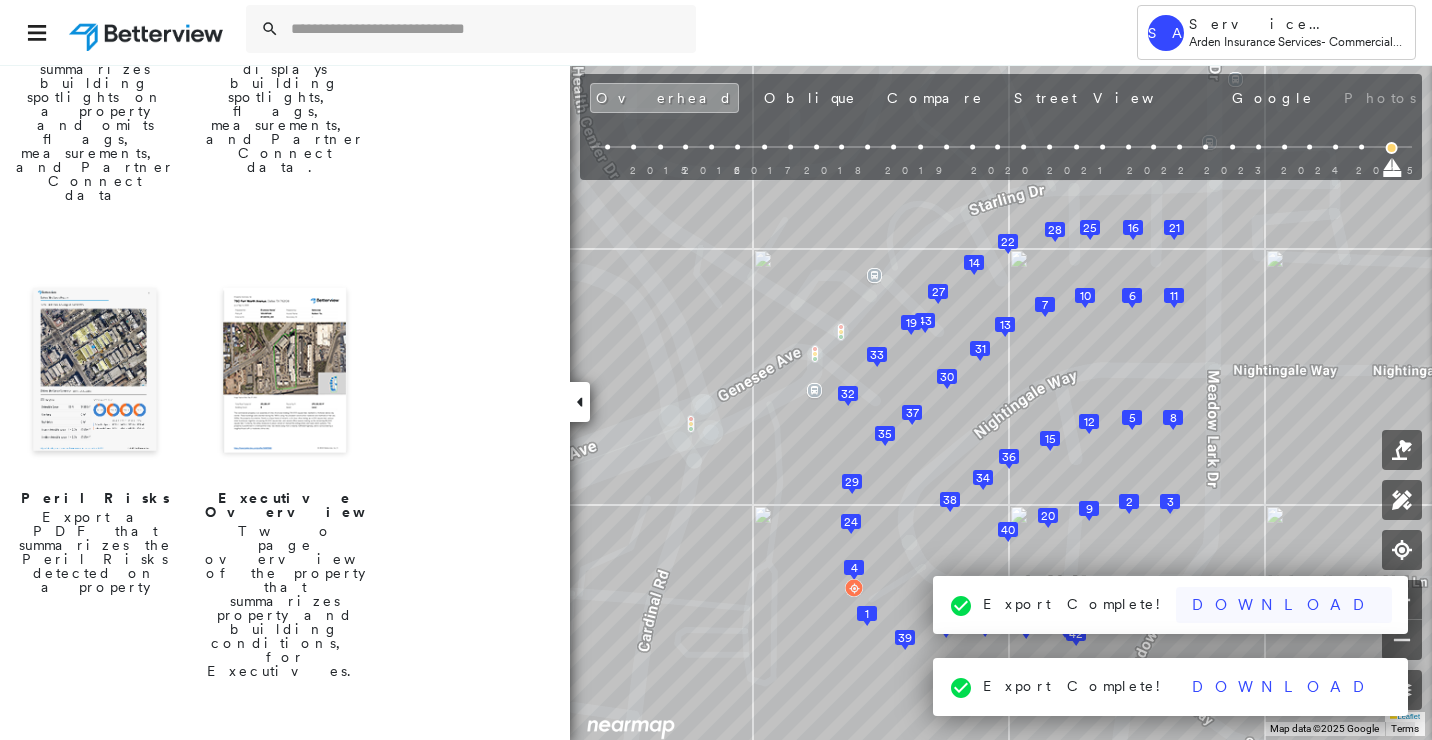 click on "Download" at bounding box center [1284, 605] 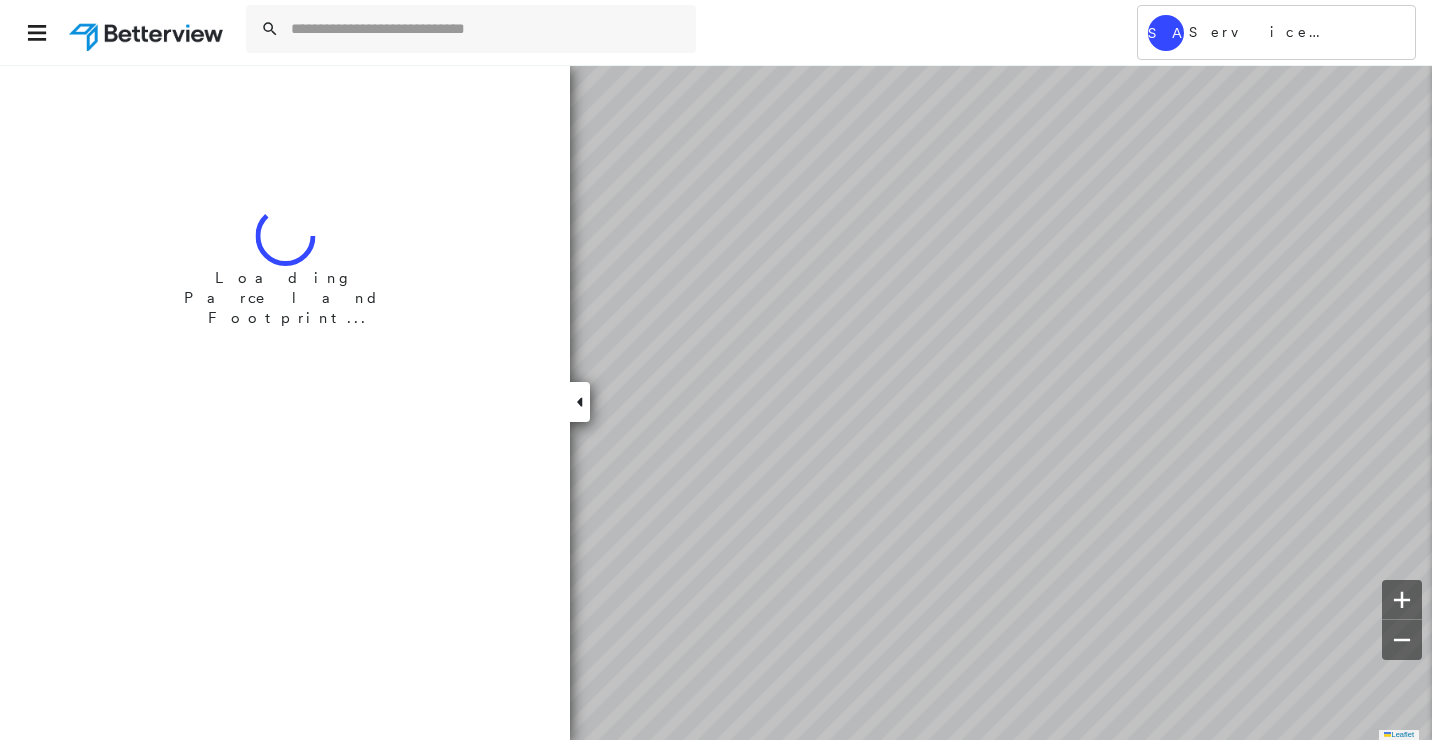 scroll, scrollTop: 0, scrollLeft: 0, axis: both 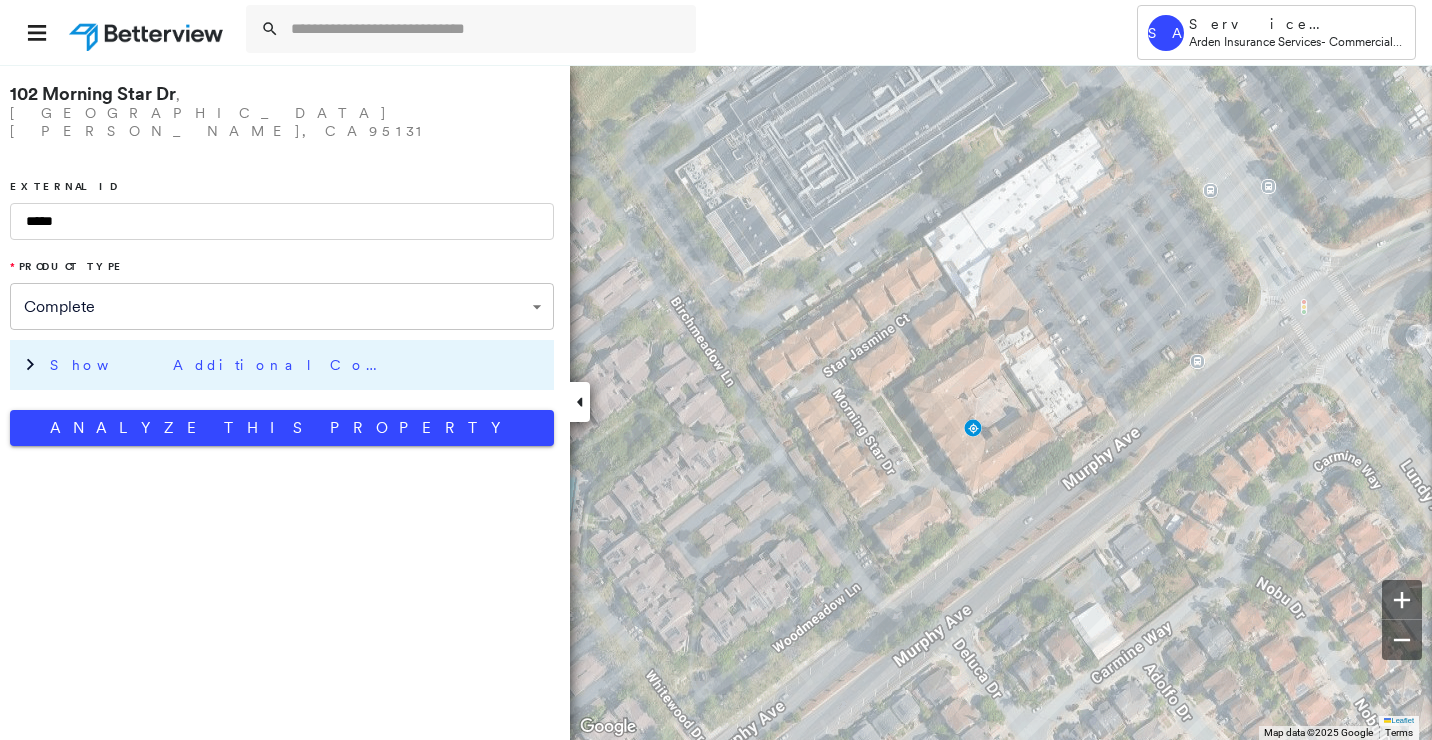 click on "Show Additional Company Data" at bounding box center [297, 365] 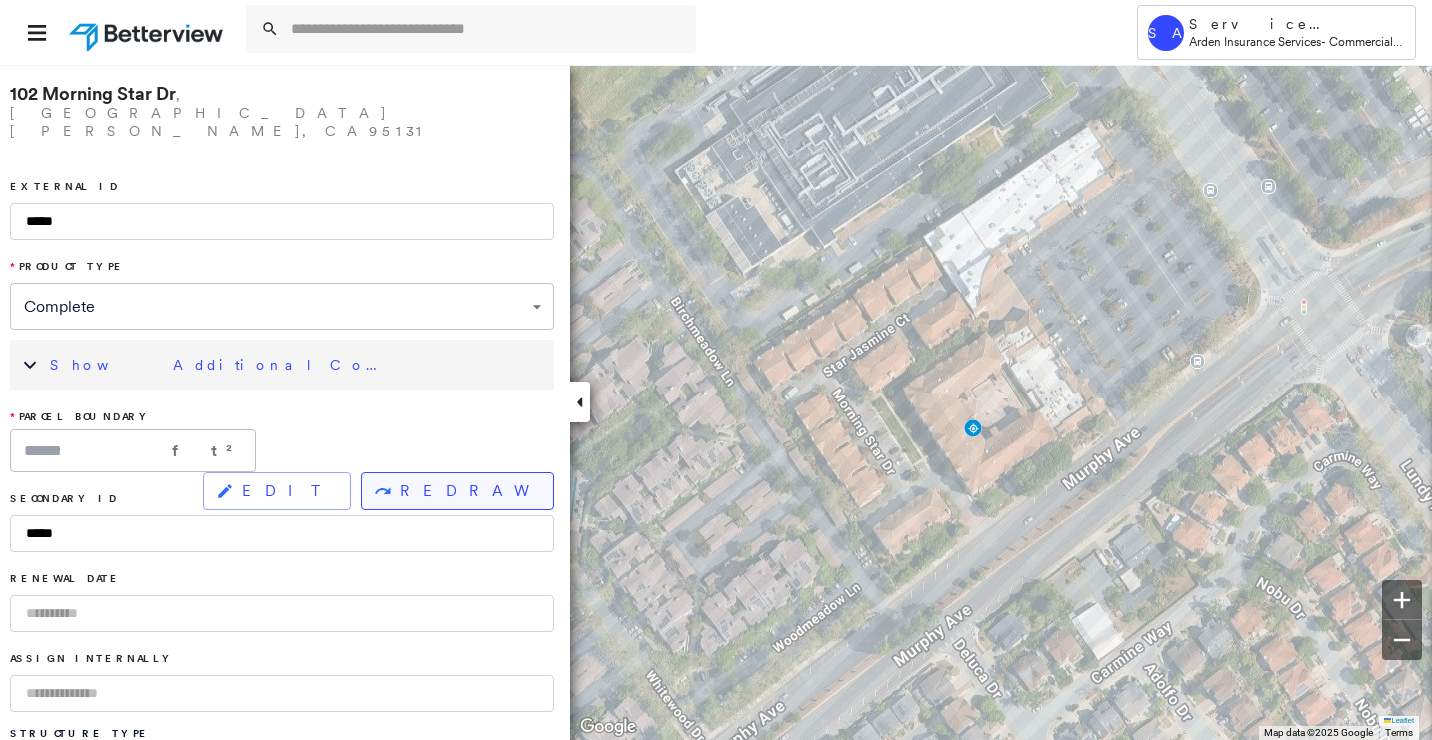 click on "REDRAW" at bounding box center (457, 491) 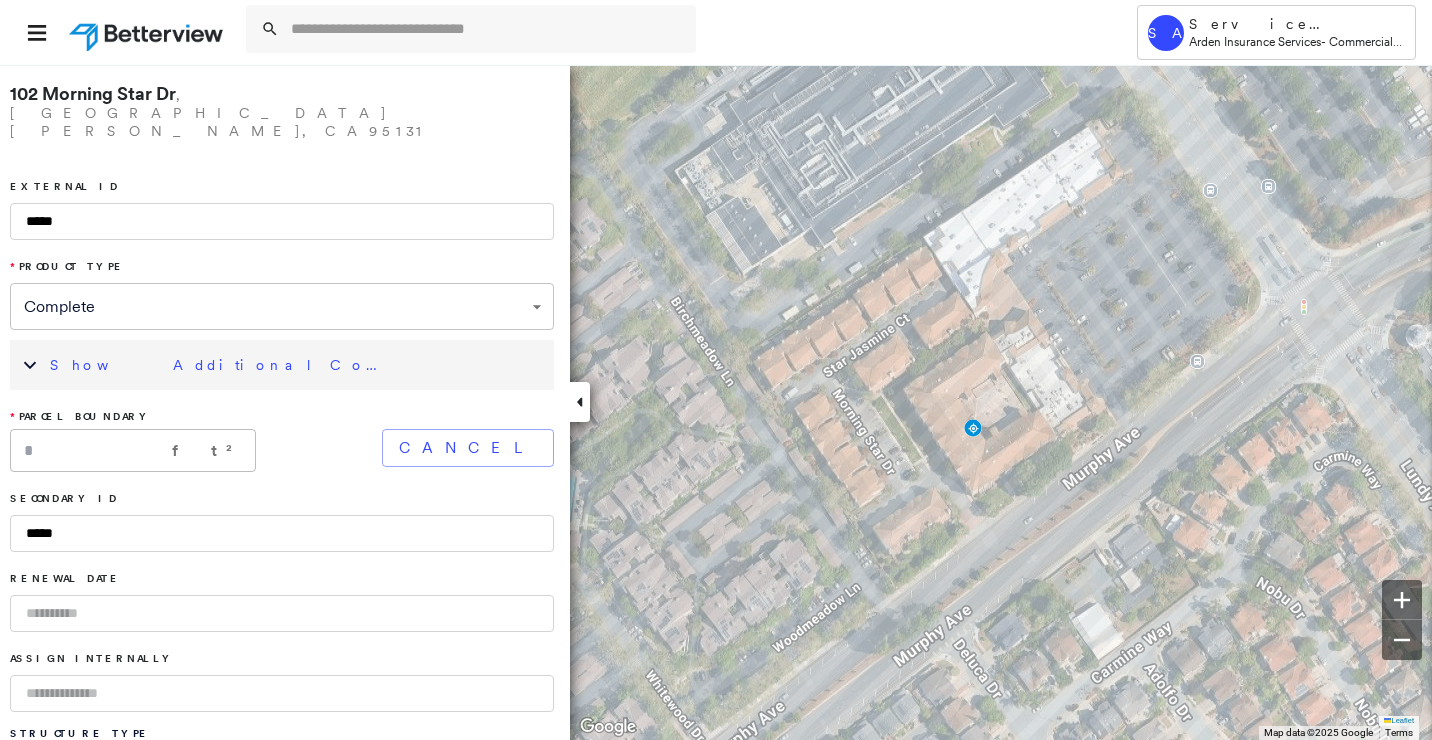 click at bounding box center [580, 402] 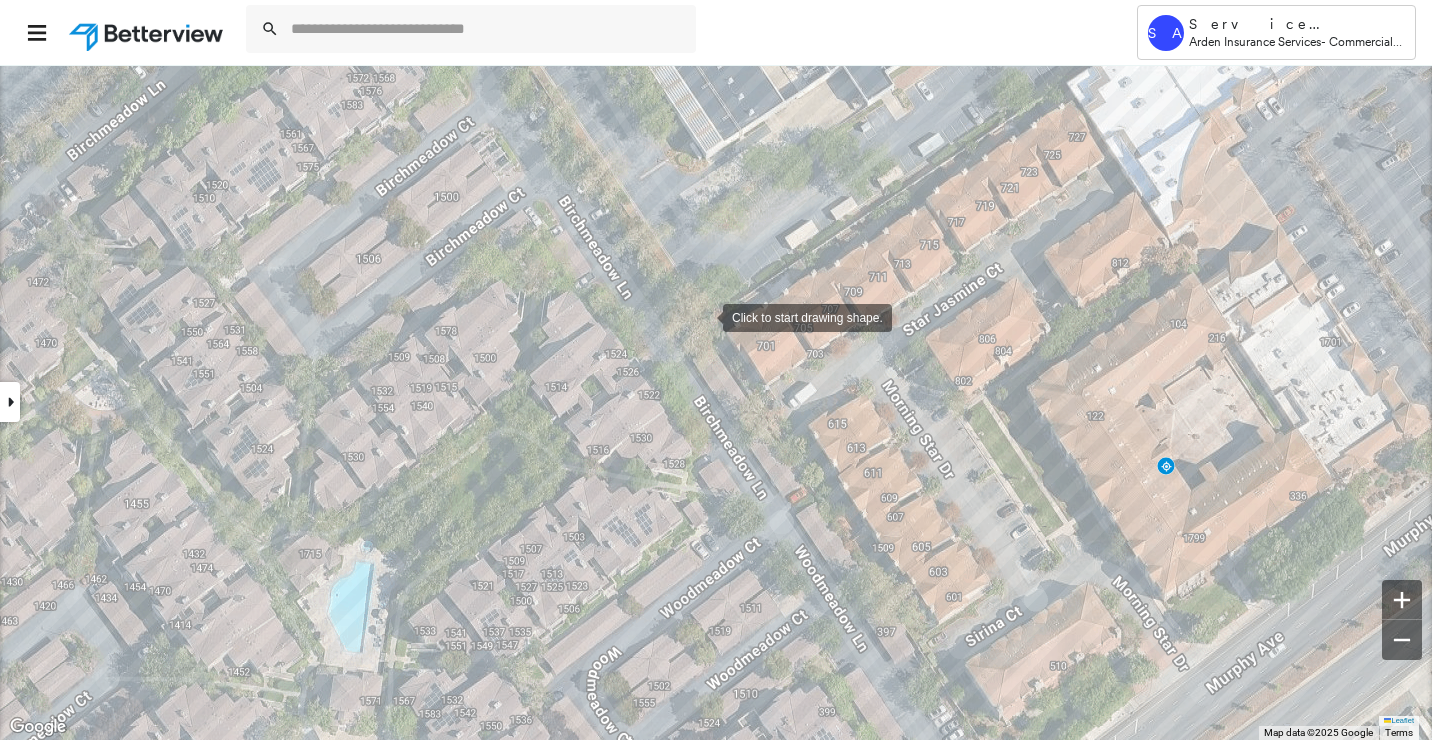 click at bounding box center (703, 316) 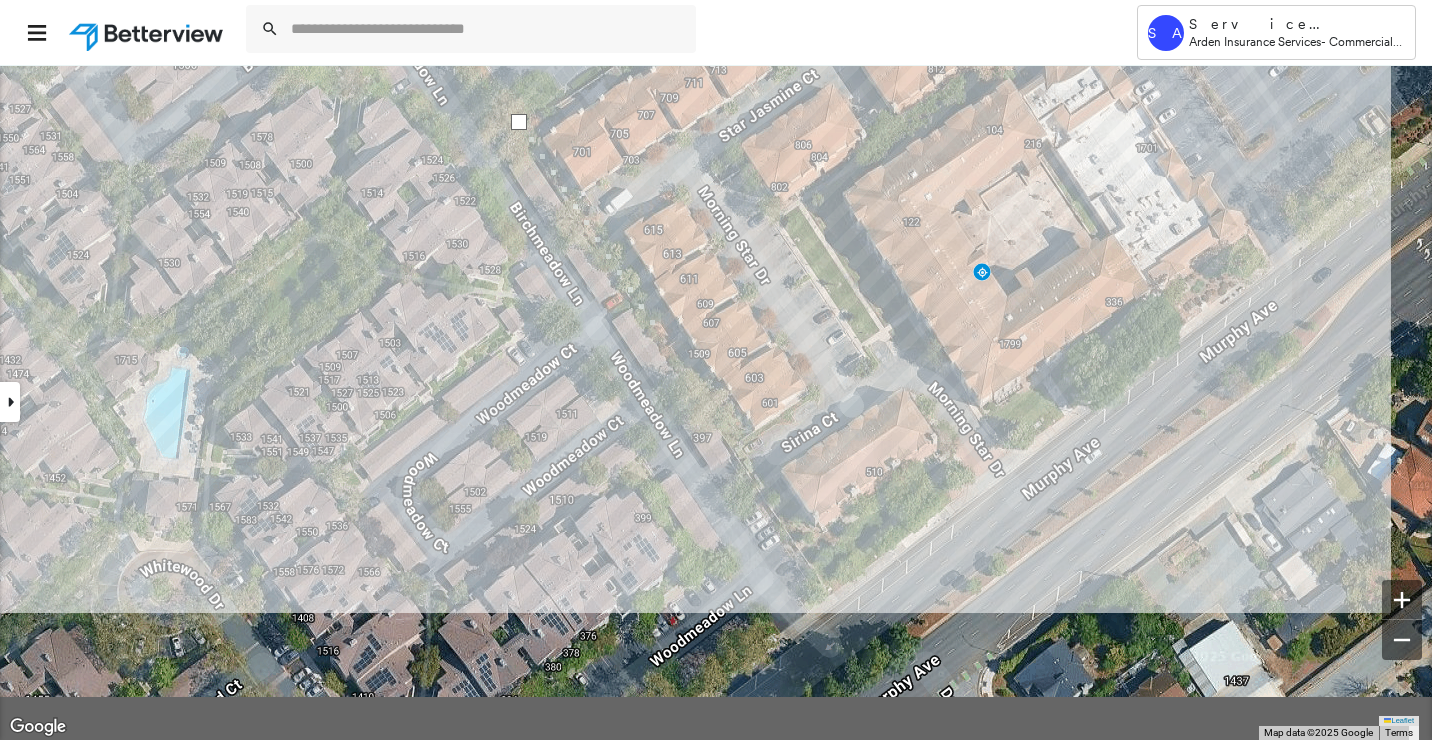 click on "Click to continue drawing shape." at bounding box center [-165, -152] 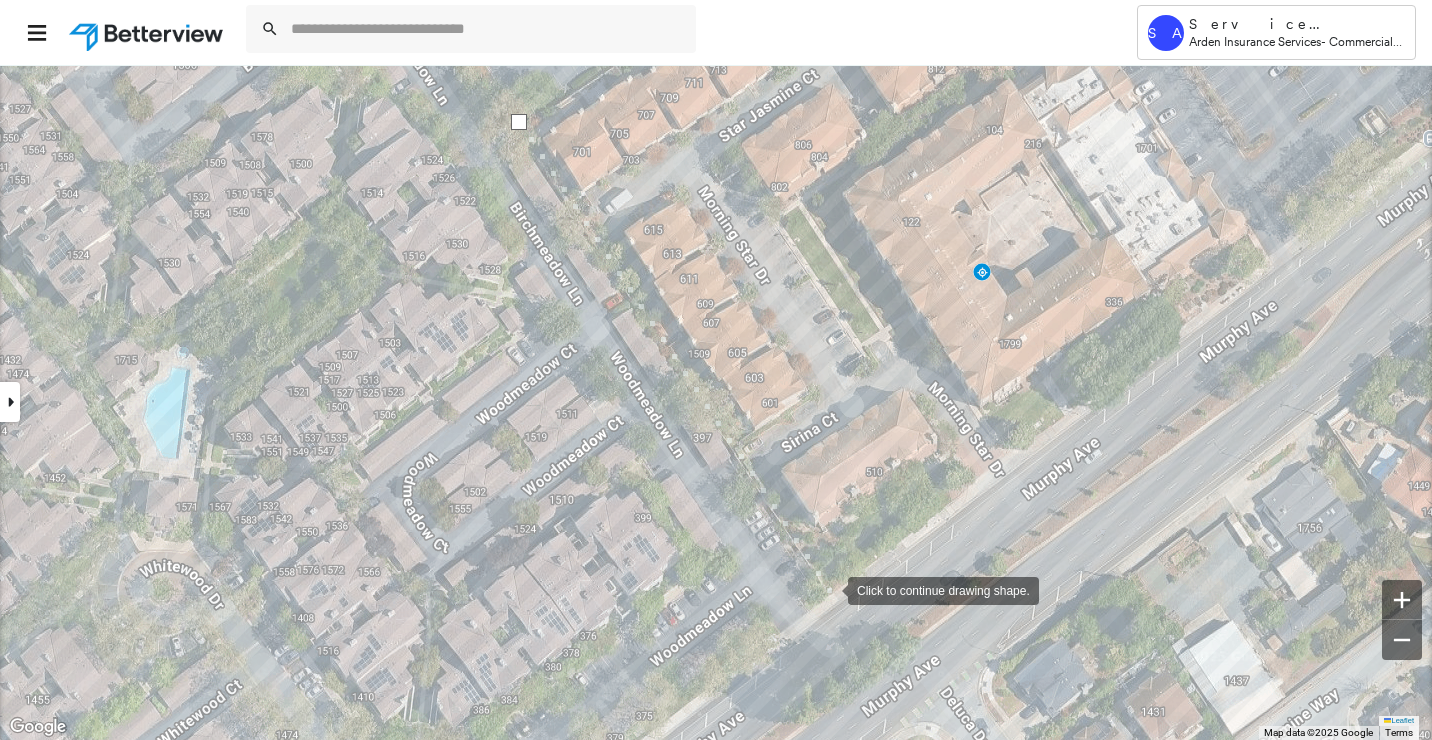 click at bounding box center [828, 589] 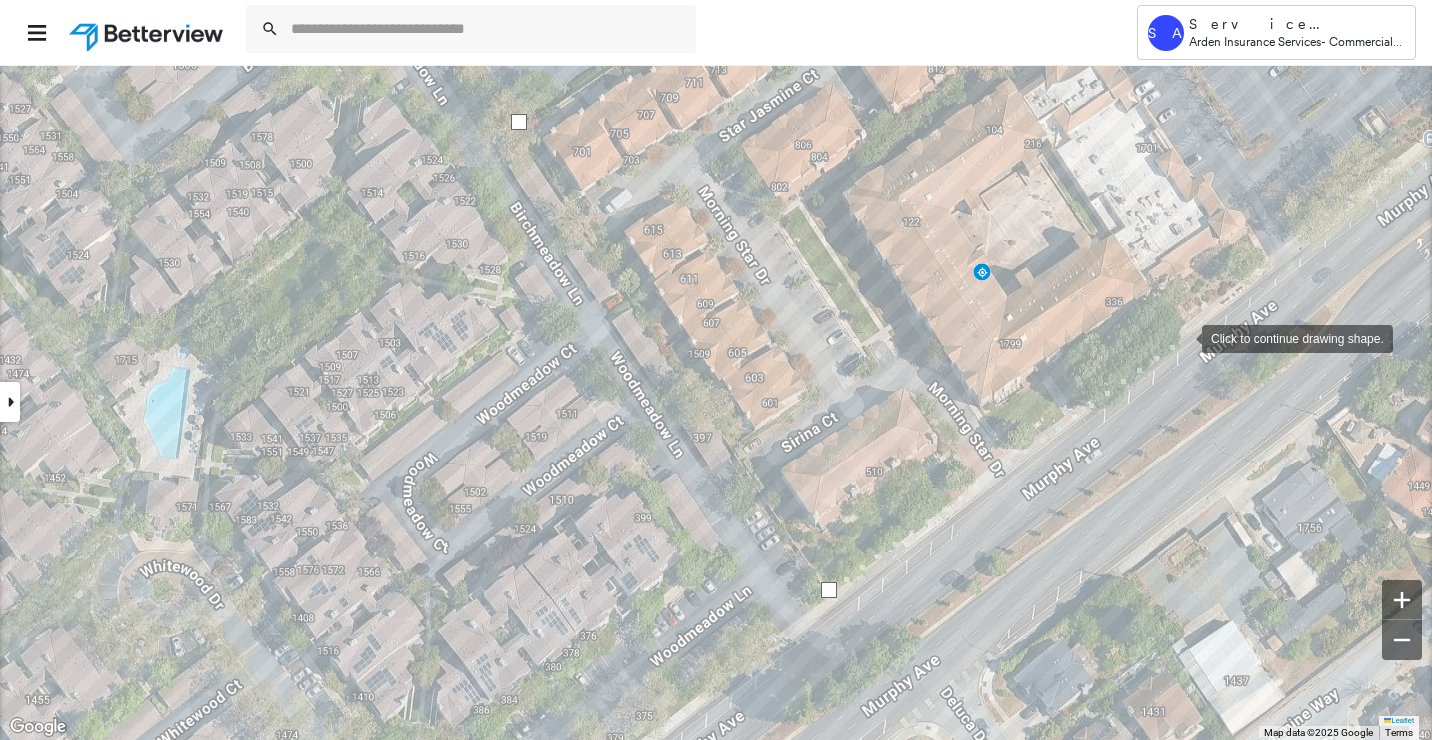 click at bounding box center [1182, 337] 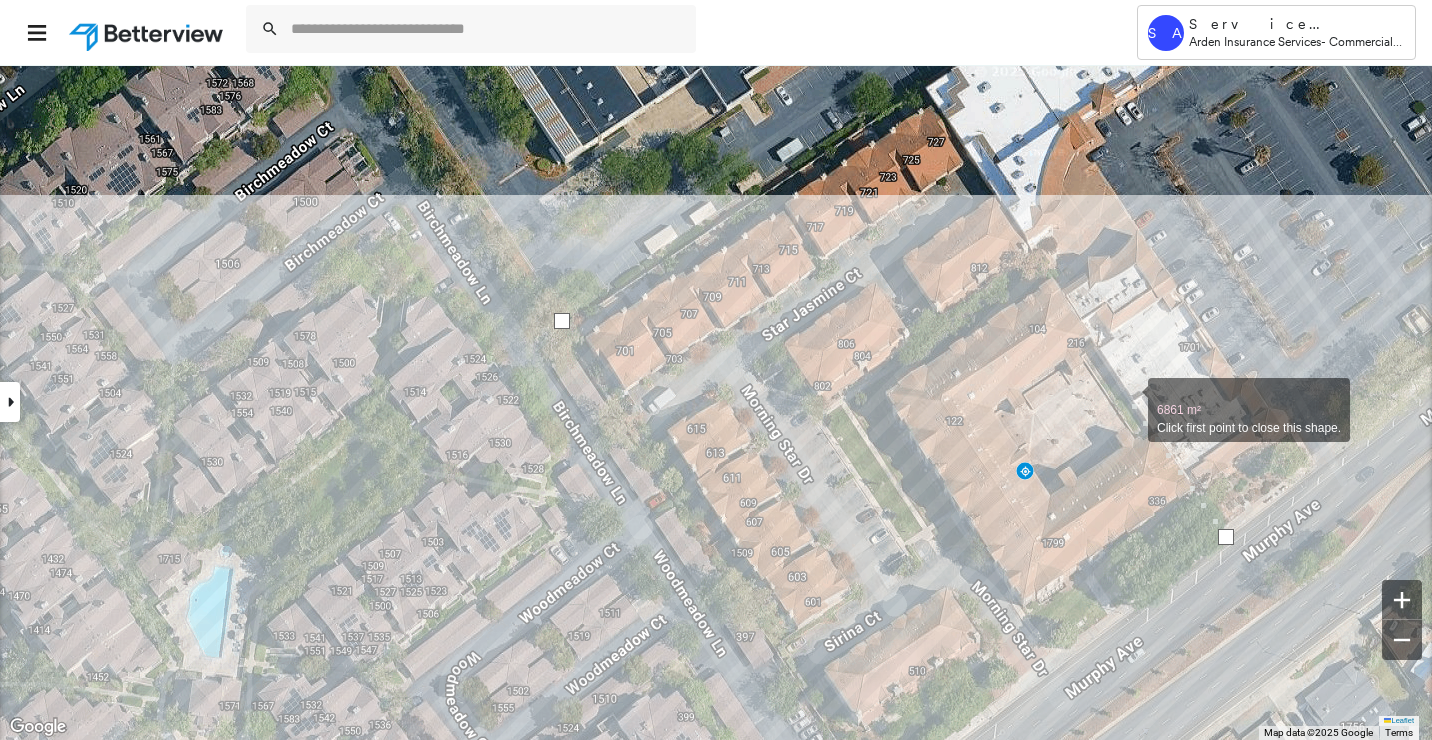 drag, startPoint x: 1085, startPoint y: 199, endPoint x: 1124, endPoint y: 396, distance: 200.8233 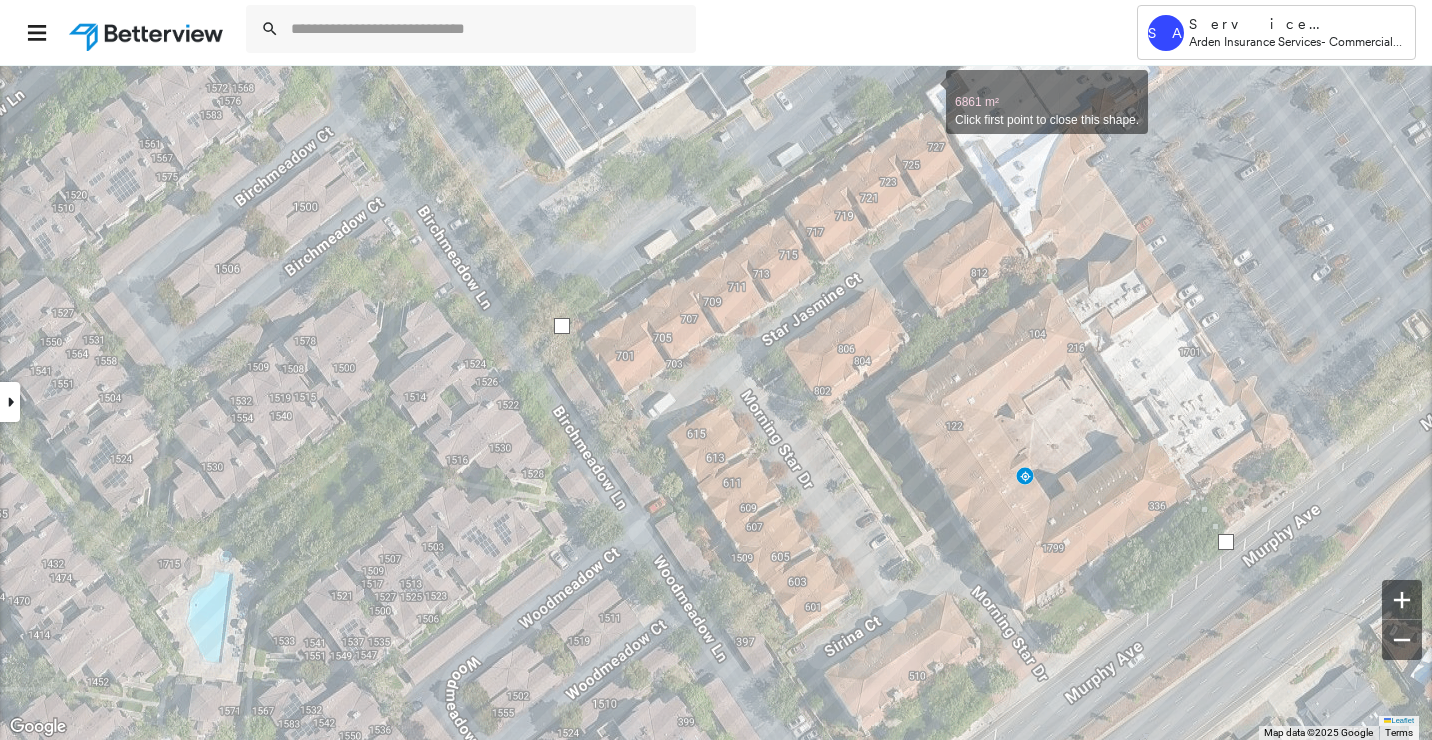 click at bounding box center [926, 91] 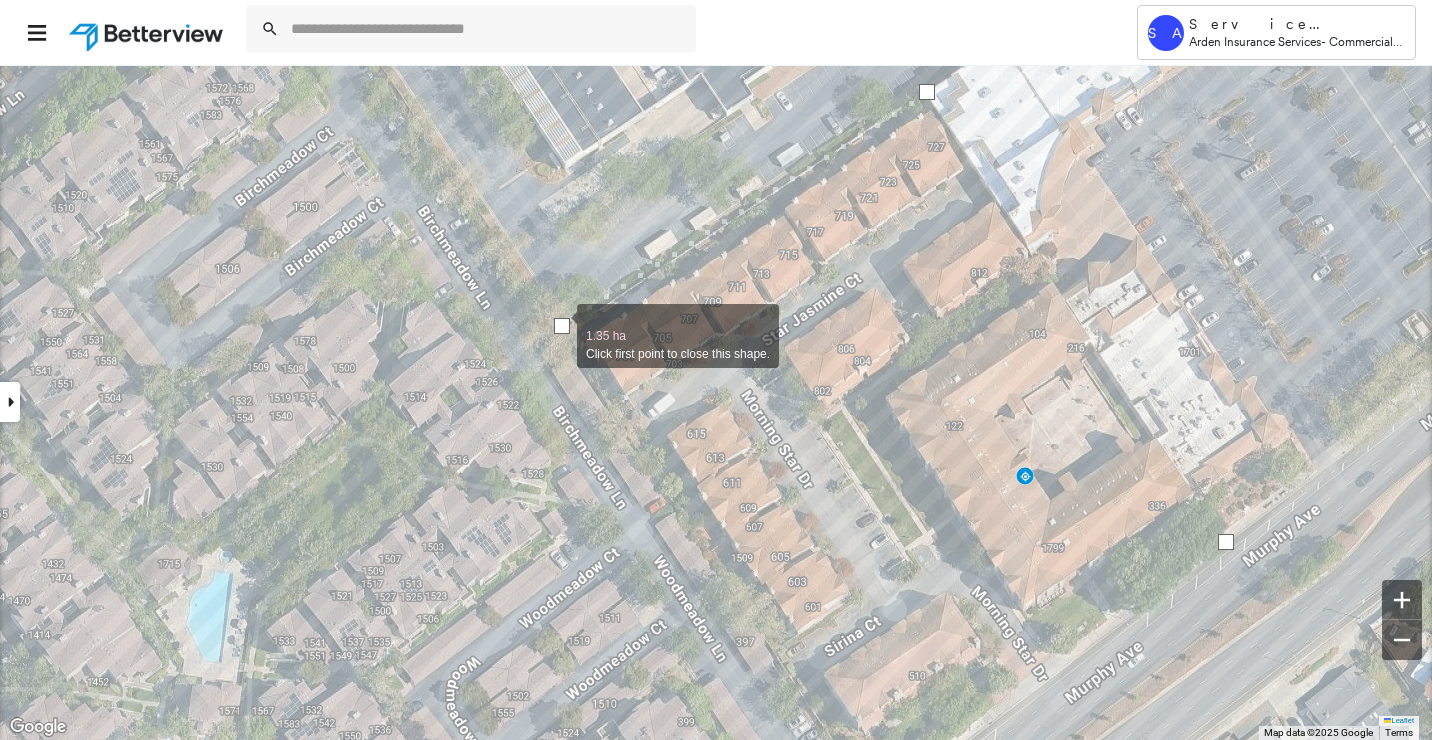 click at bounding box center [562, 326] 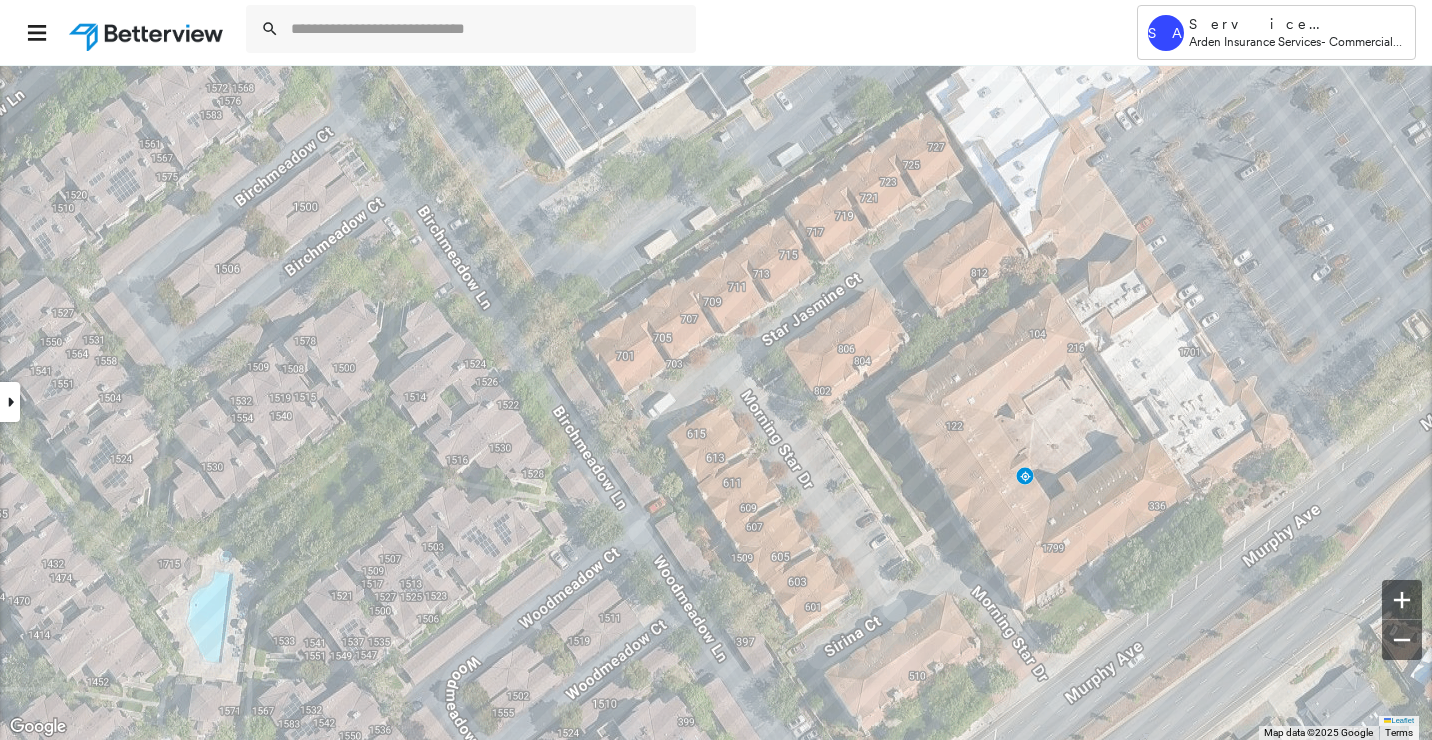 type on "*******" 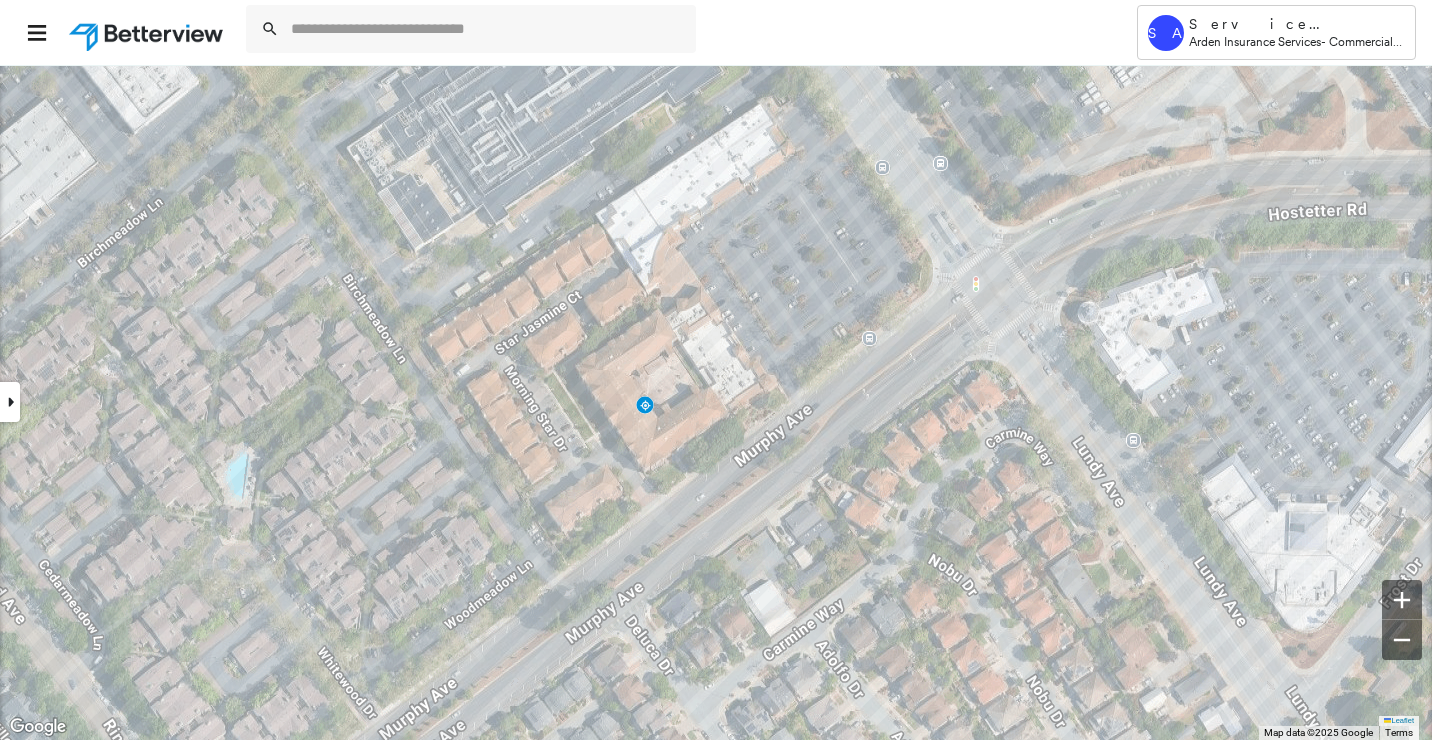 click at bounding box center (10, 402) 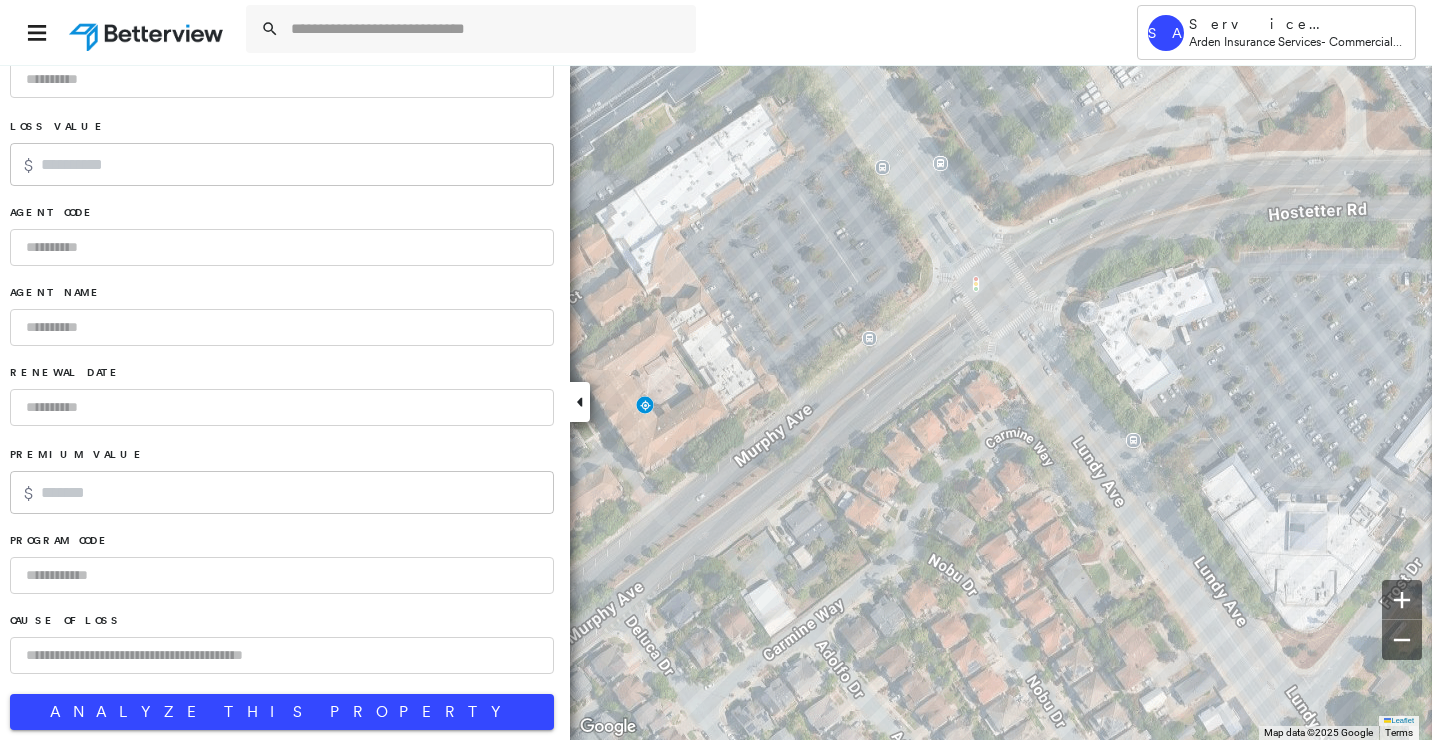 scroll, scrollTop: 1313, scrollLeft: 0, axis: vertical 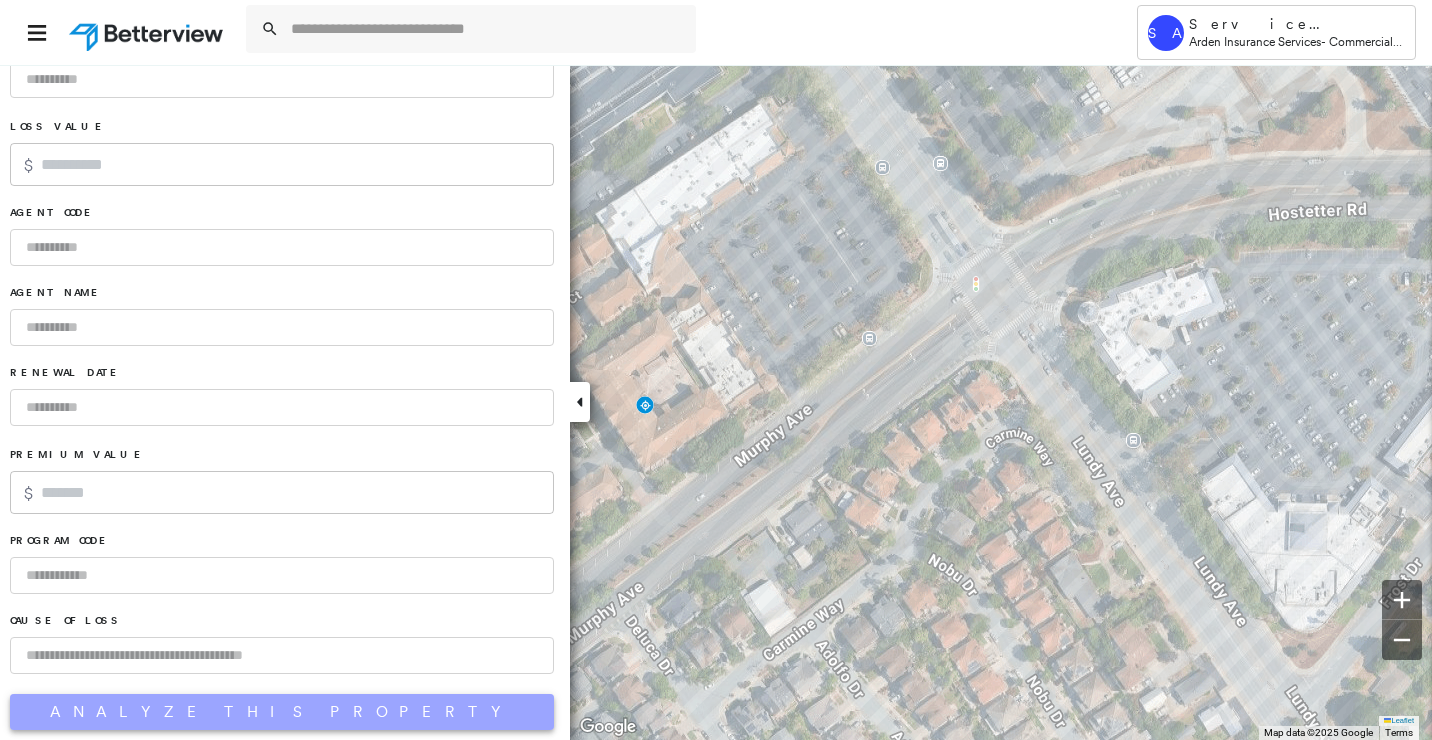 click on "Analyze This Property" at bounding box center (282, 712) 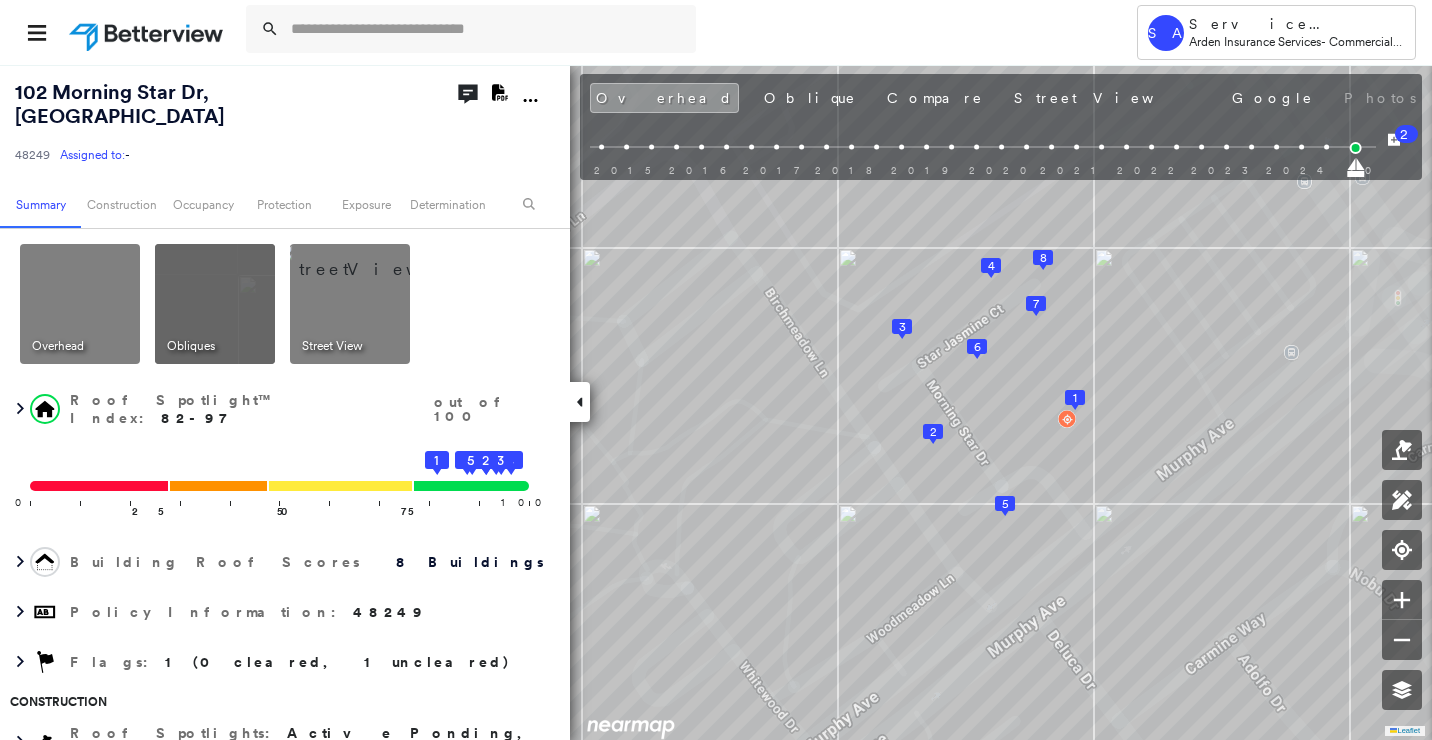 click on "102  Morning Star Dr ,  San Jose, CA 95131" at bounding box center (120, 104) 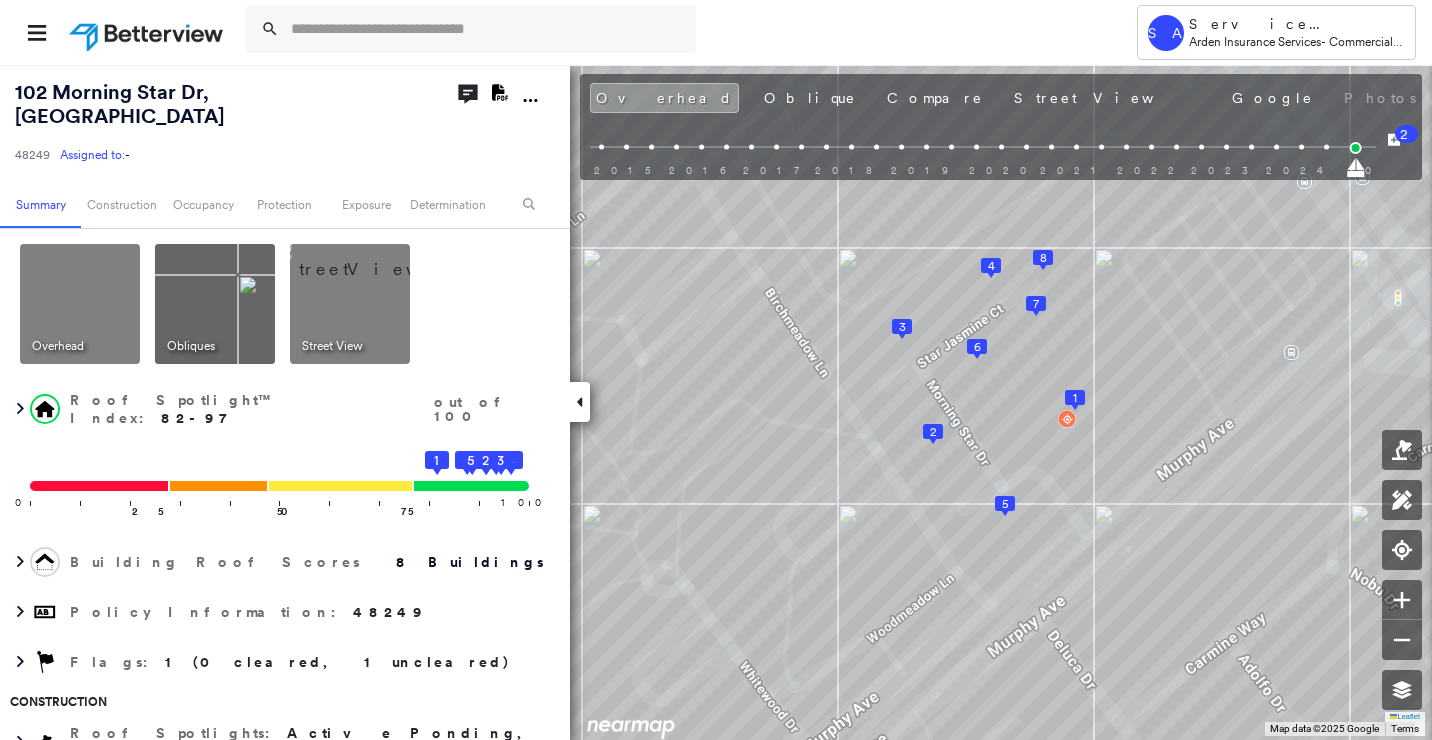 click 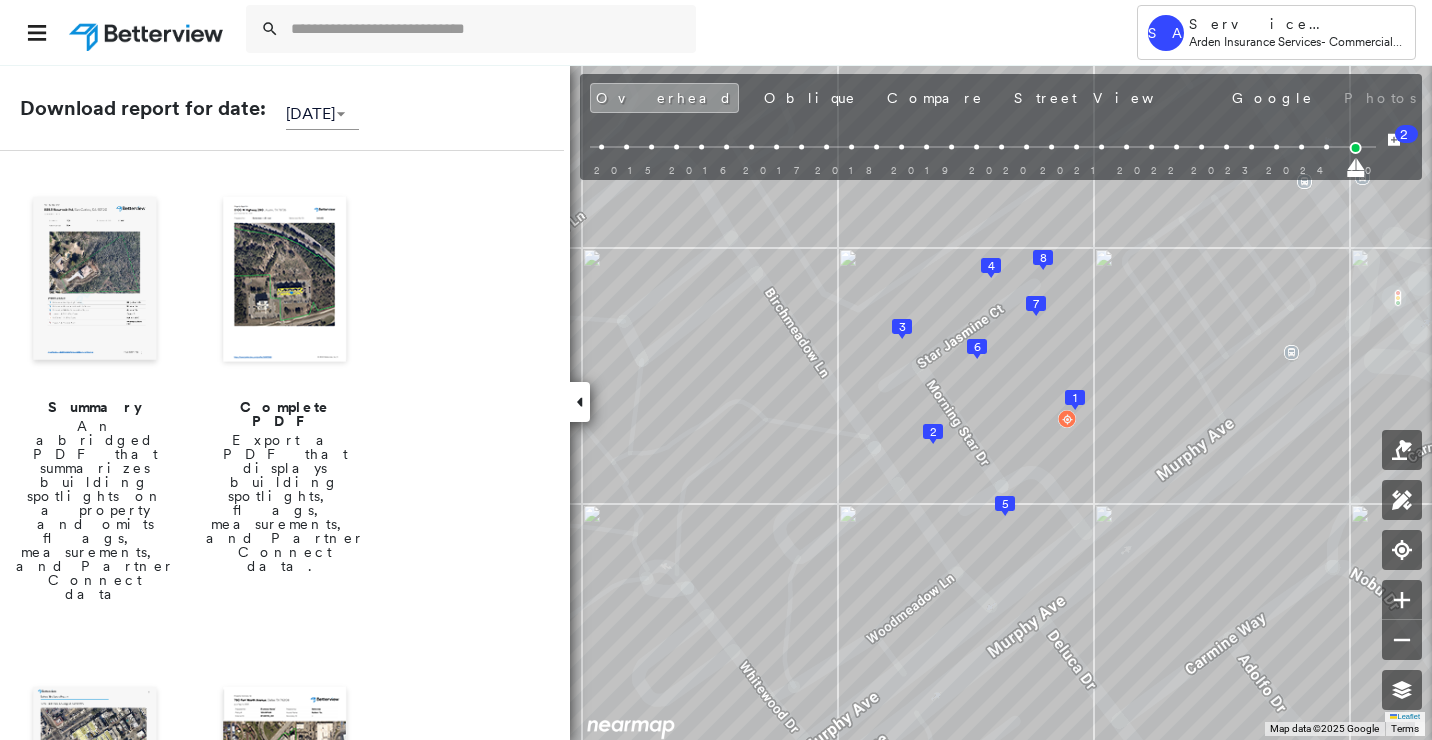 scroll, scrollTop: 300, scrollLeft: 0, axis: vertical 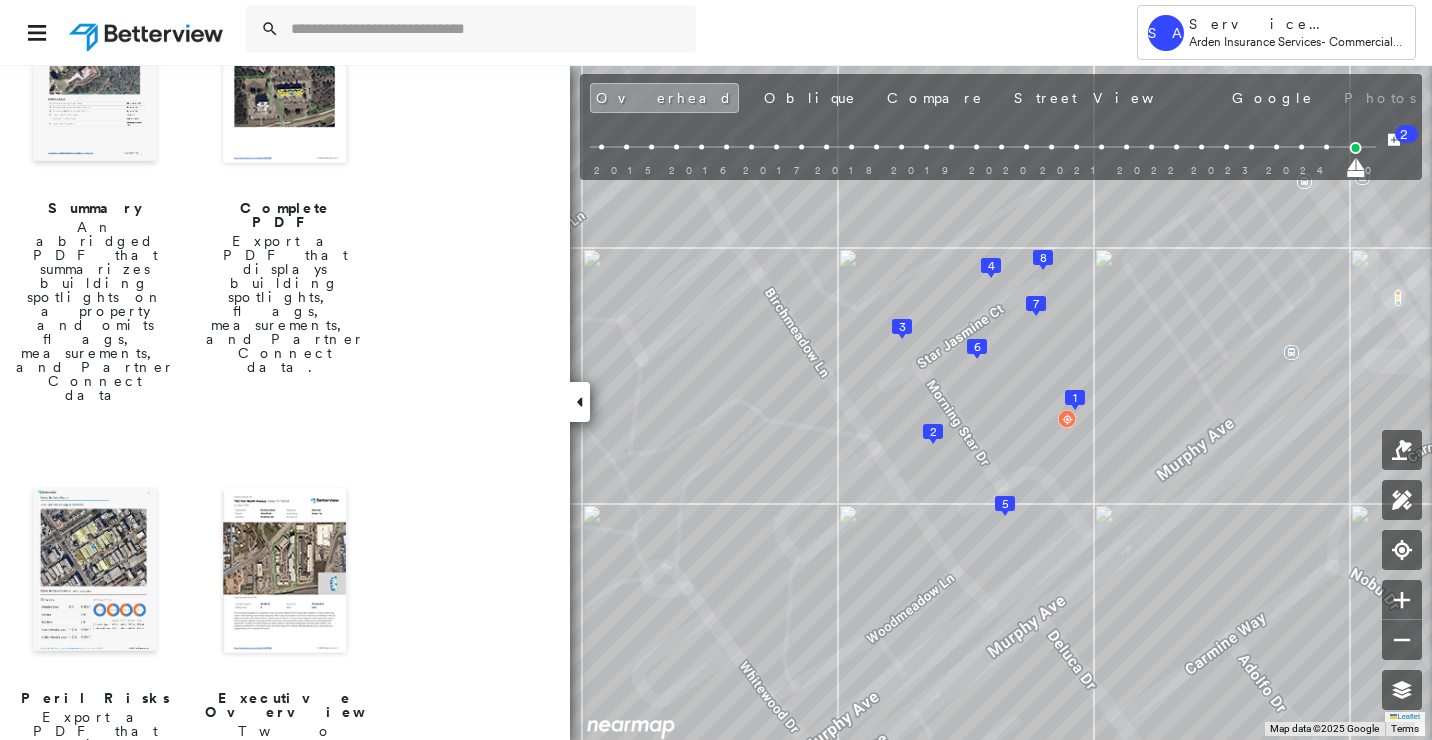 click at bounding box center (95, 572) 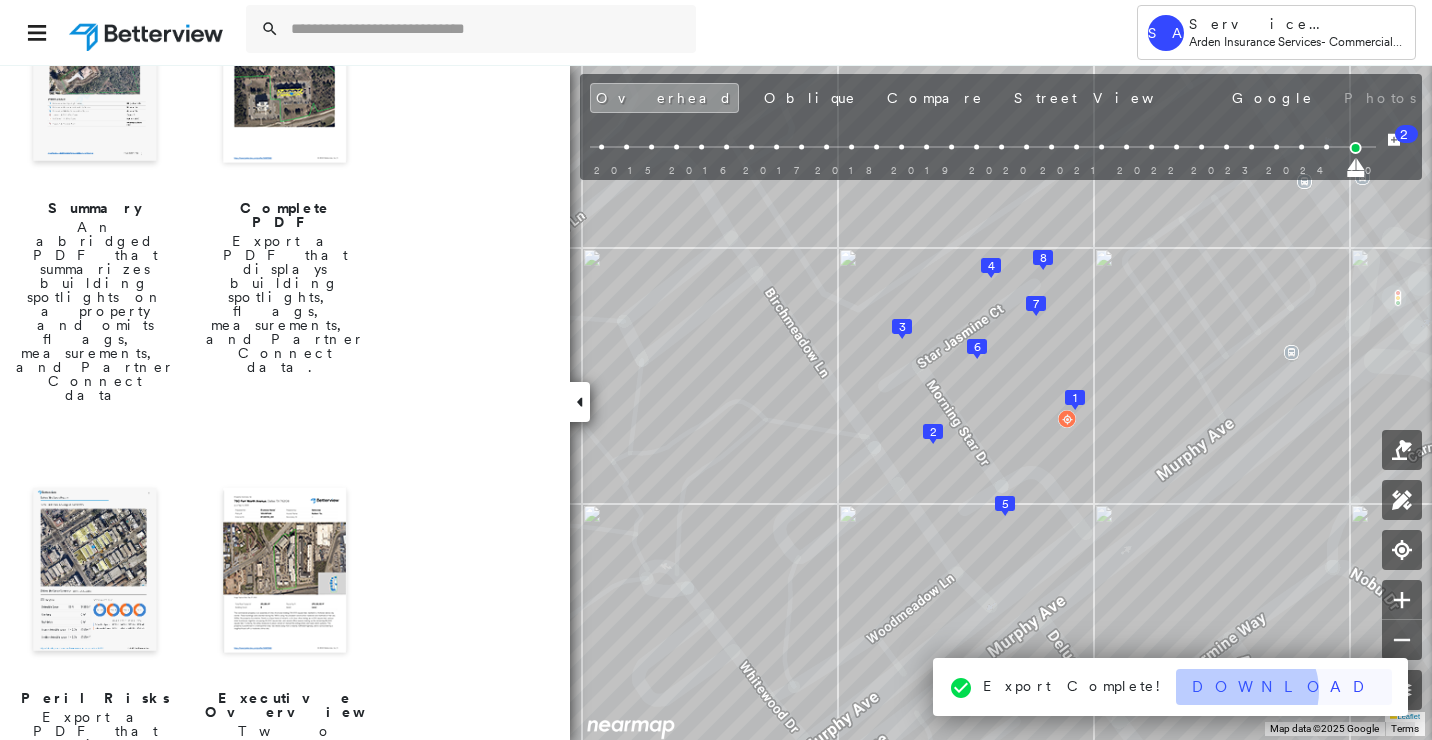 click on "Download" at bounding box center [1284, 687] 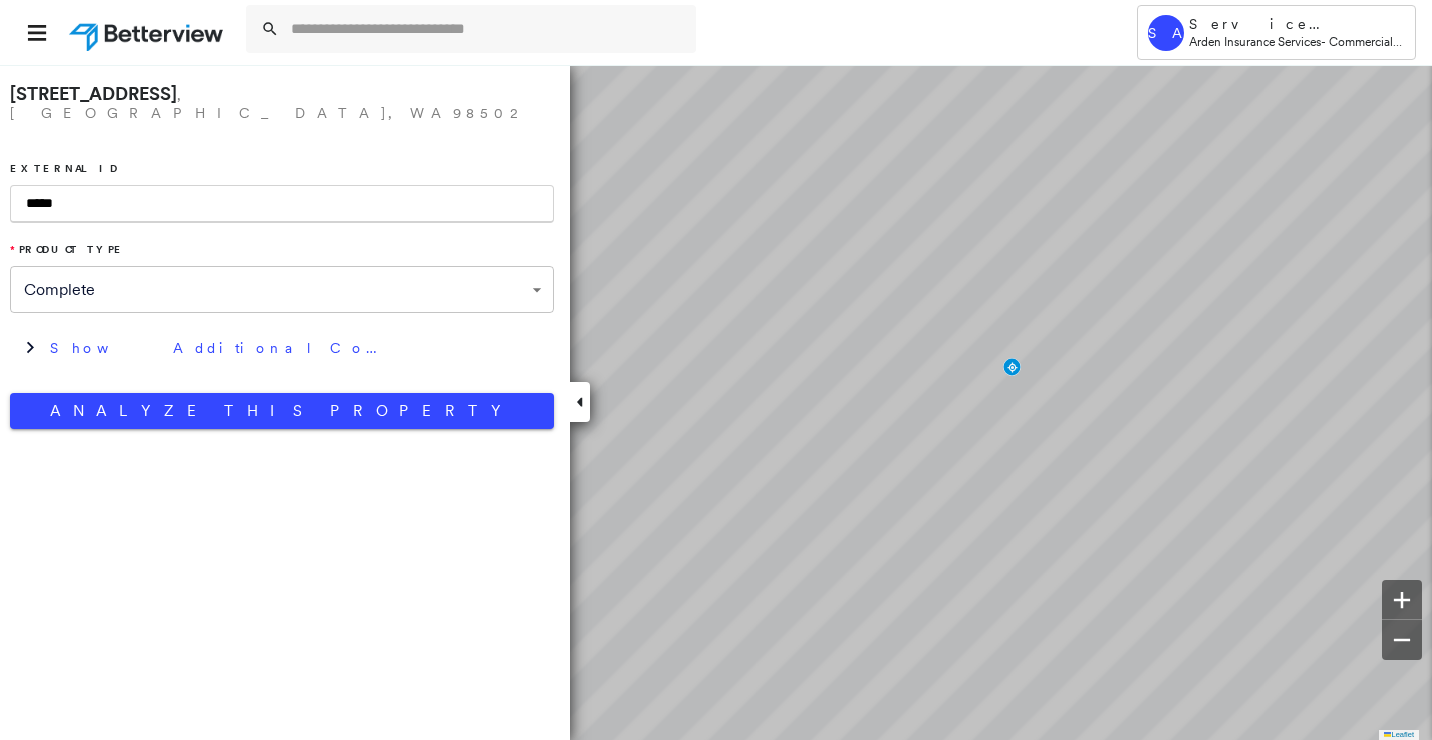scroll, scrollTop: 0, scrollLeft: 0, axis: both 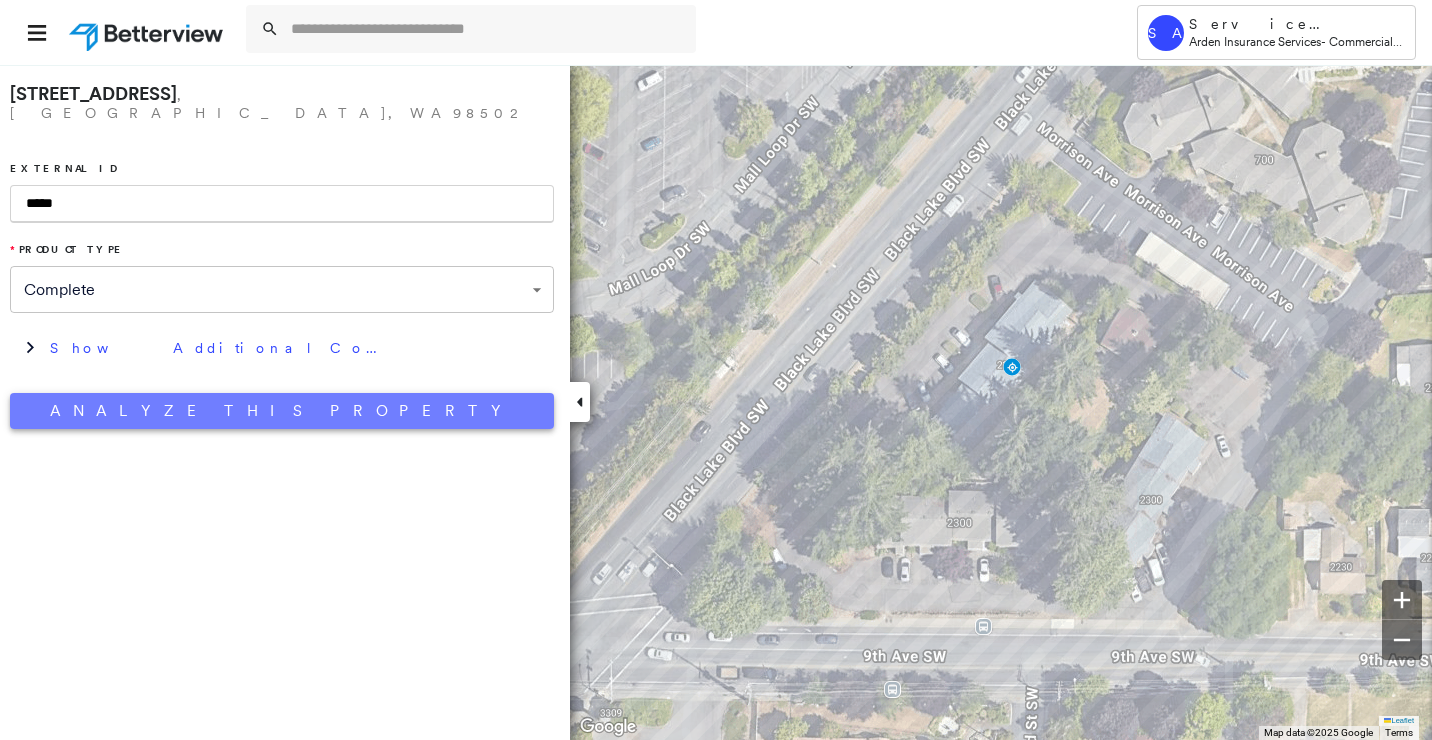 click on "Analyze This Property" at bounding box center (282, 411) 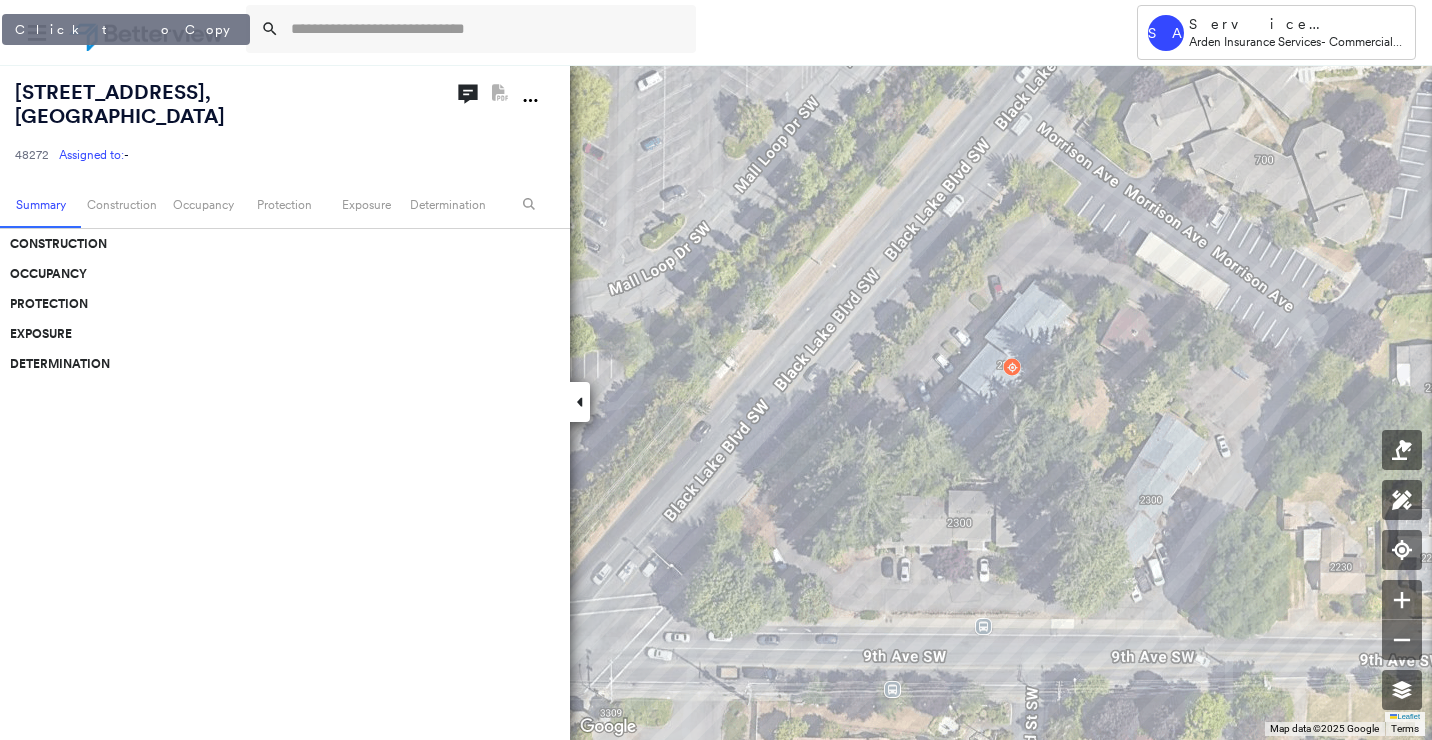 click on "2300  9th Ave ,  Olympia, WA 98502" at bounding box center [120, 104] 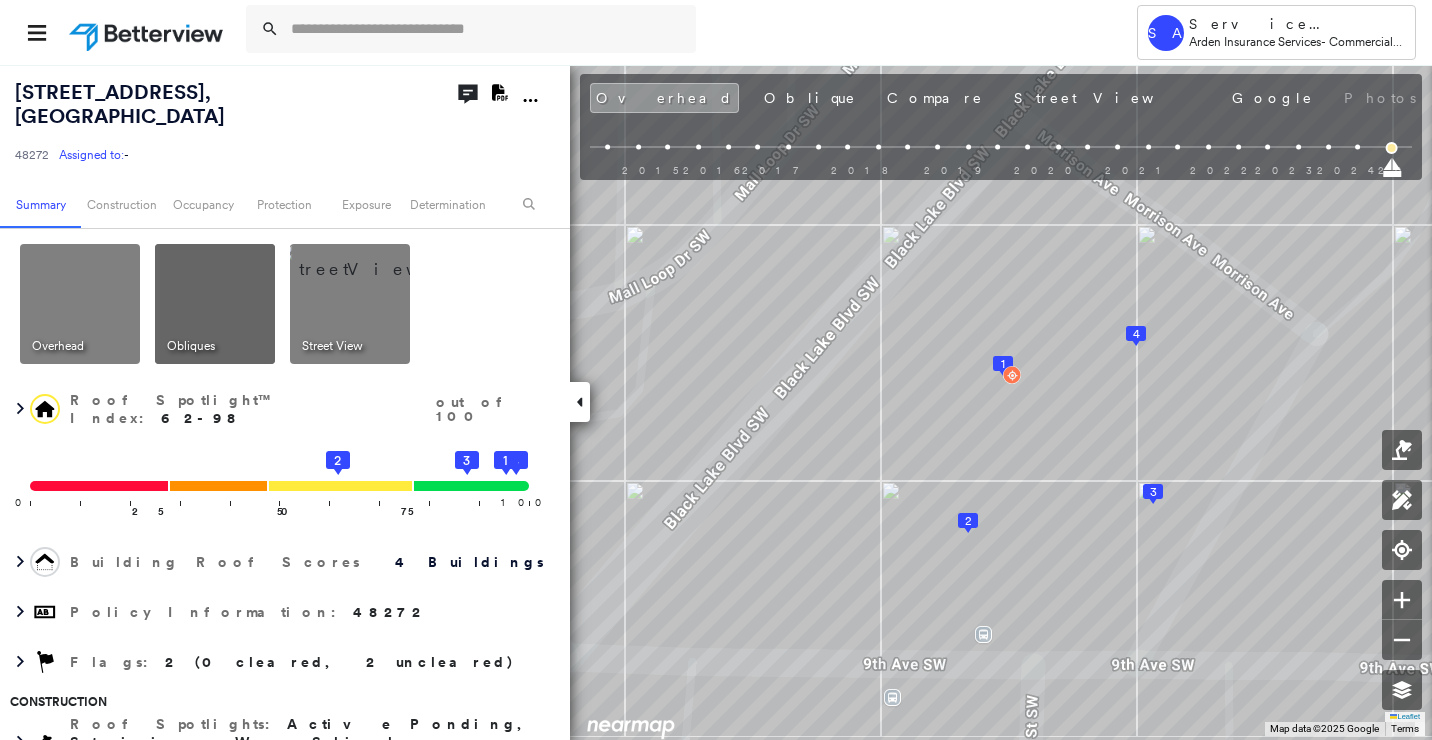 click 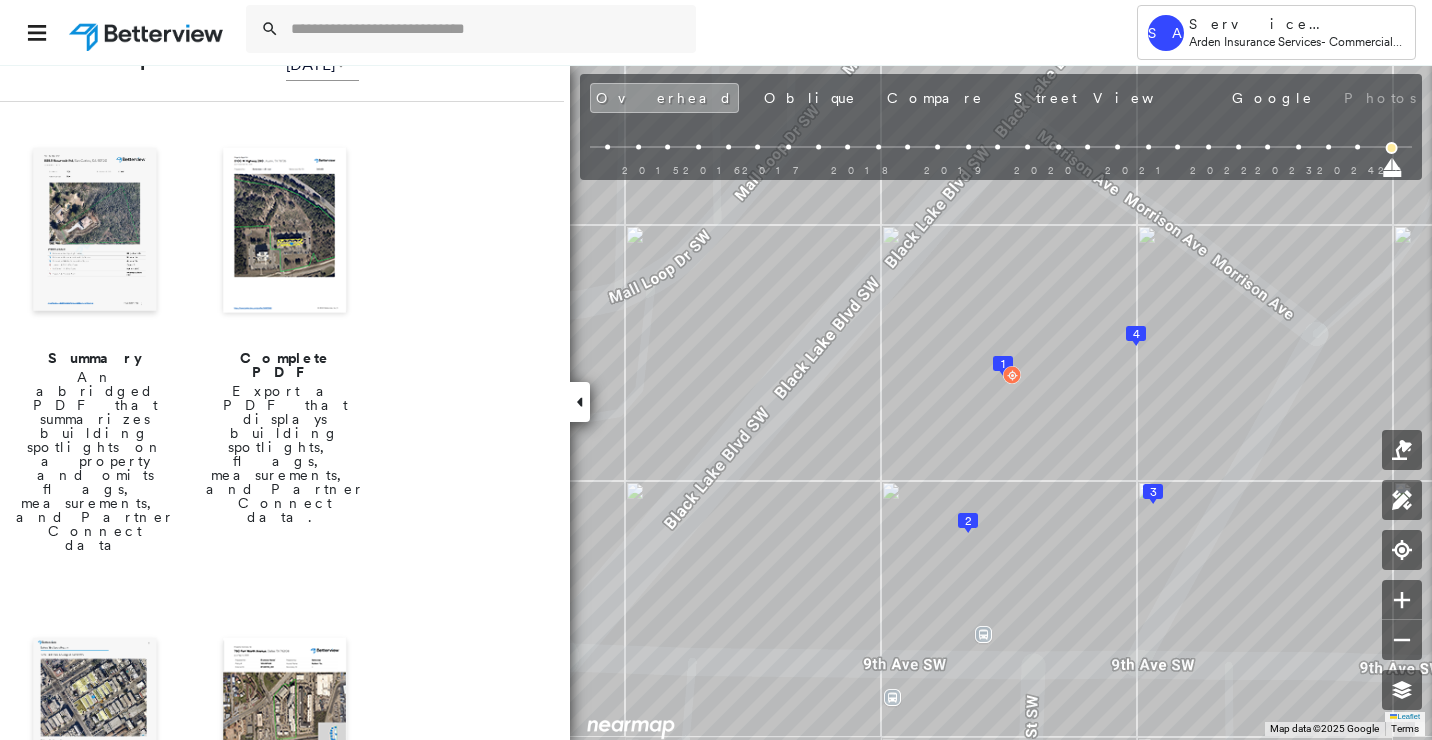 scroll, scrollTop: 300, scrollLeft: 0, axis: vertical 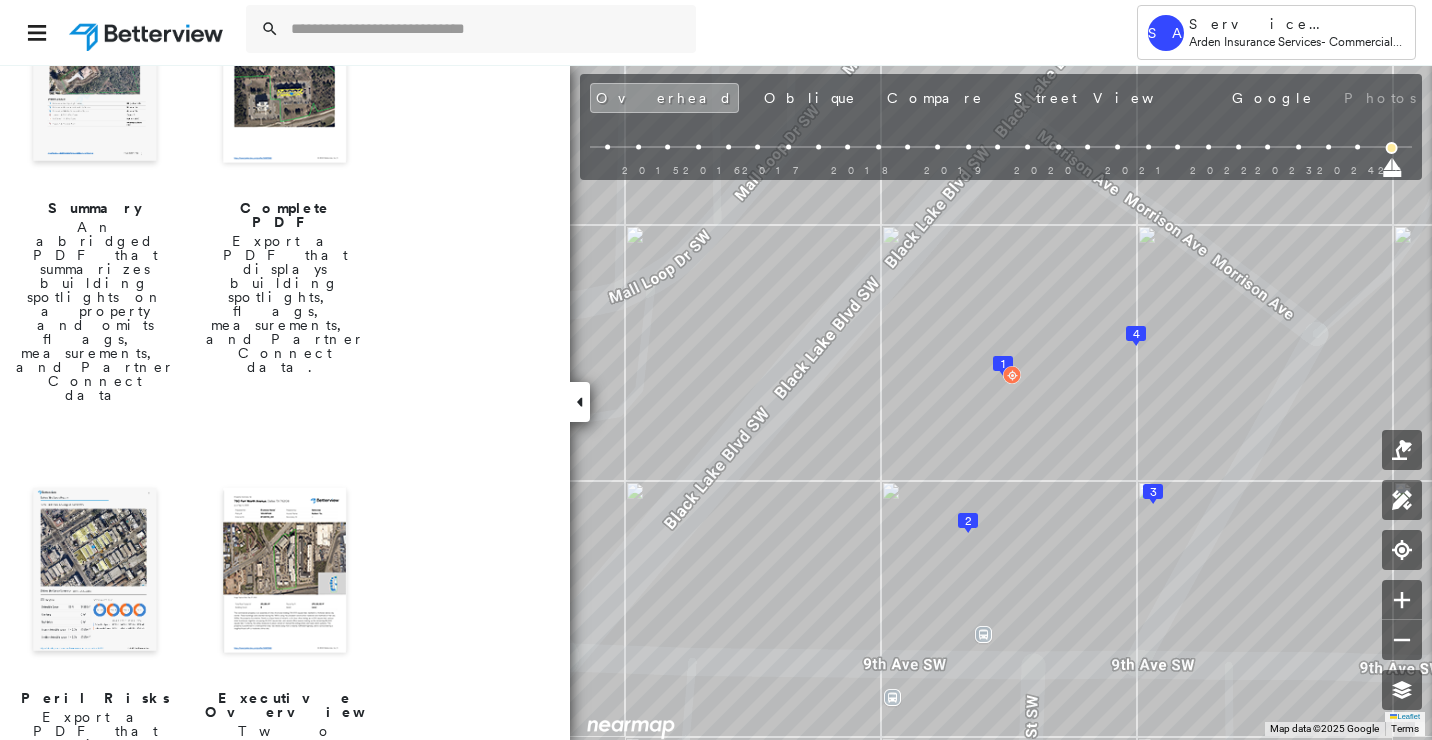 click at bounding box center [95, 572] 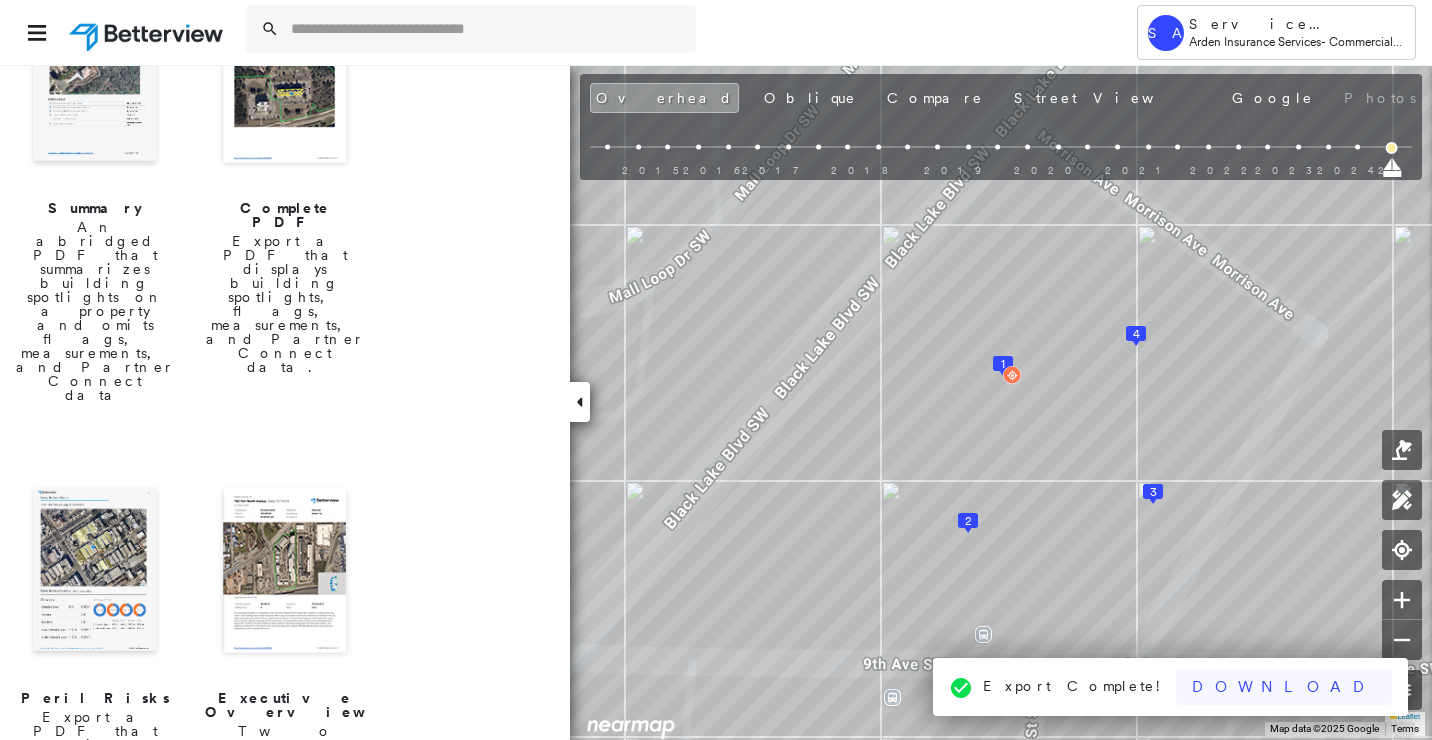click on "Download" at bounding box center (1284, 687) 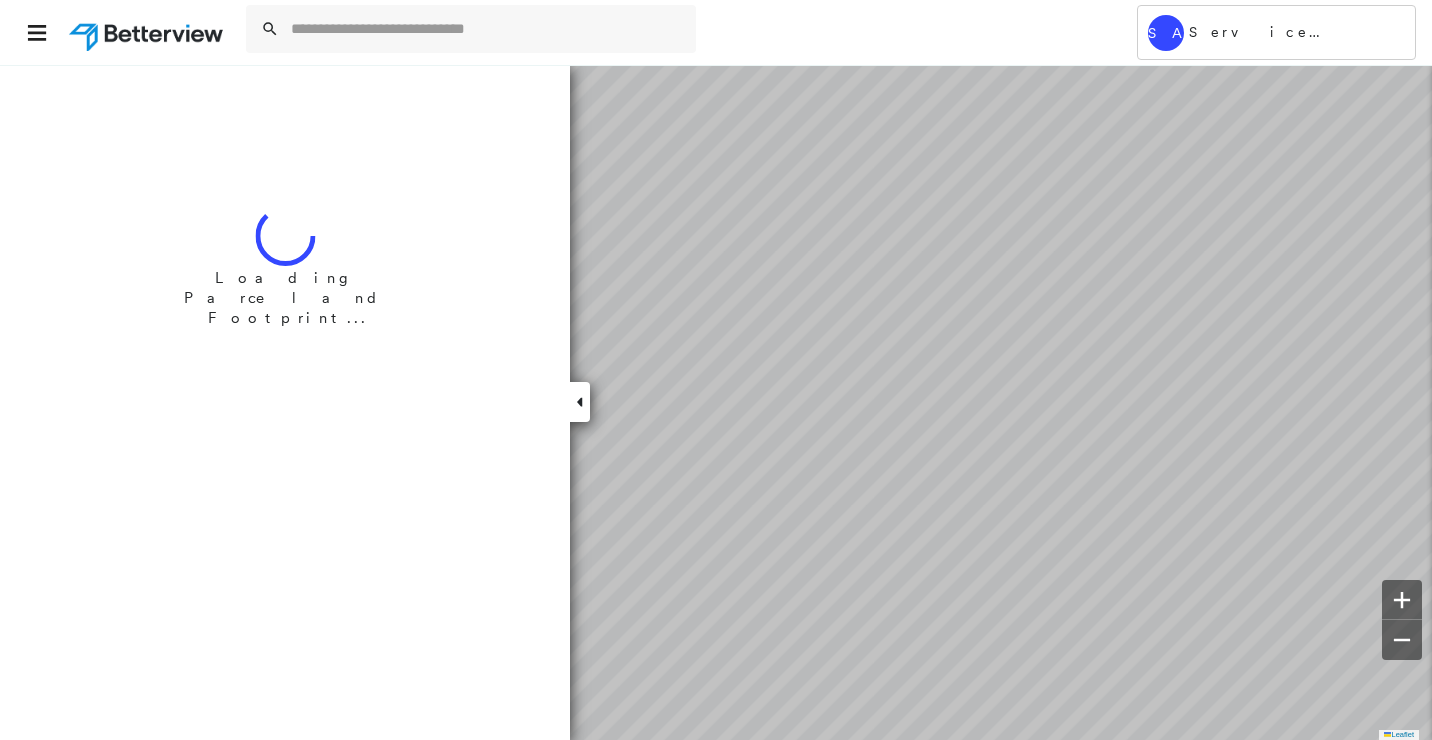 scroll, scrollTop: 0, scrollLeft: 0, axis: both 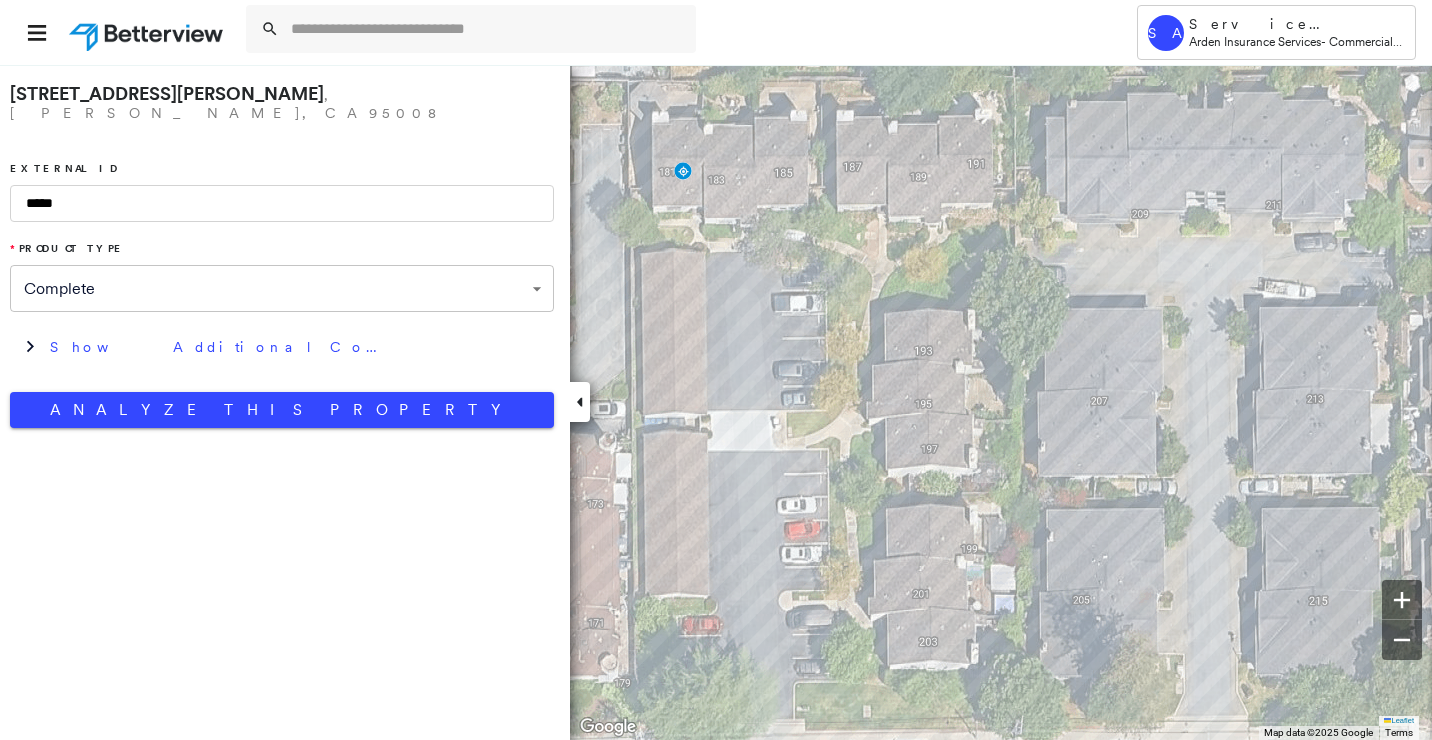 click at bounding box center (580, 402) 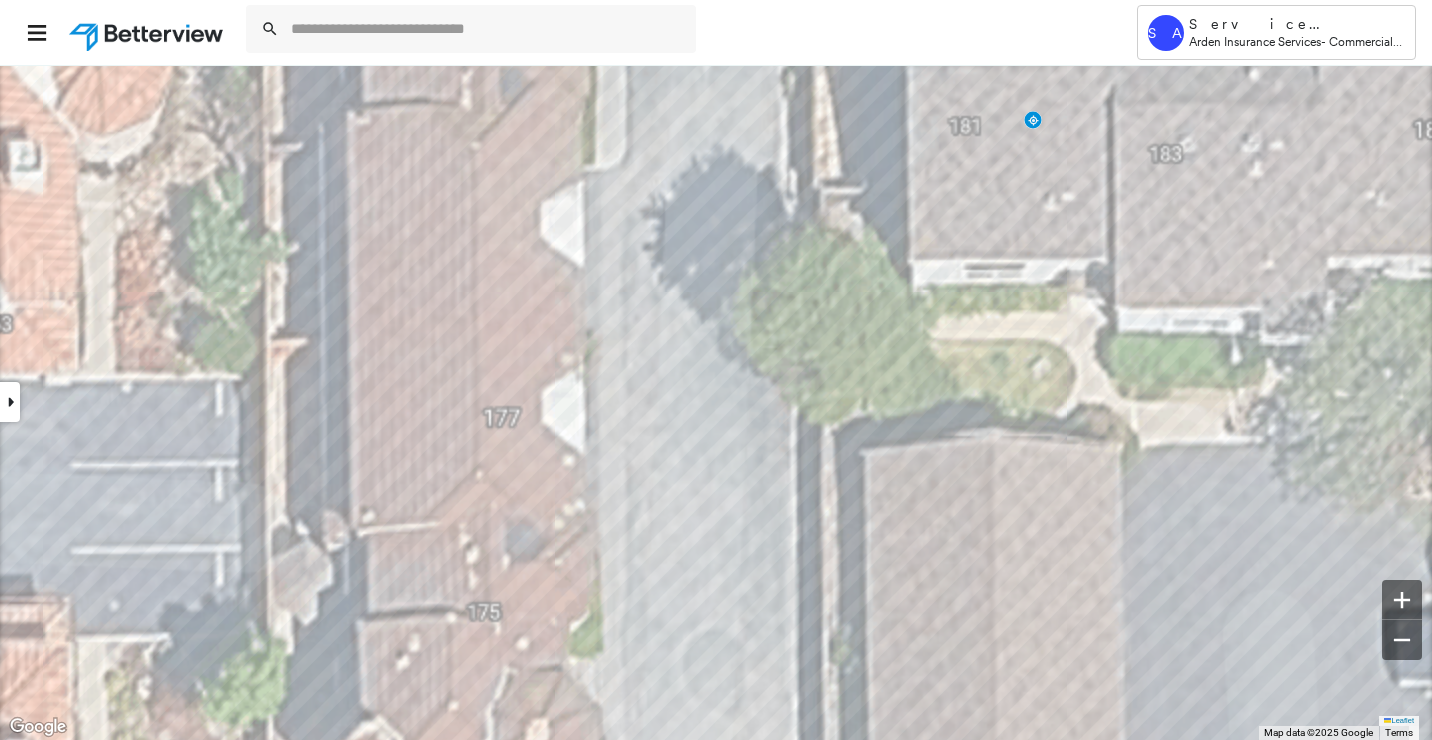 click 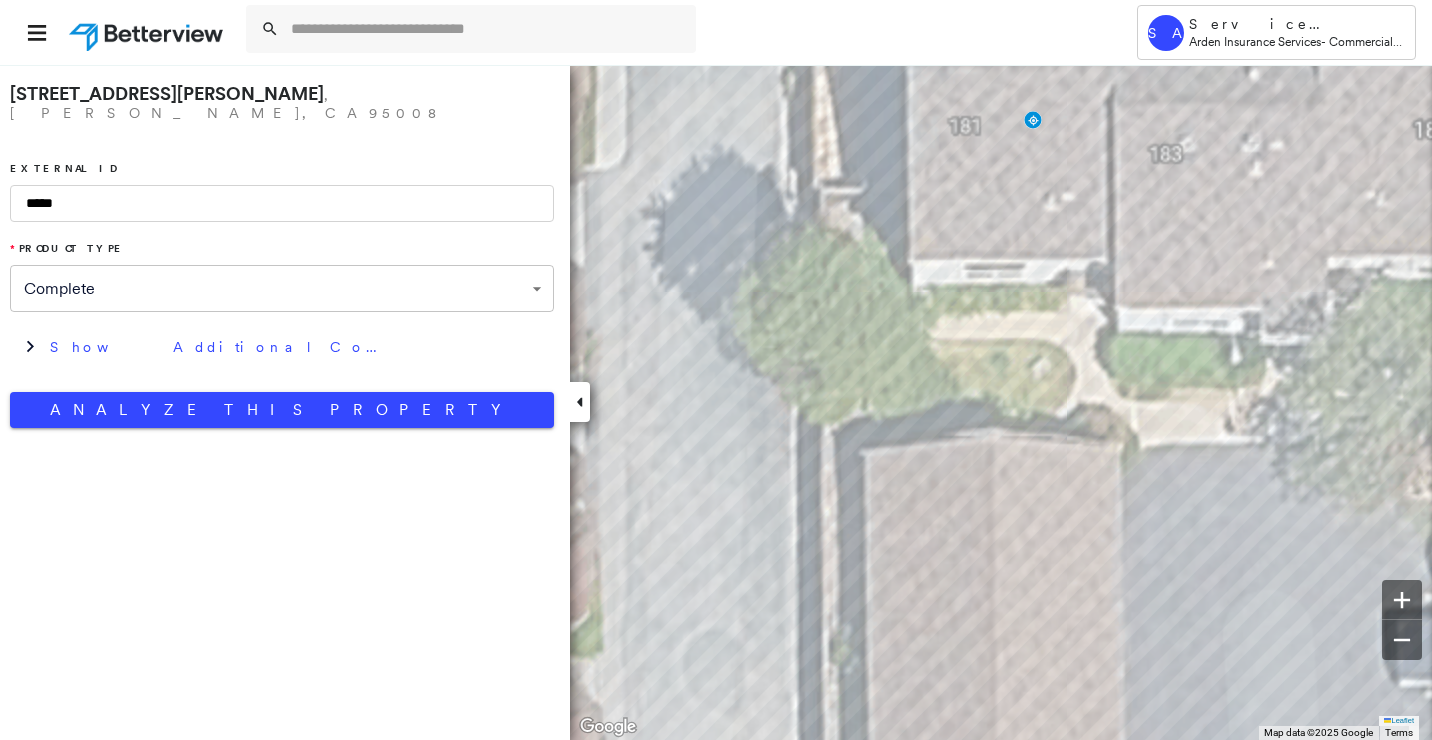drag, startPoint x: 322, startPoint y: 89, endPoint x: -26, endPoint y: 115, distance: 348.9699 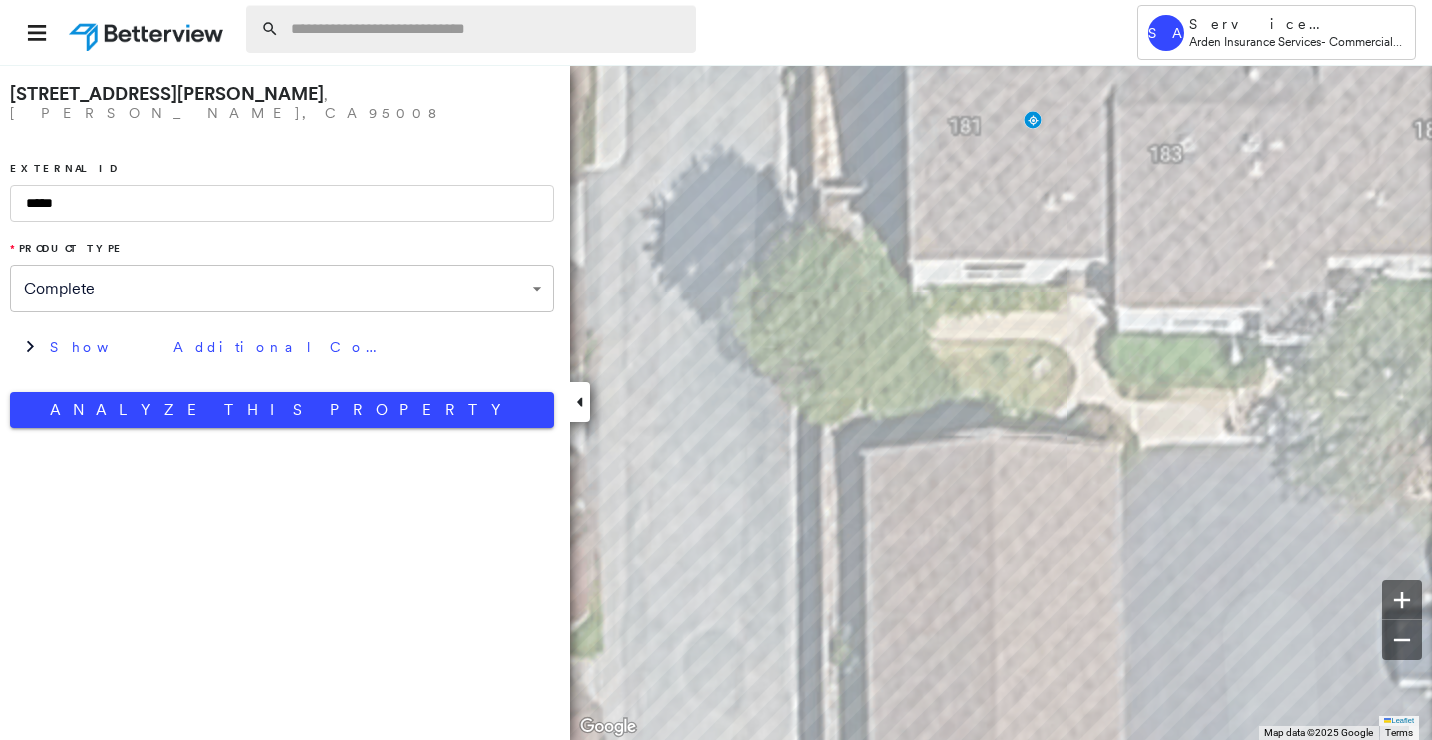 copy on "[STREET_ADDRESS][PERSON_NAME]" 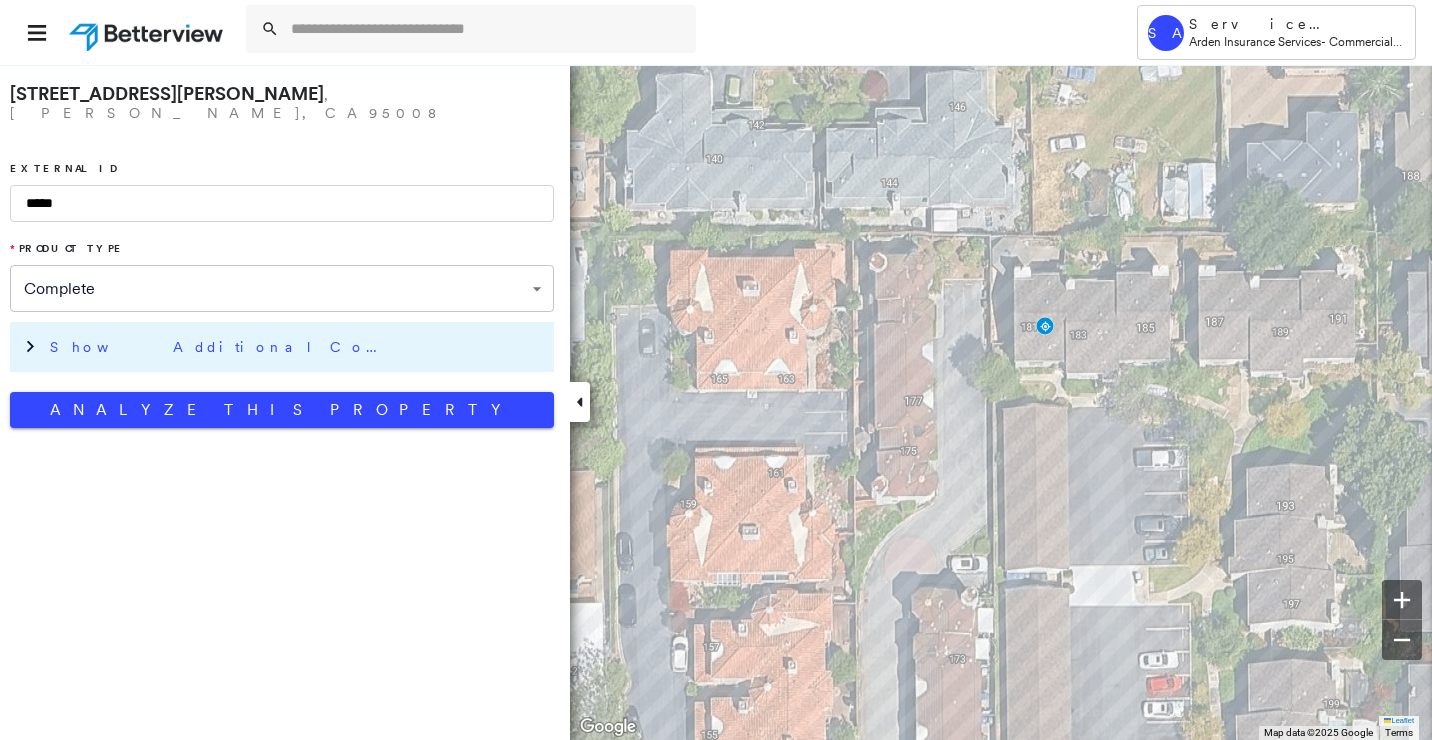 click on "Show Additional Company Data" at bounding box center [297, 347] 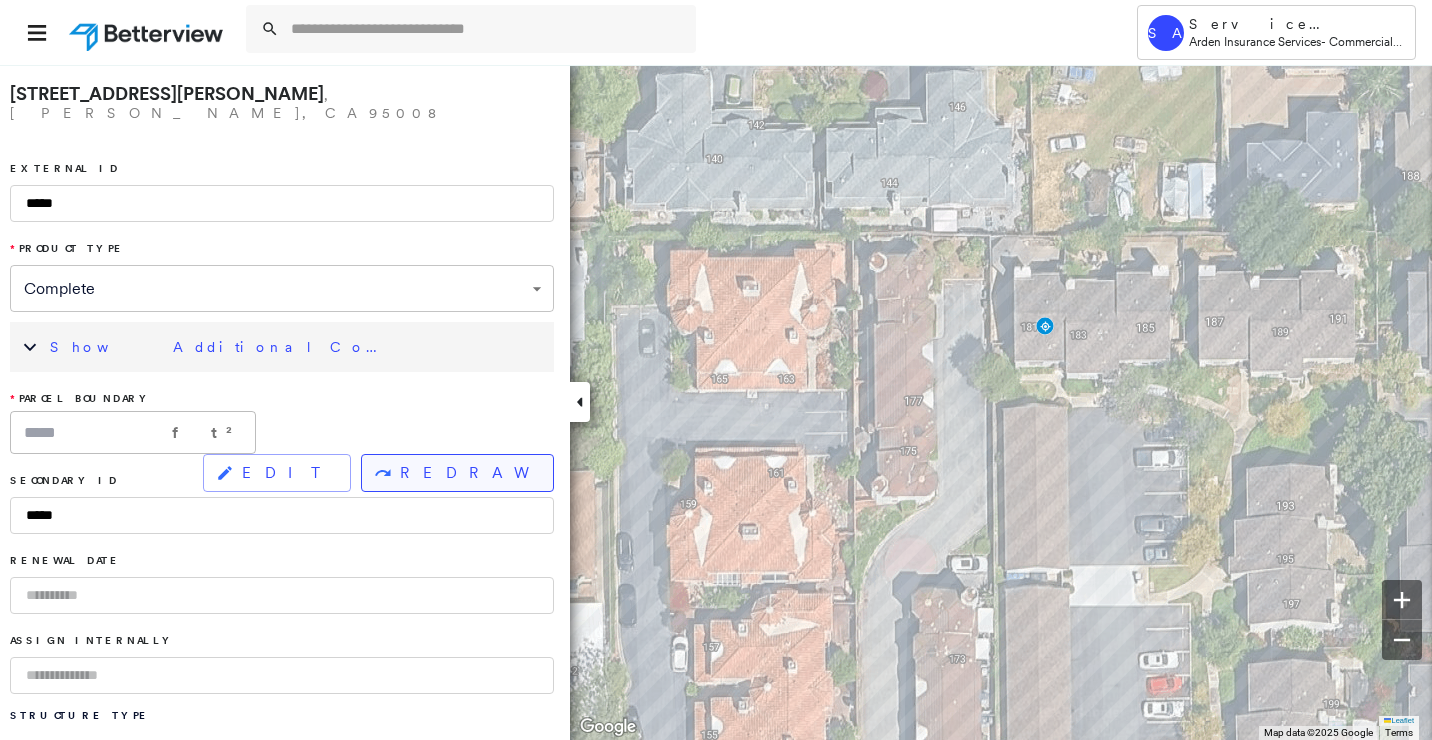 click on "REDRAW" at bounding box center (468, 473) 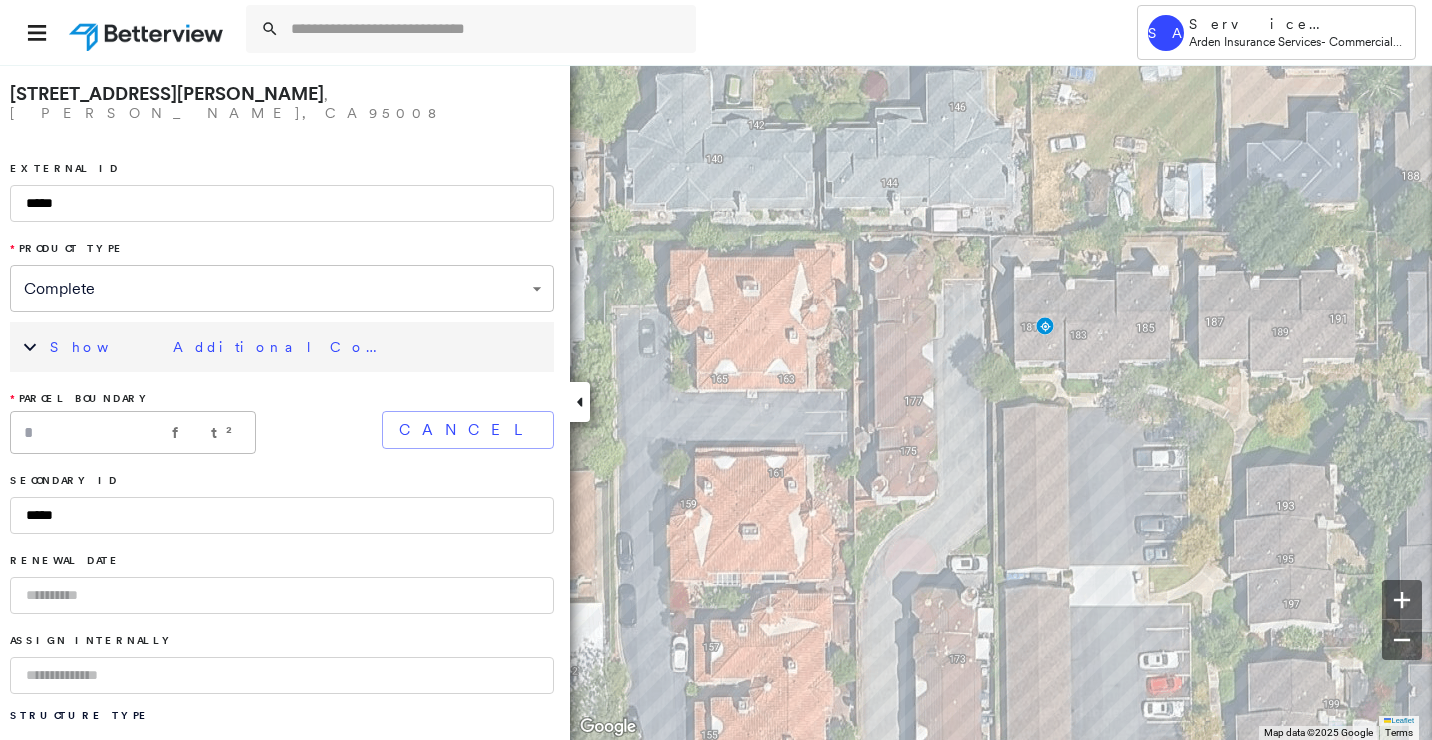click 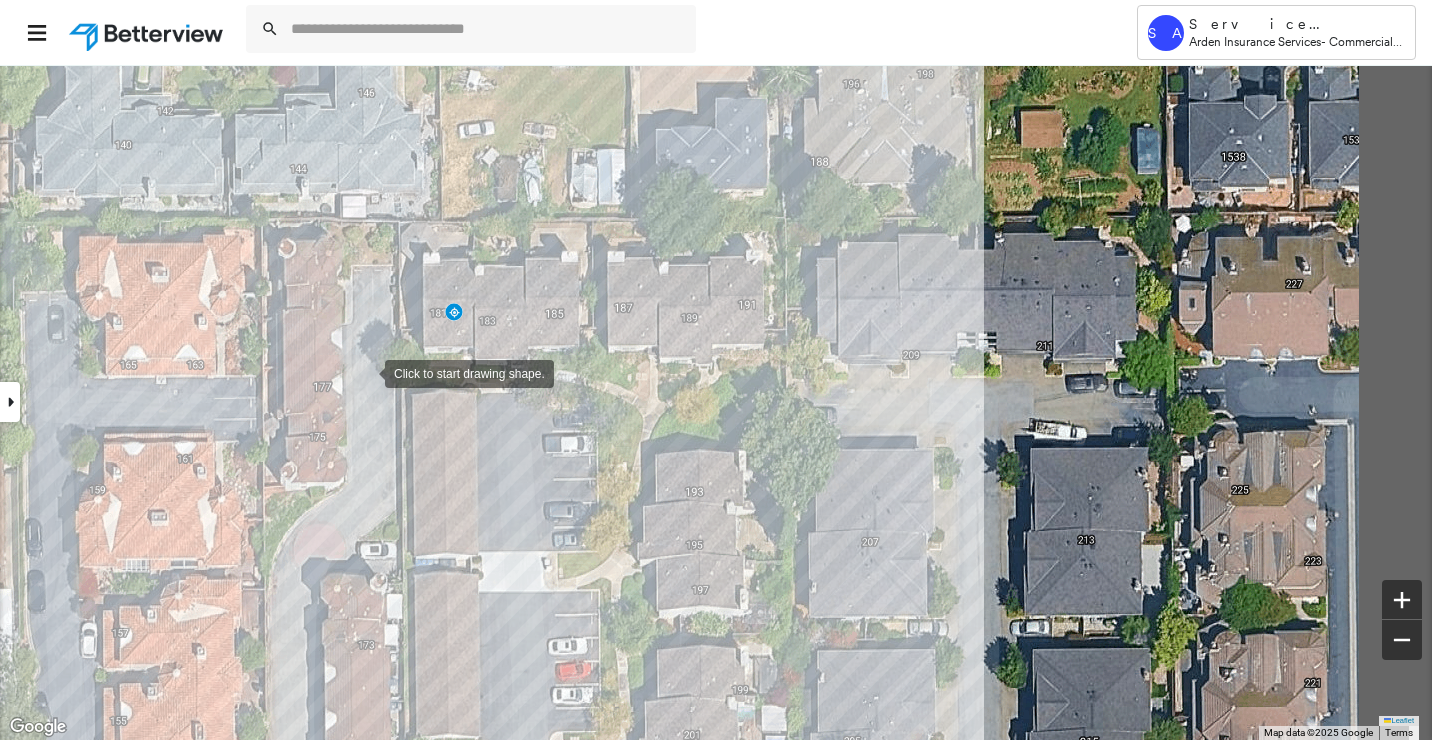 drag, startPoint x: 954, startPoint y: 384, endPoint x: 372, endPoint y: 370, distance: 582.16833 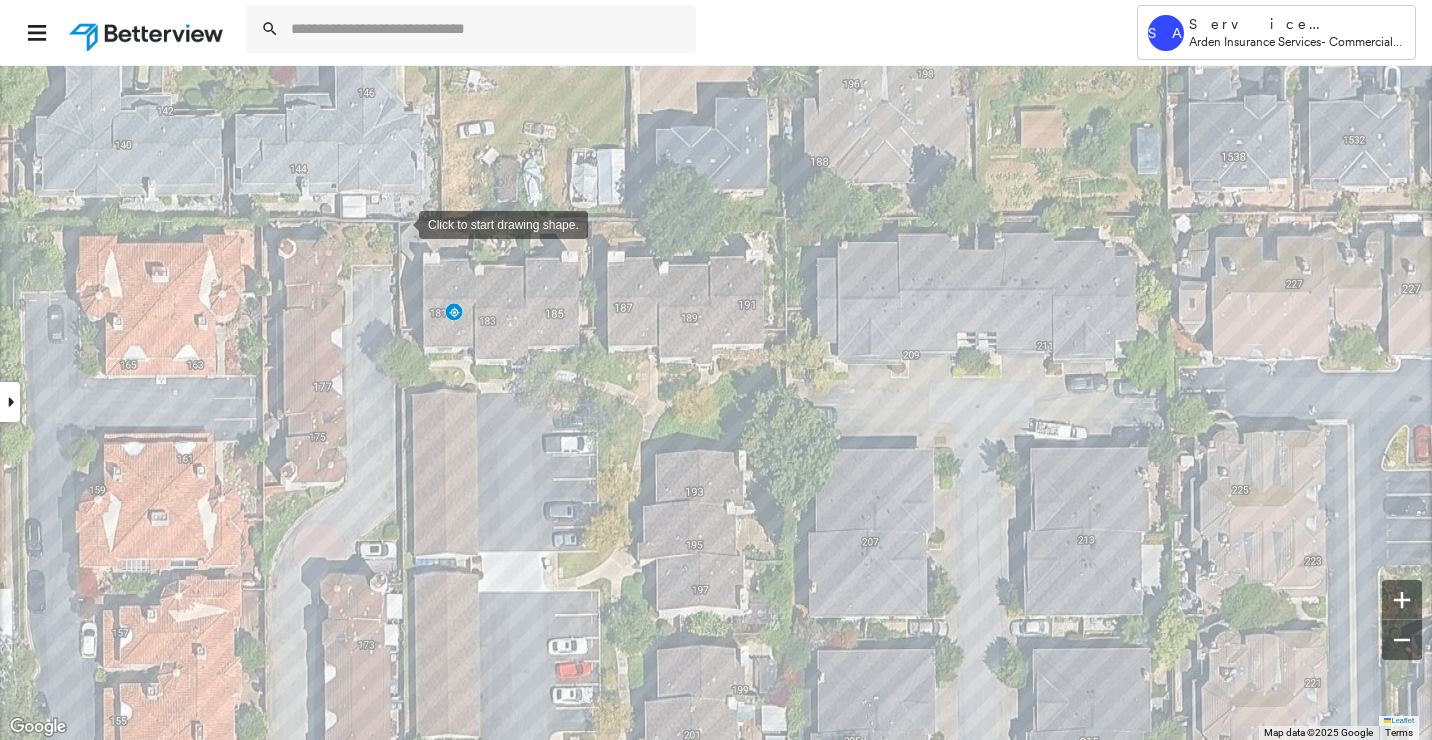 click at bounding box center [399, 223] 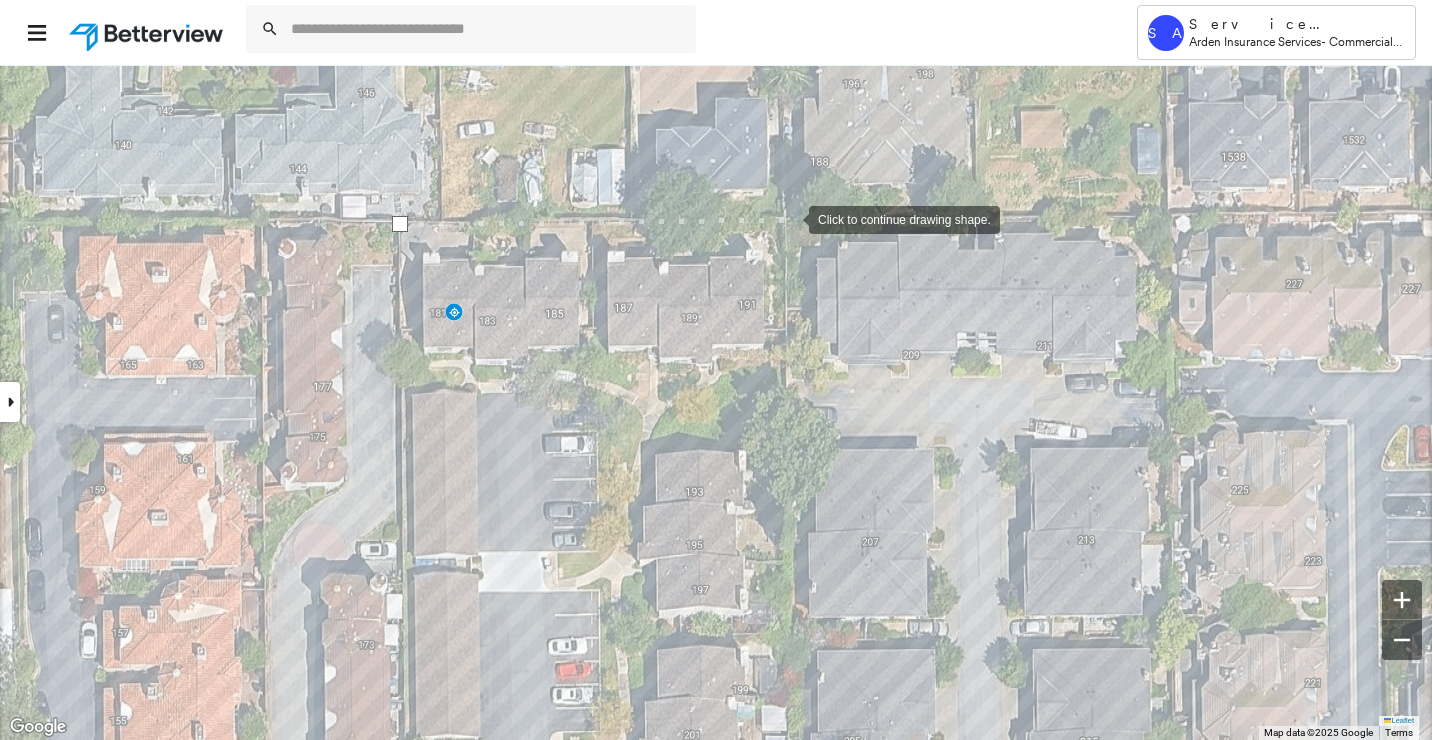 click at bounding box center [789, 218] 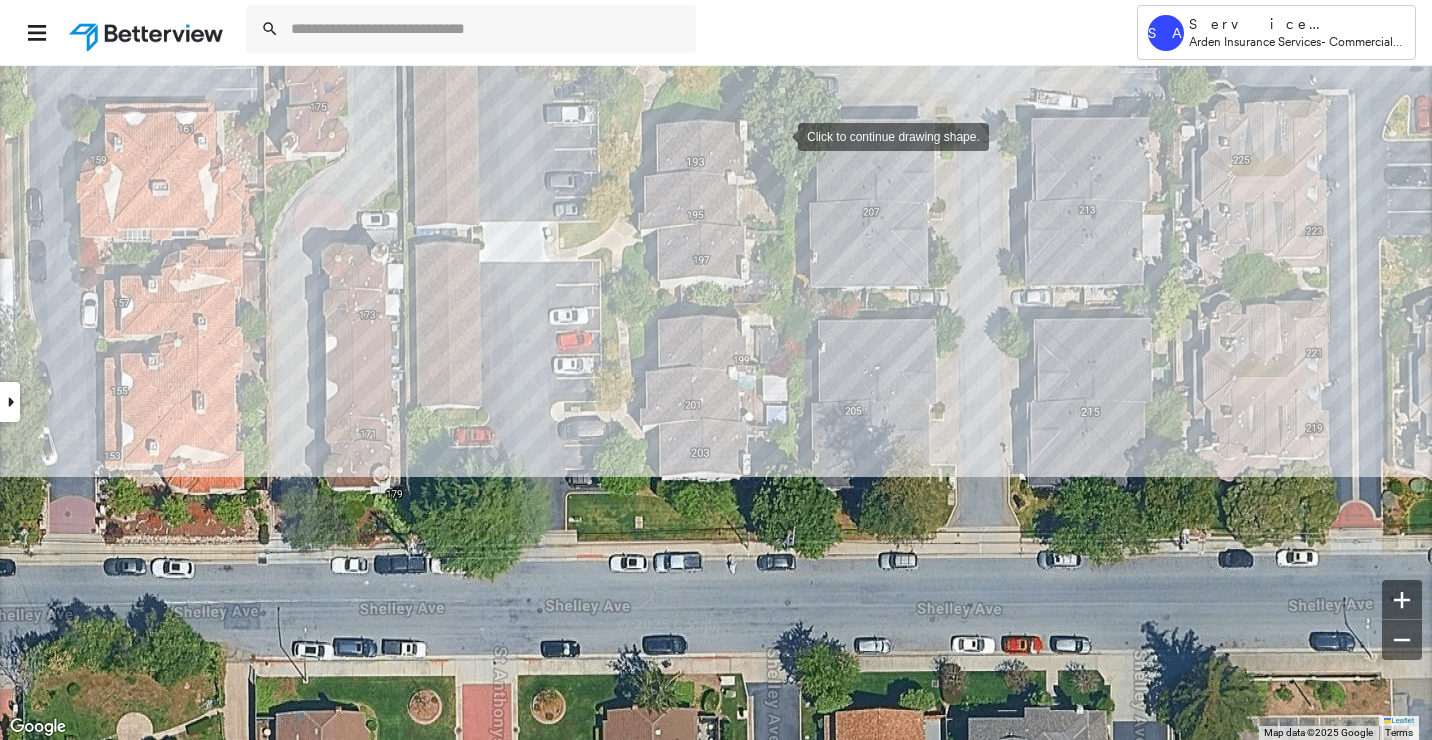drag, startPoint x: 777, startPoint y: 471, endPoint x: 778, endPoint y: 136, distance: 335.0015 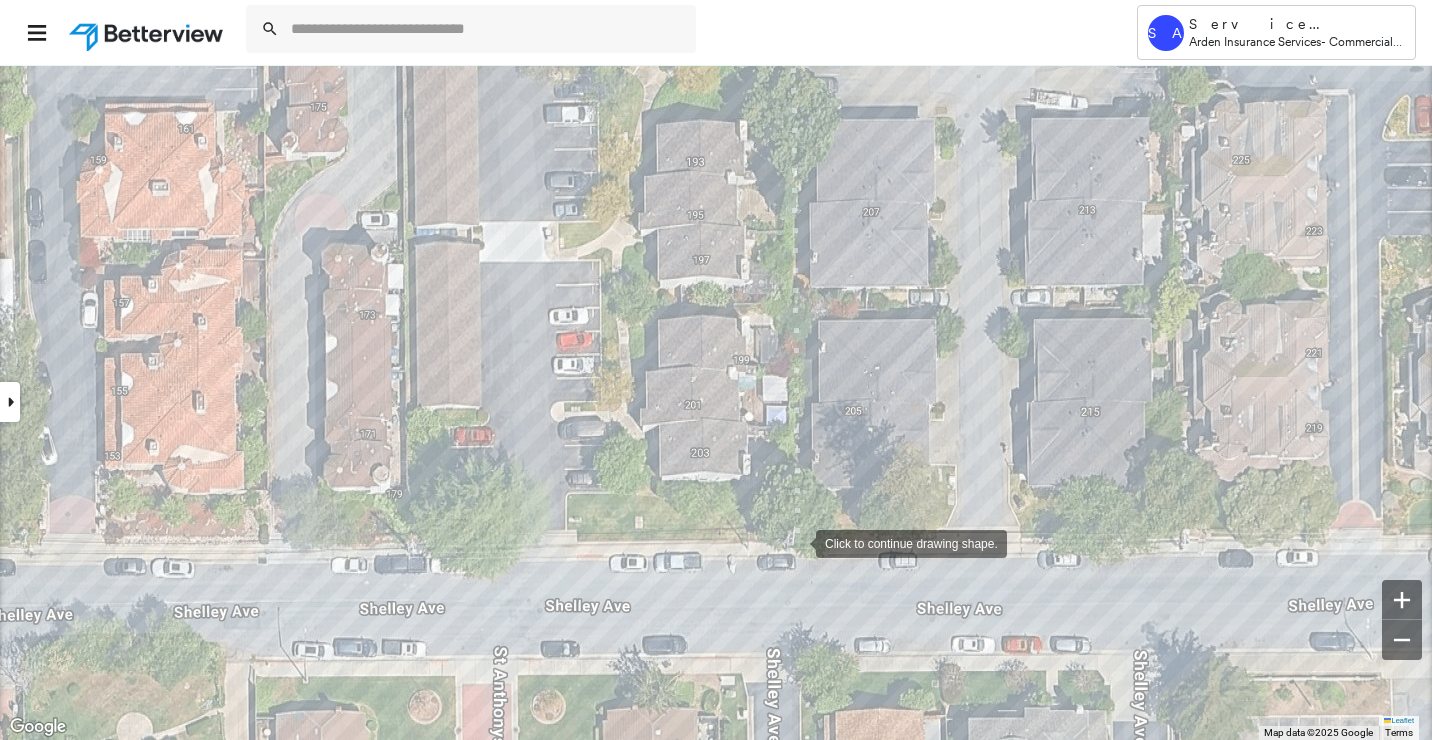 click at bounding box center (796, 542) 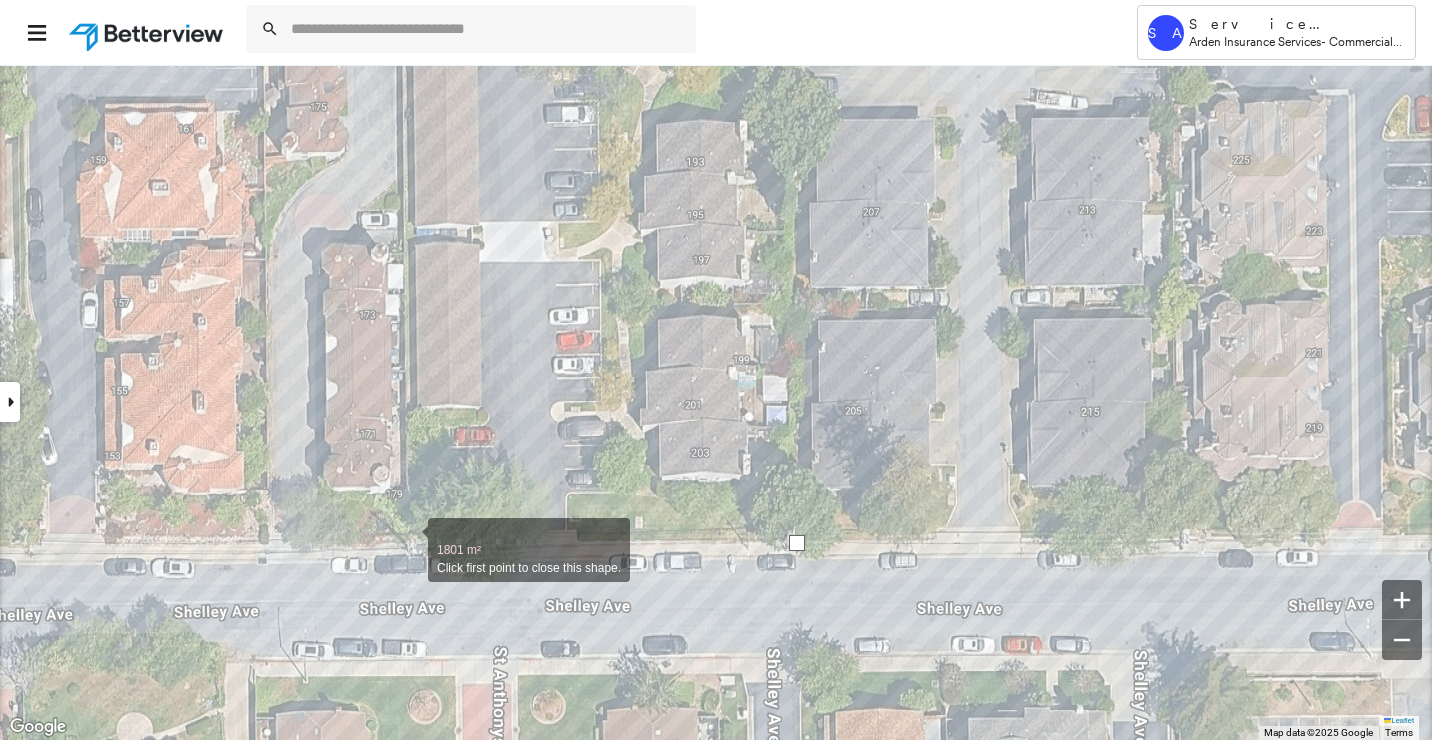 click at bounding box center [408, 539] 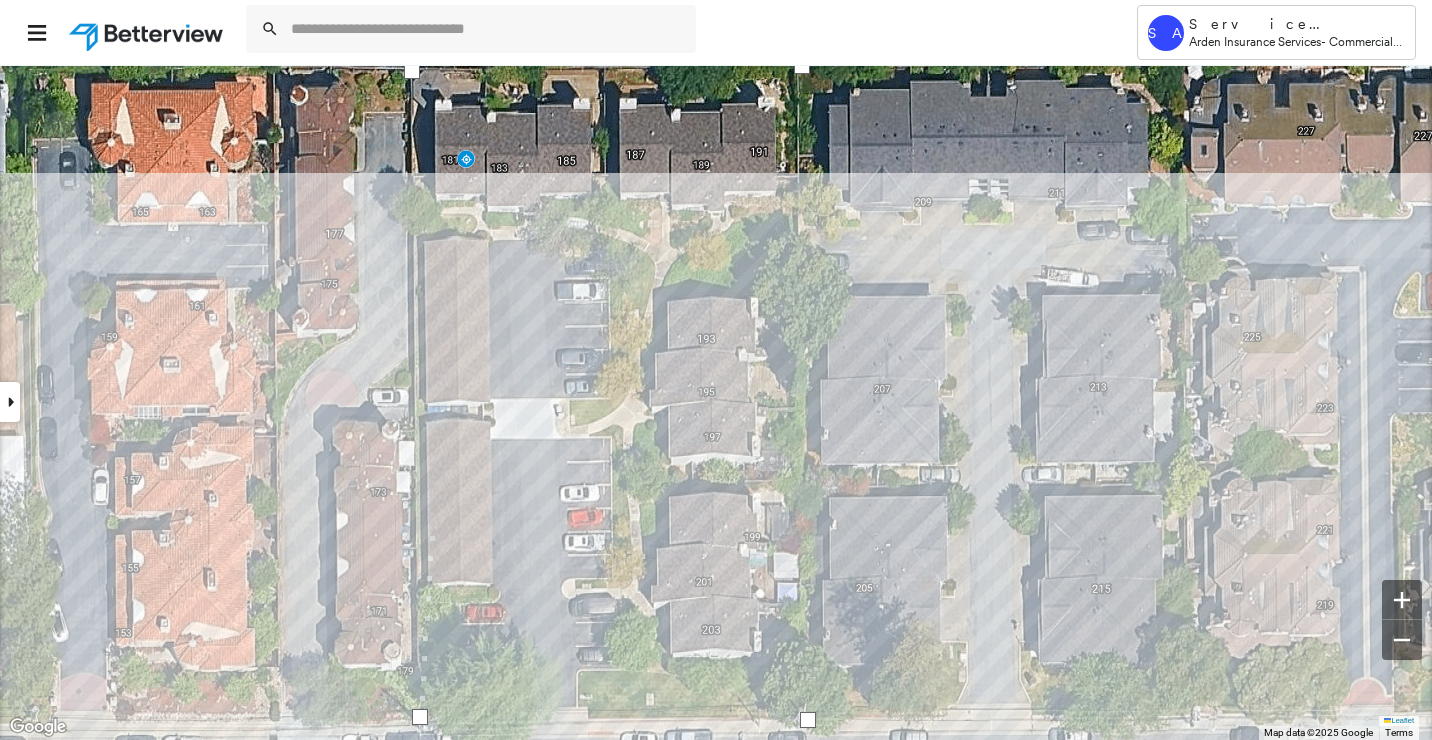 drag, startPoint x: 419, startPoint y: 370, endPoint x: 433, endPoint y: 535, distance: 165.59288 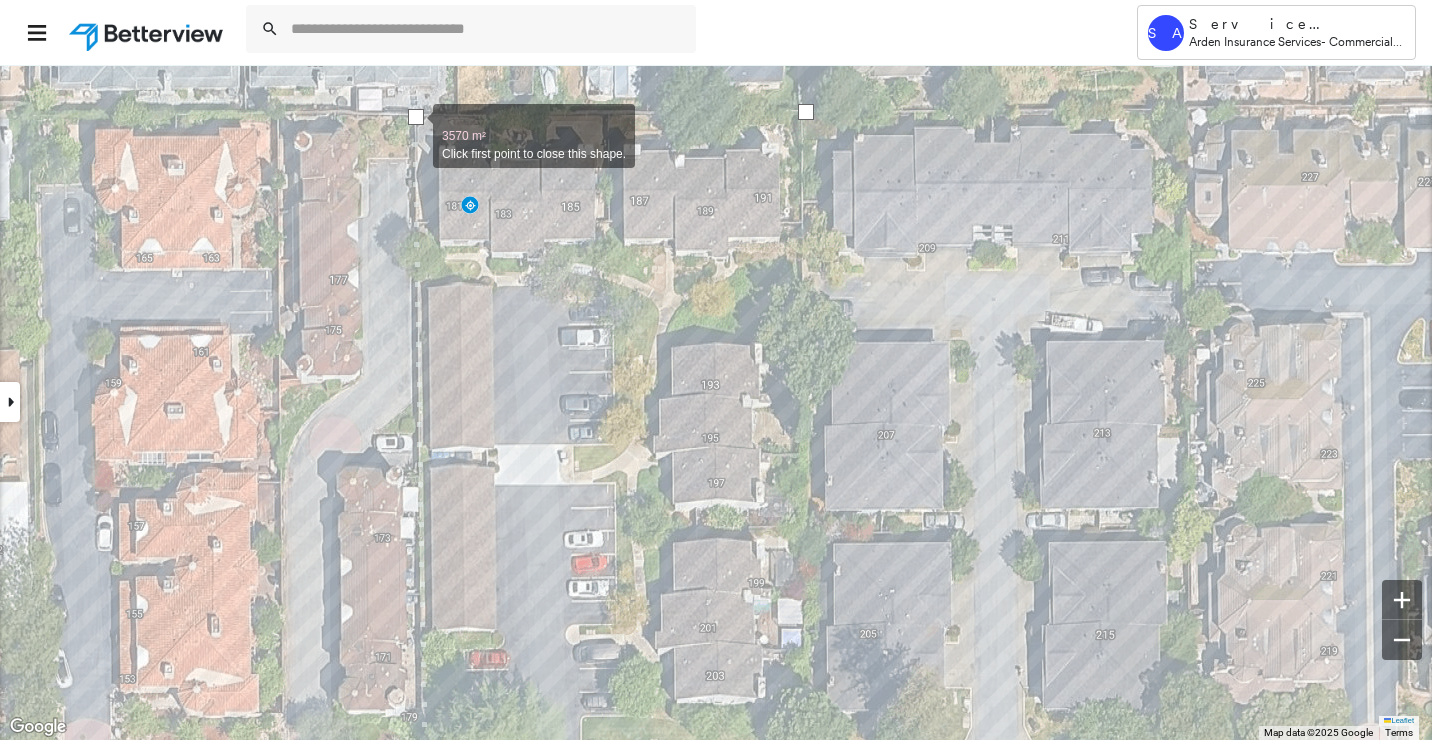 click at bounding box center (416, 117) 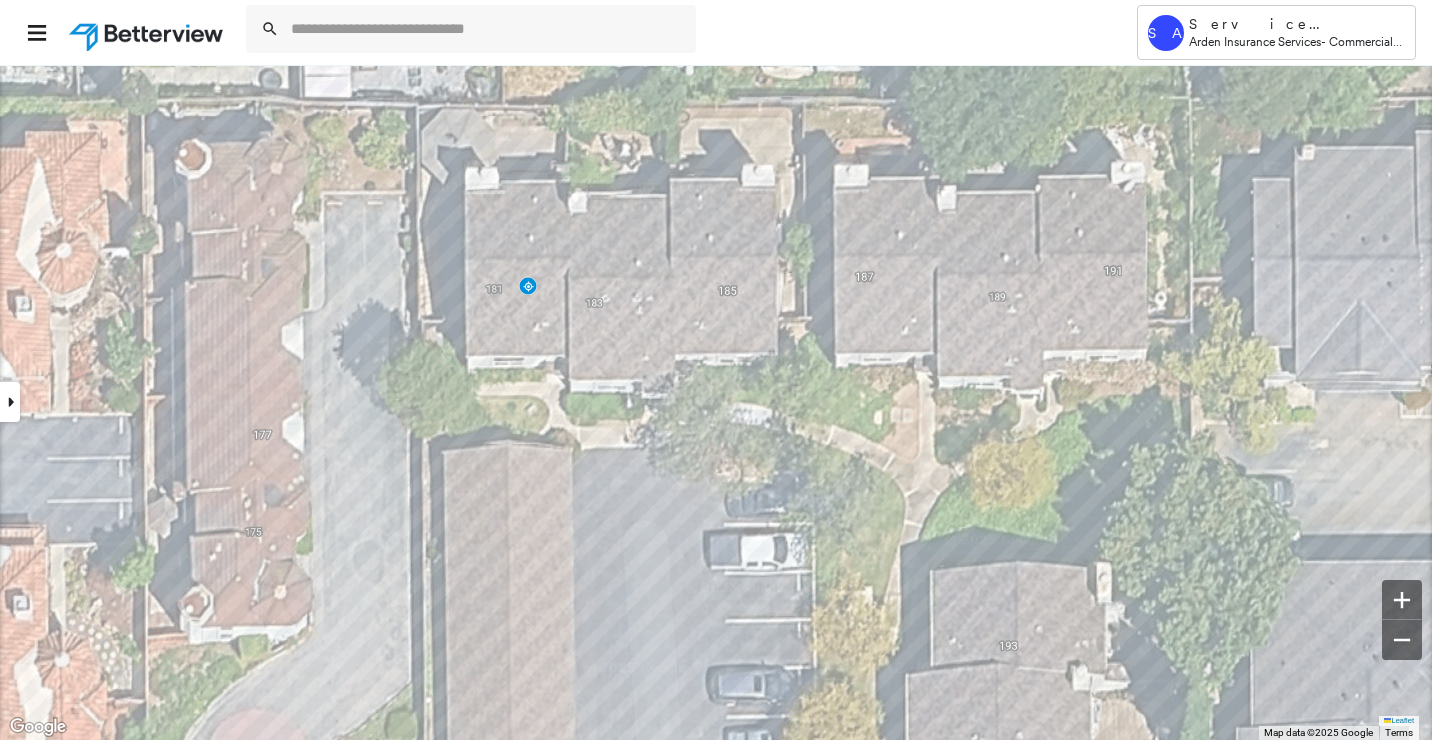 click at bounding box center [10, 402] 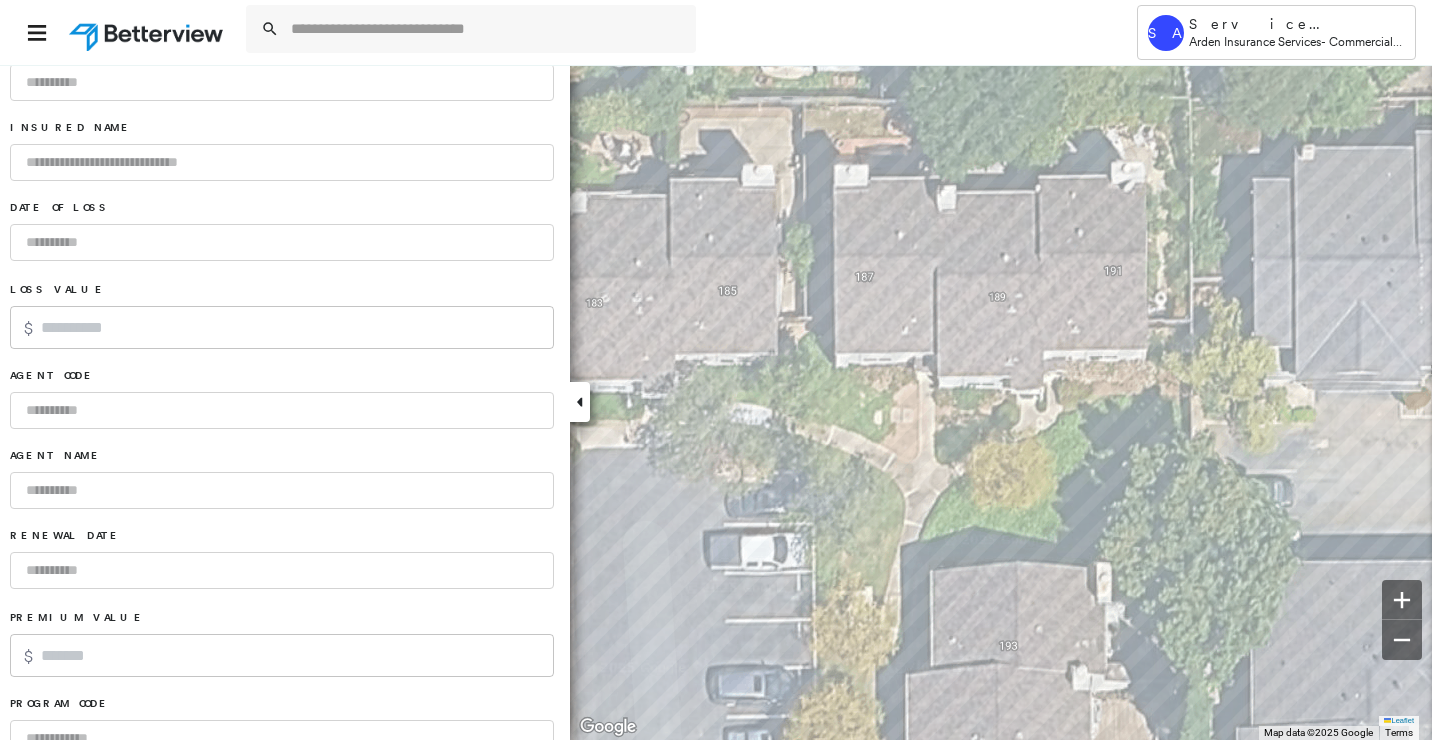 scroll, scrollTop: 1313, scrollLeft: 0, axis: vertical 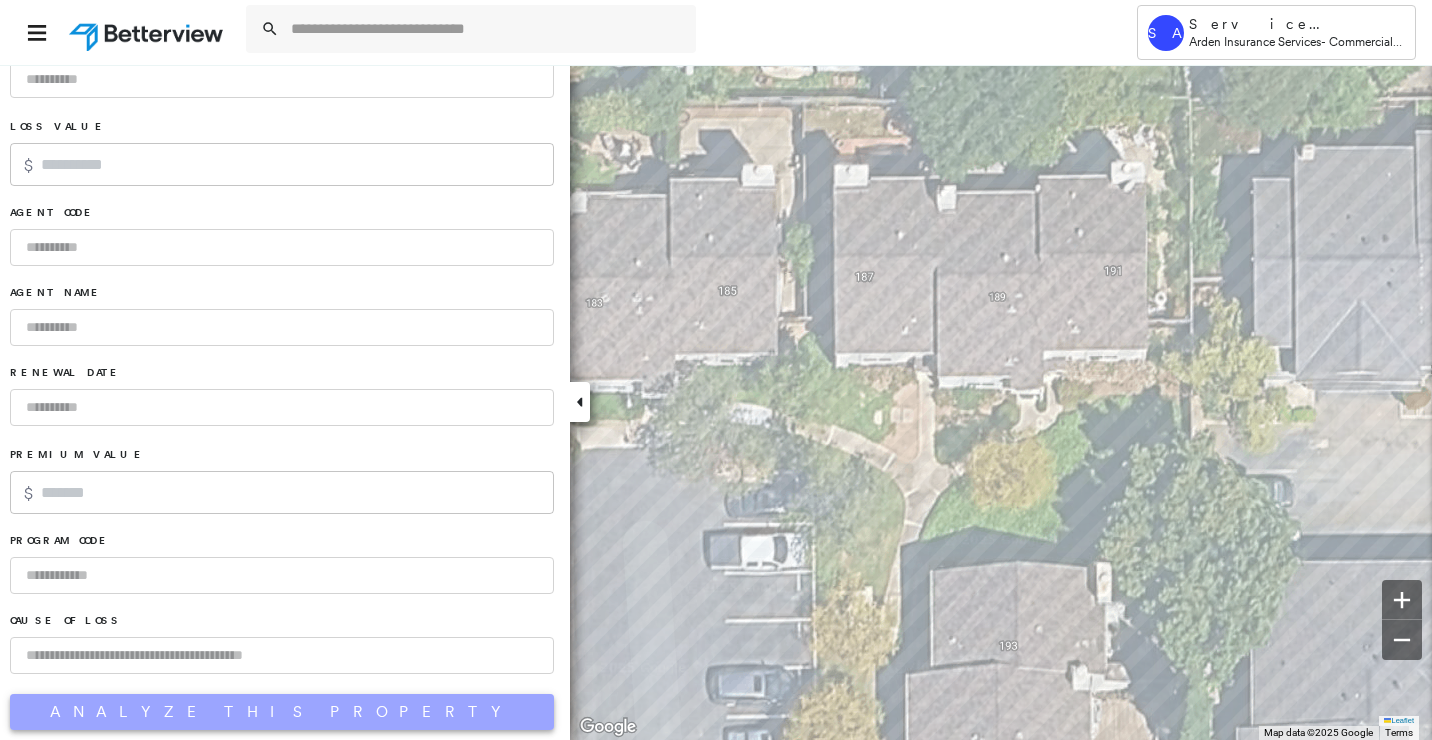 click on "Analyze This Property" at bounding box center (282, 712) 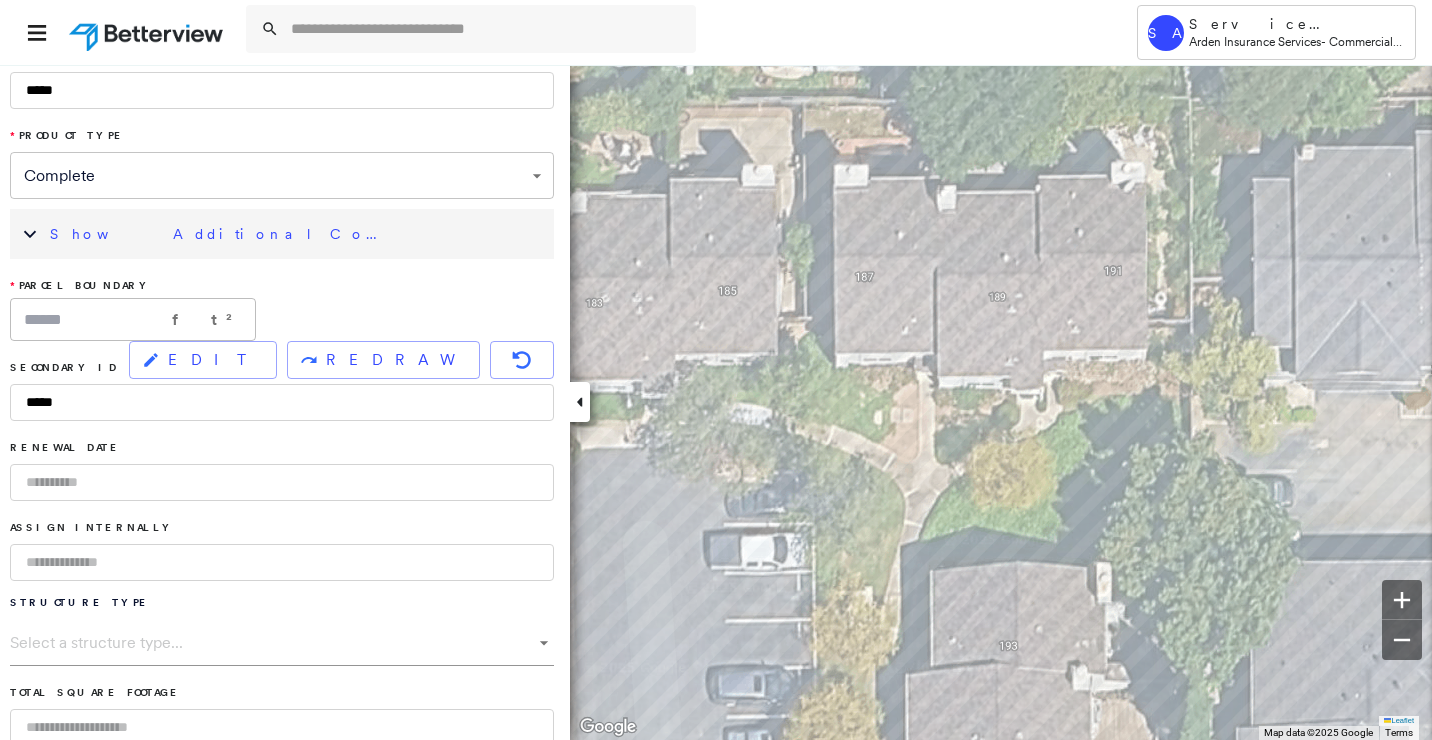 scroll, scrollTop: 0, scrollLeft: 0, axis: both 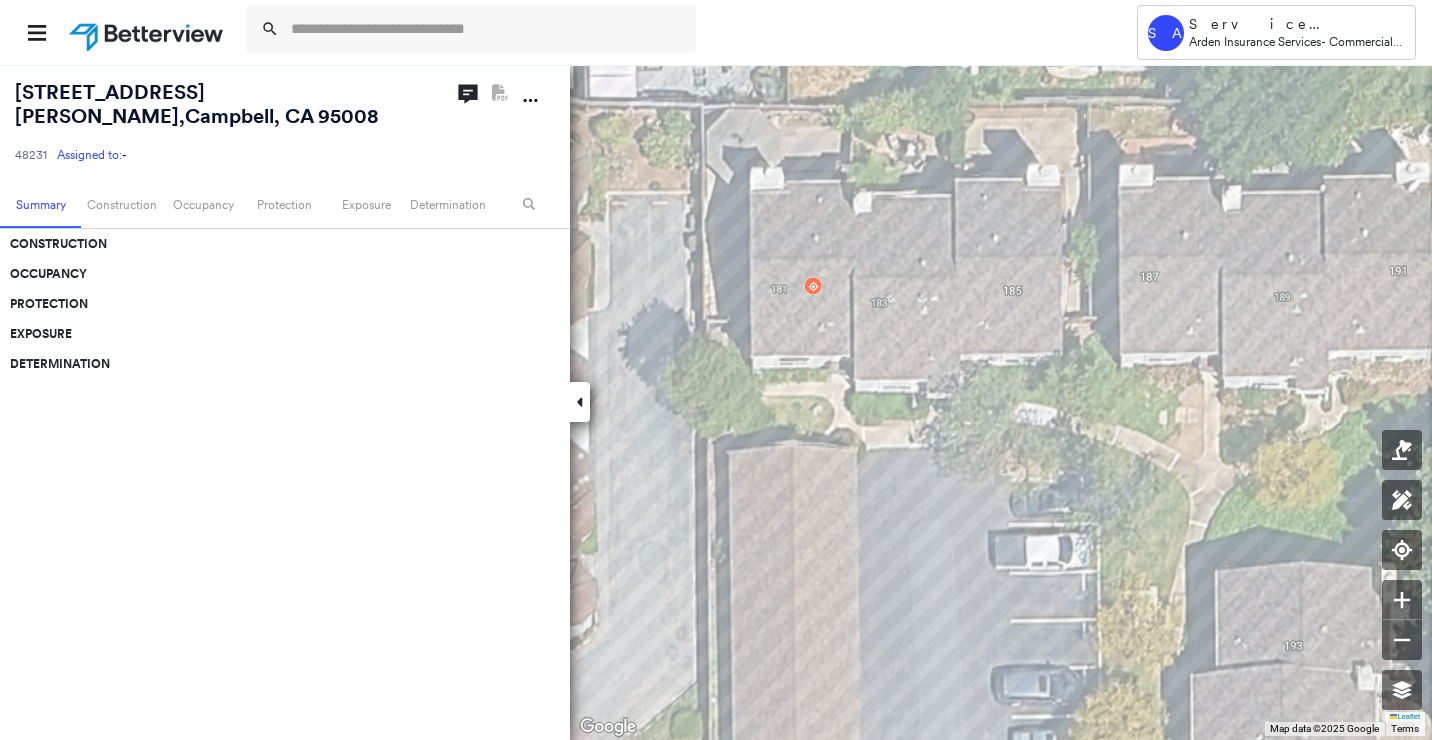 click on "181  Shelley Ave ,  Campbell, CA 95008 48231 Assigned to:  - Assigned to:  - 48231 Assigned to:  -" at bounding box center [231, 122] 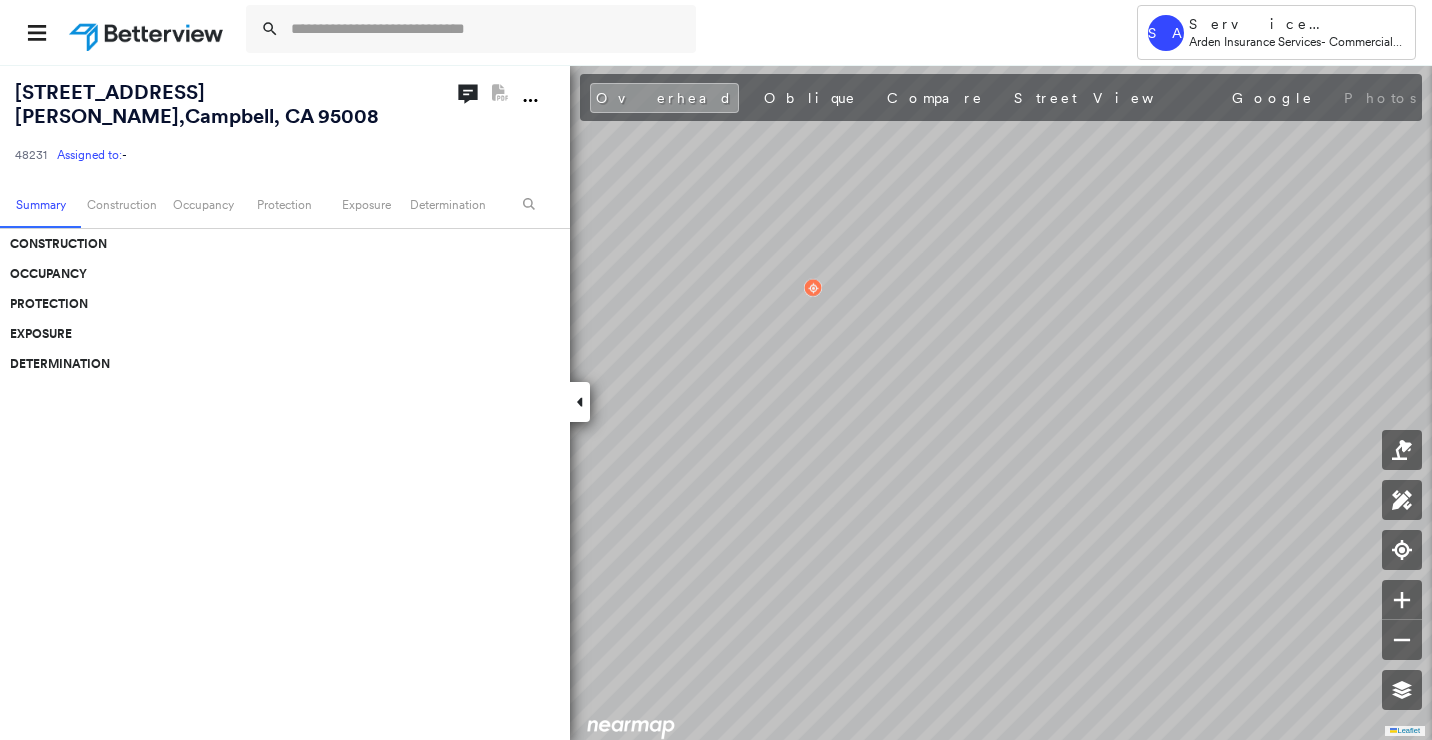 click on "181  Shelley Ave ,  Campbell, CA 95008" at bounding box center (197, 104) 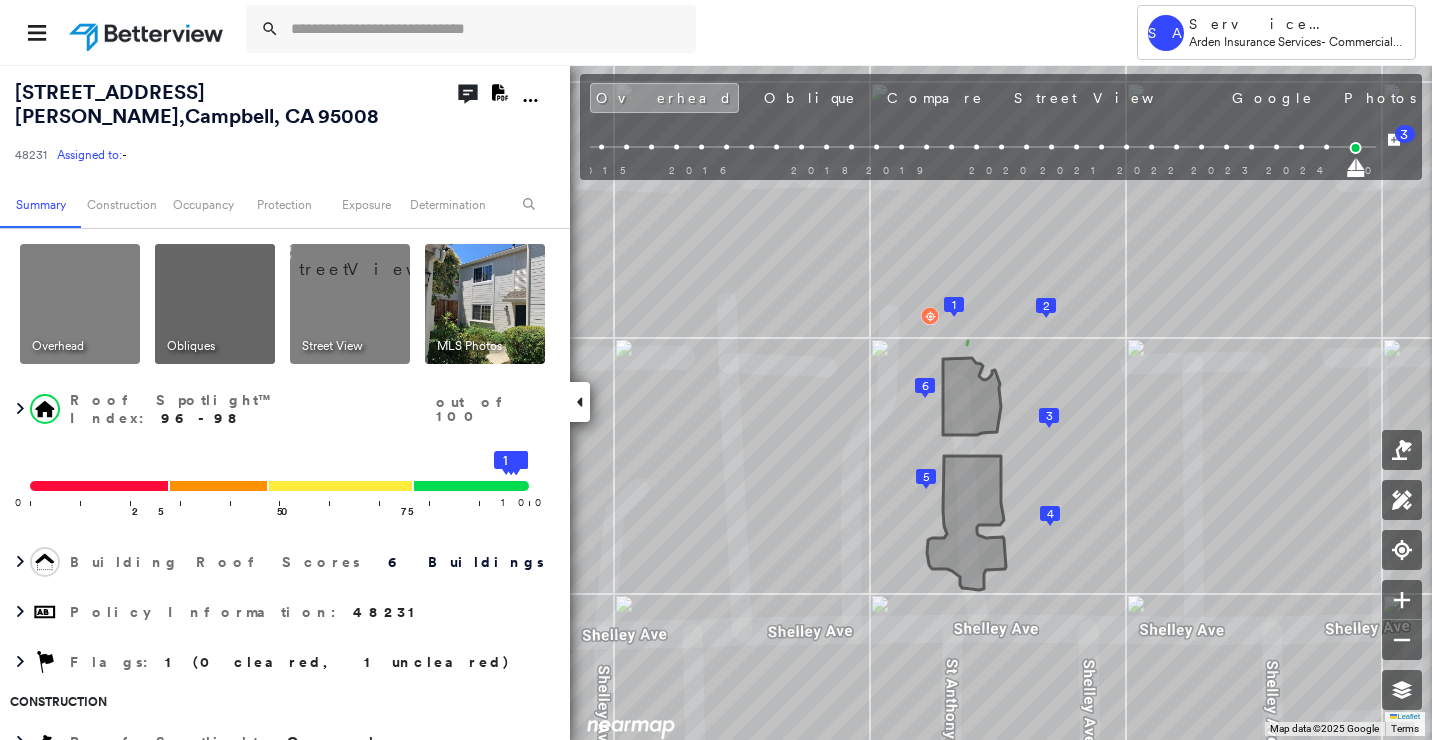 click 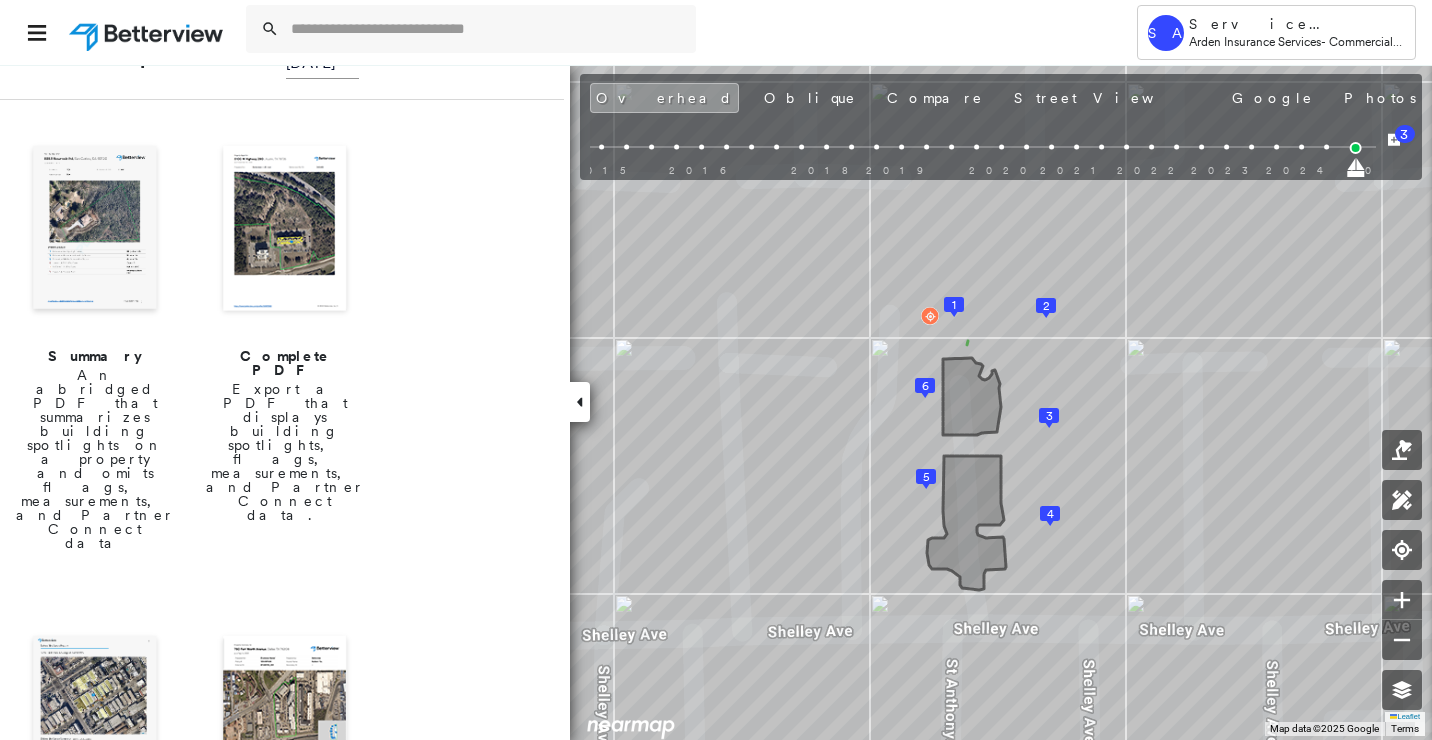 scroll, scrollTop: 500, scrollLeft: 0, axis: vertical 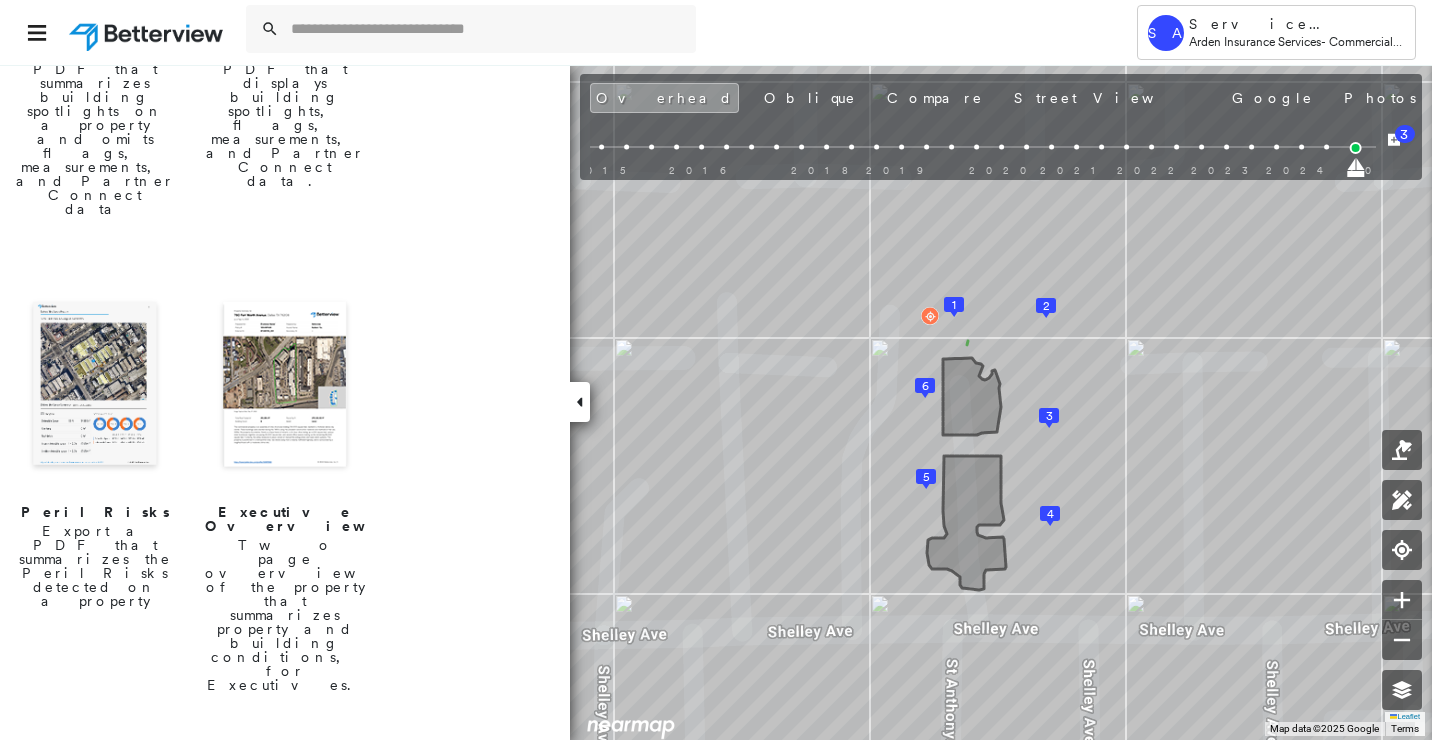click at bounding box center [95, 386] 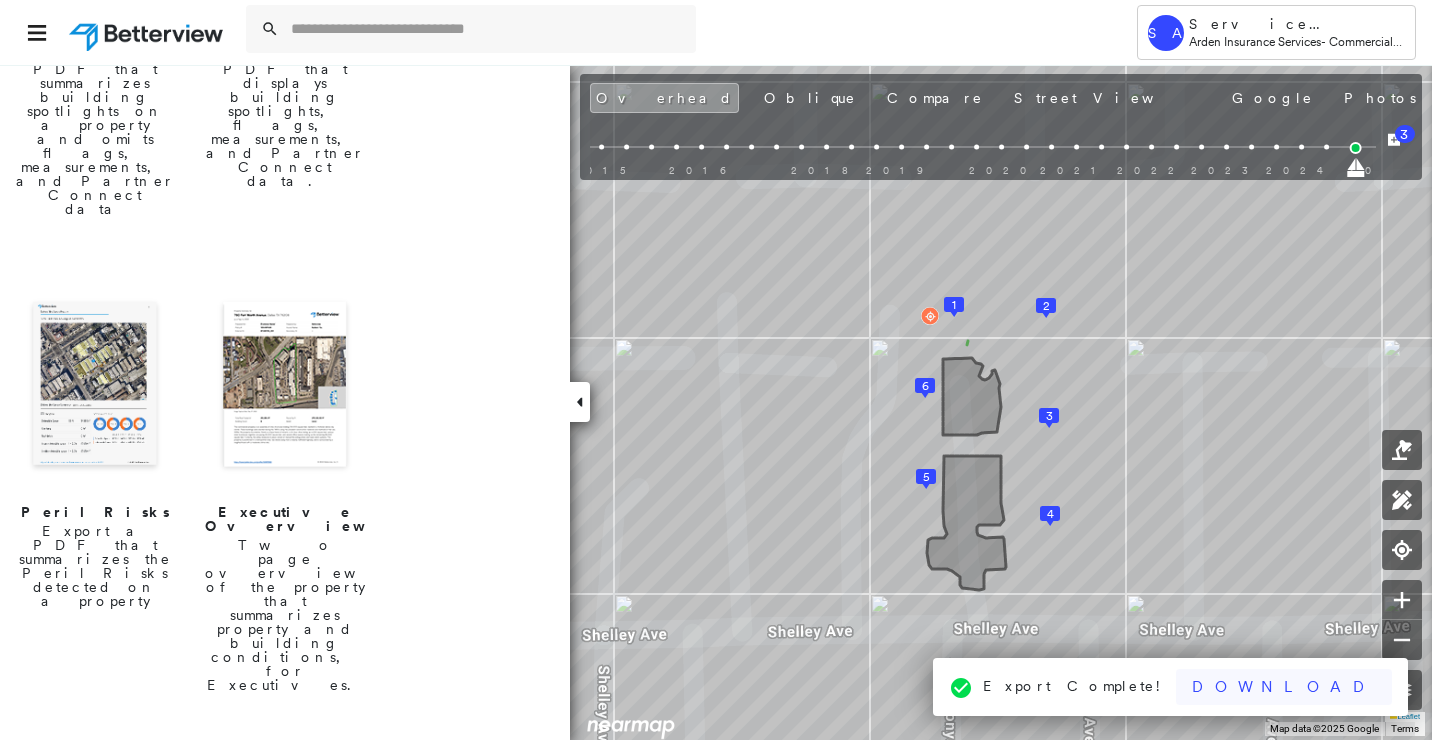 click on "Download" at bounding box center [1284, 687] 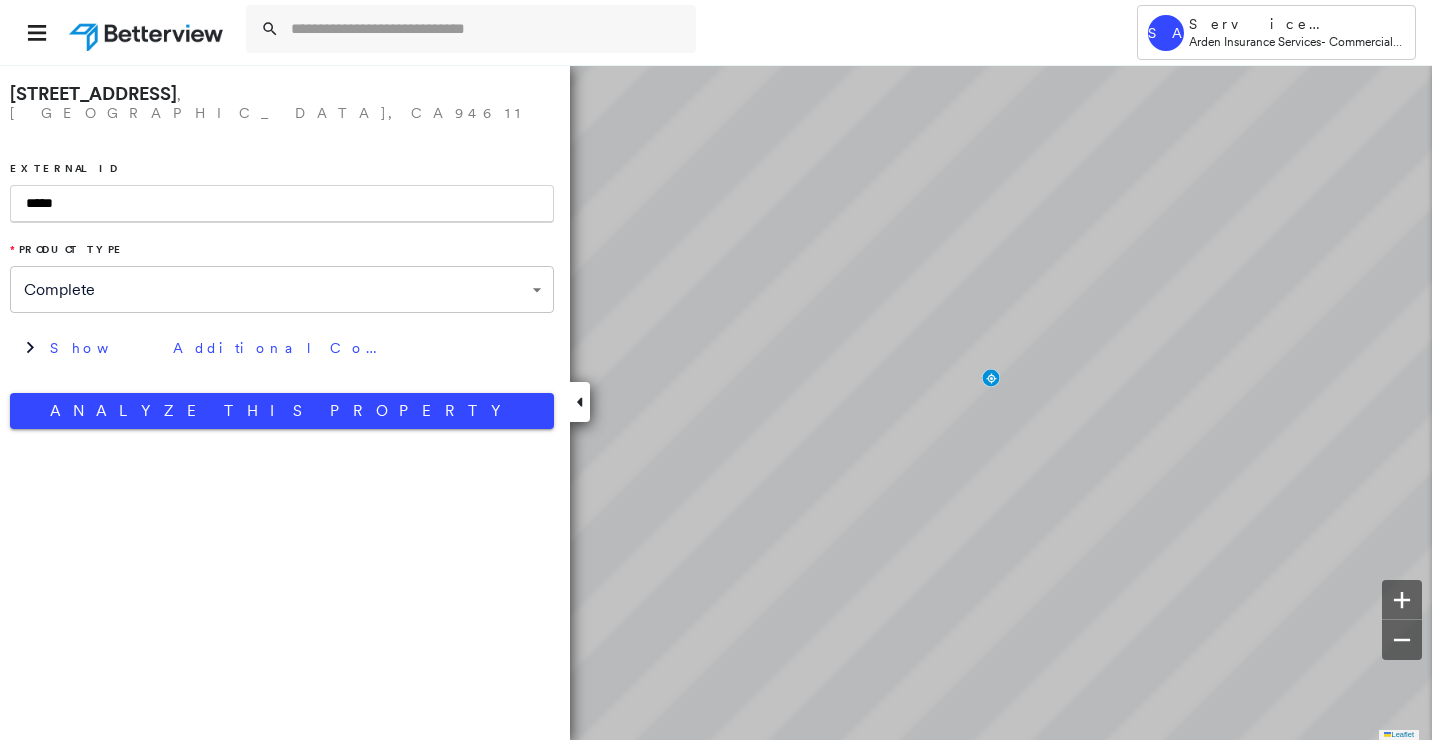 scroll, scrollTop: 0, scrollLeft: 0, axis: both 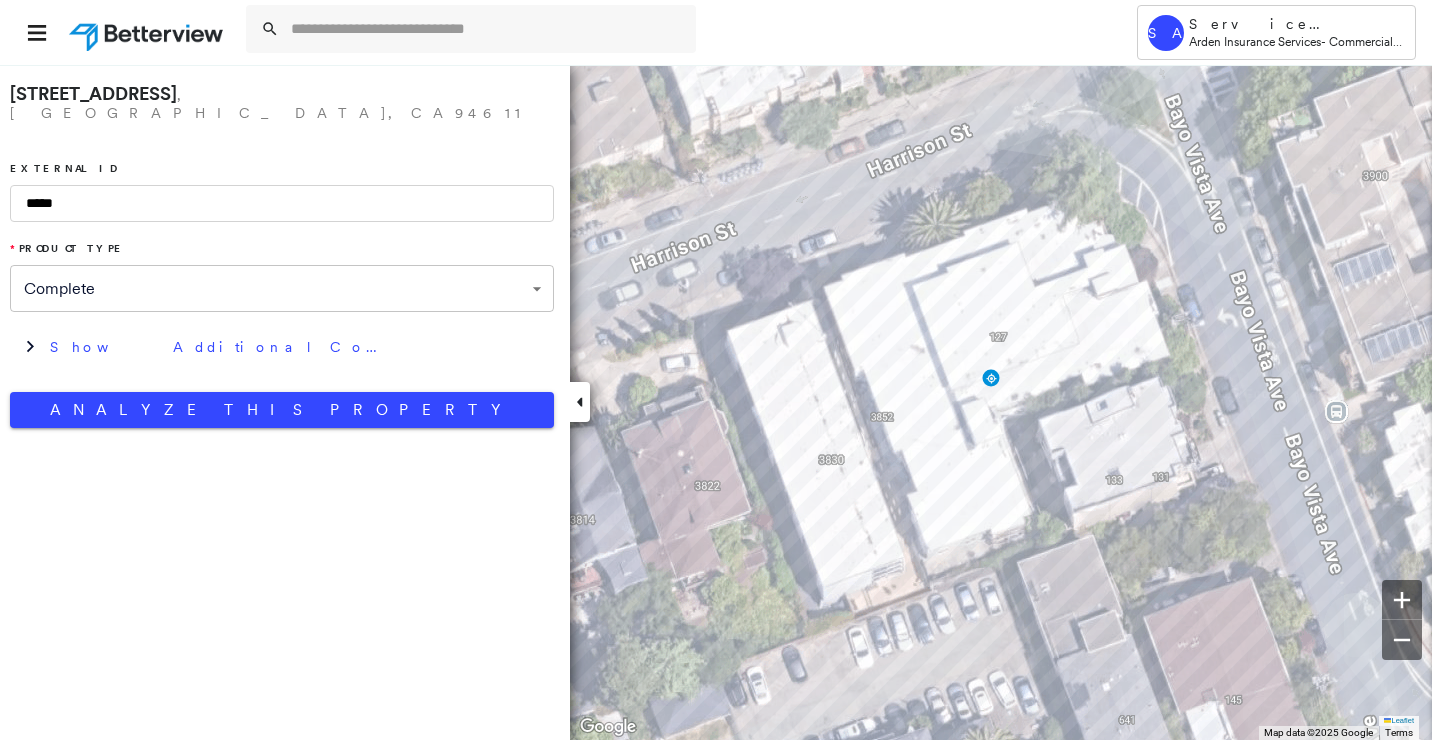 drag, startPoint x: 11, startPoint y: 88, endPoint x: 299, endPoint y: 89, distance: 288.00174 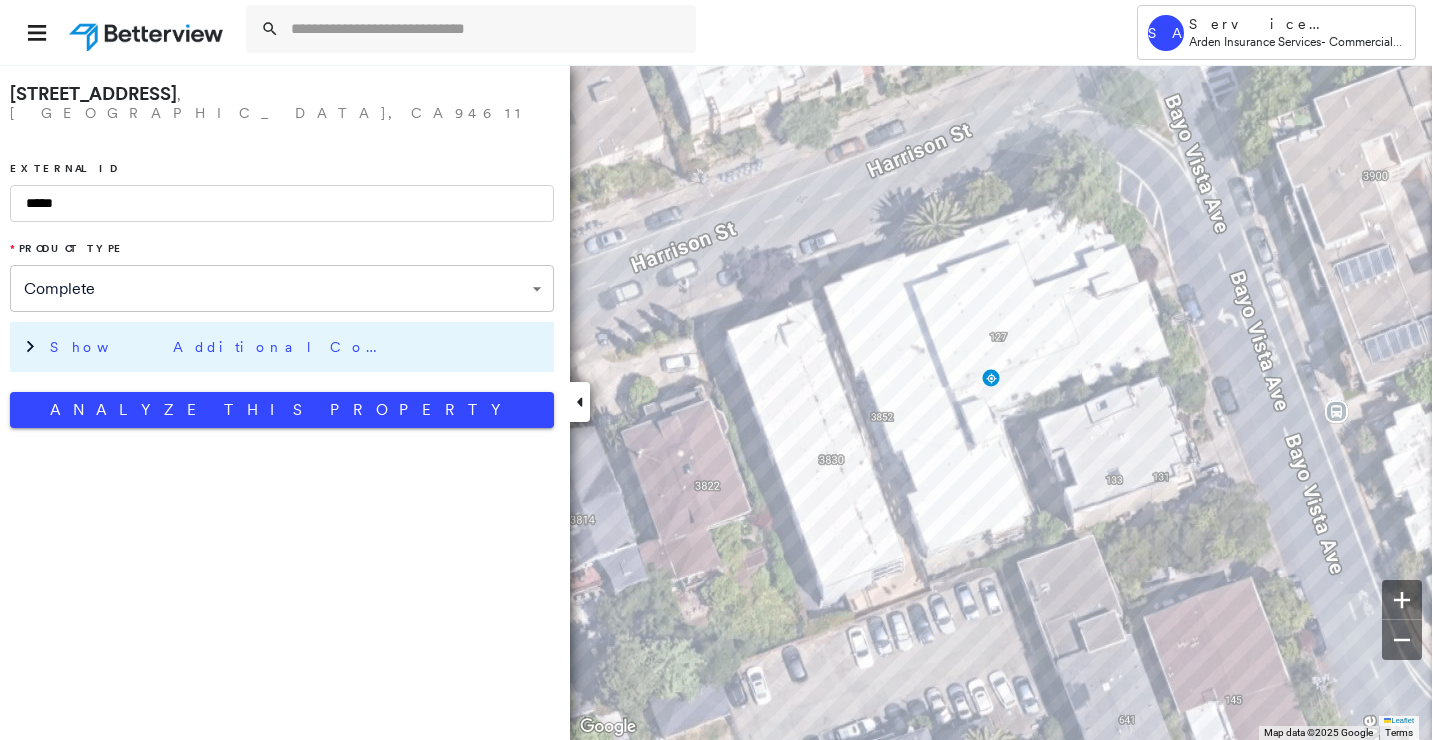 click on "Show Additional Company Data" at bounding box center (297, 347) 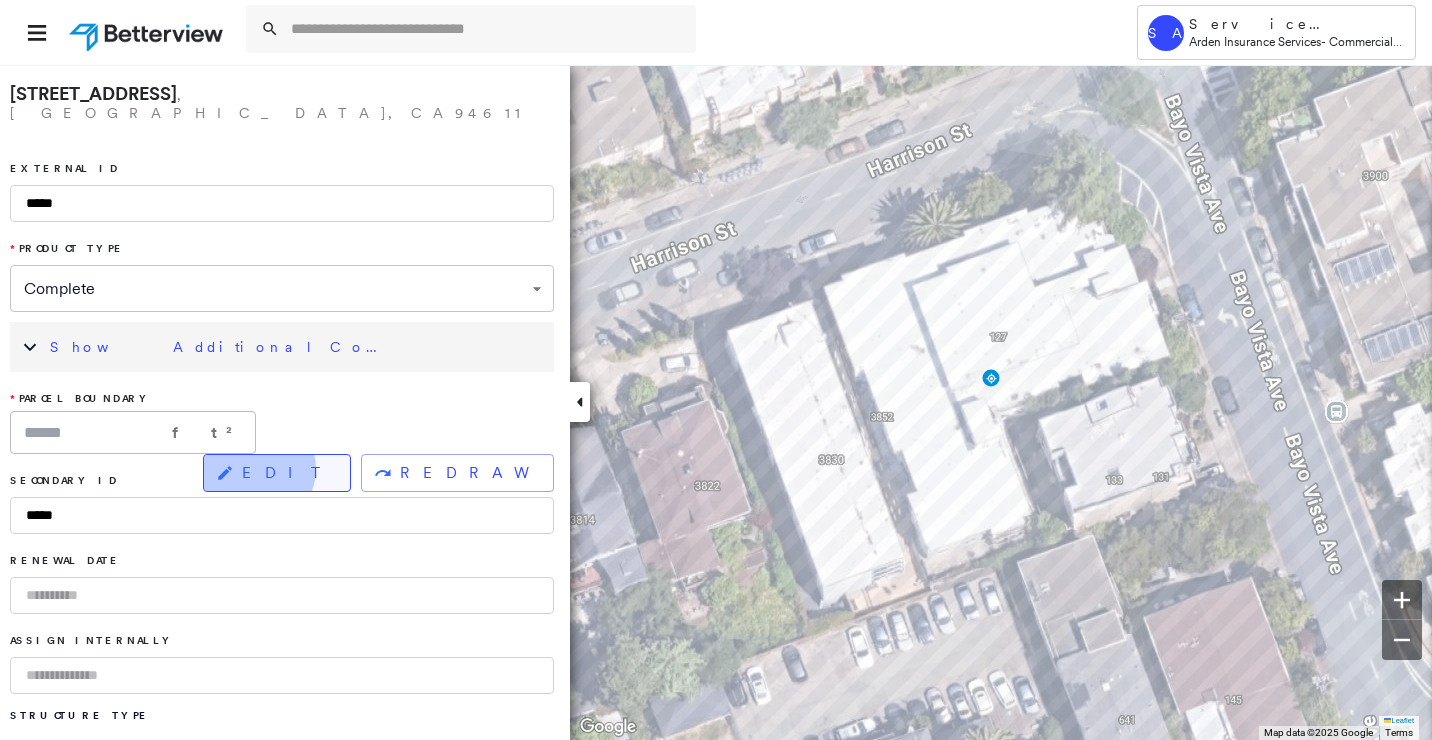click on "EDIT" at bounding box center (288, 473) 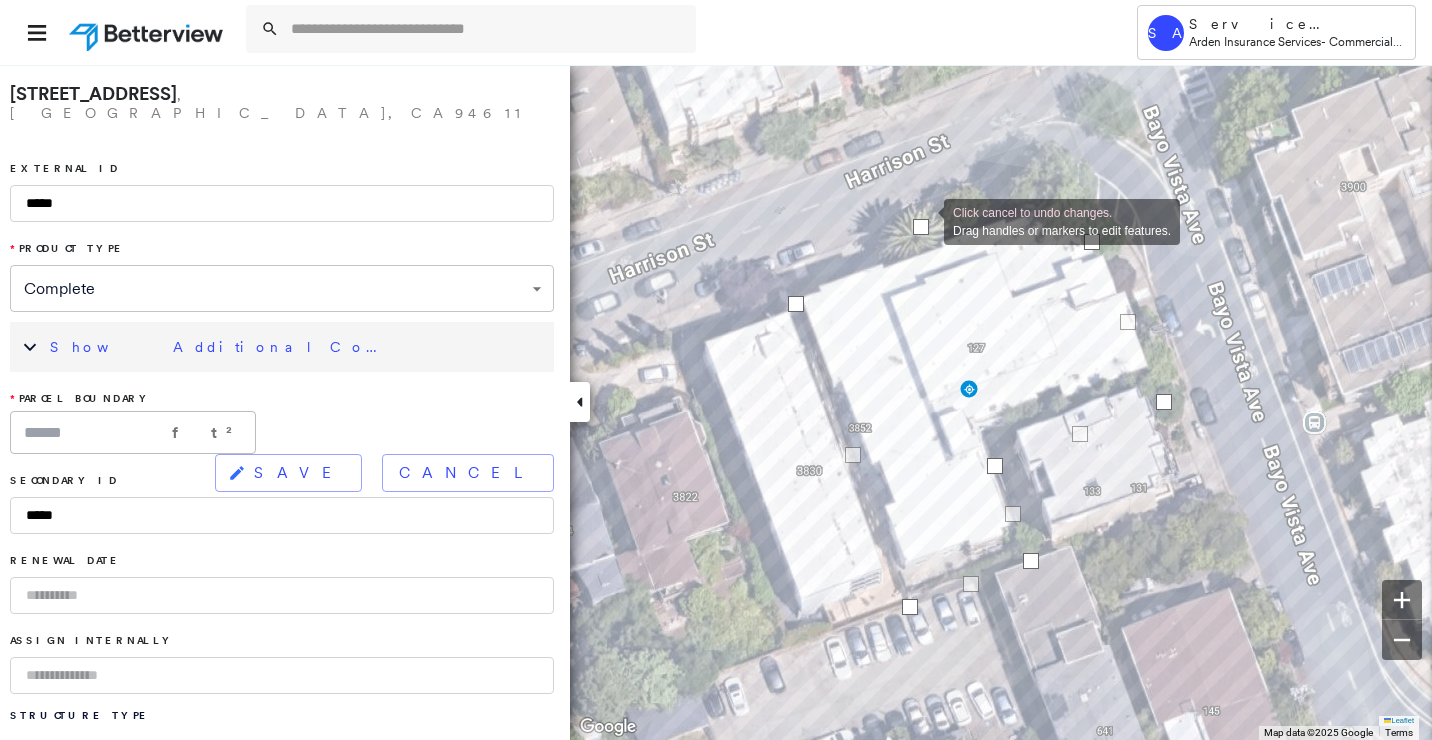 drag, startPoint x: 945, startPoint y: 268, endPoint x: 924, endPoint y: 230, distance: 43.416588 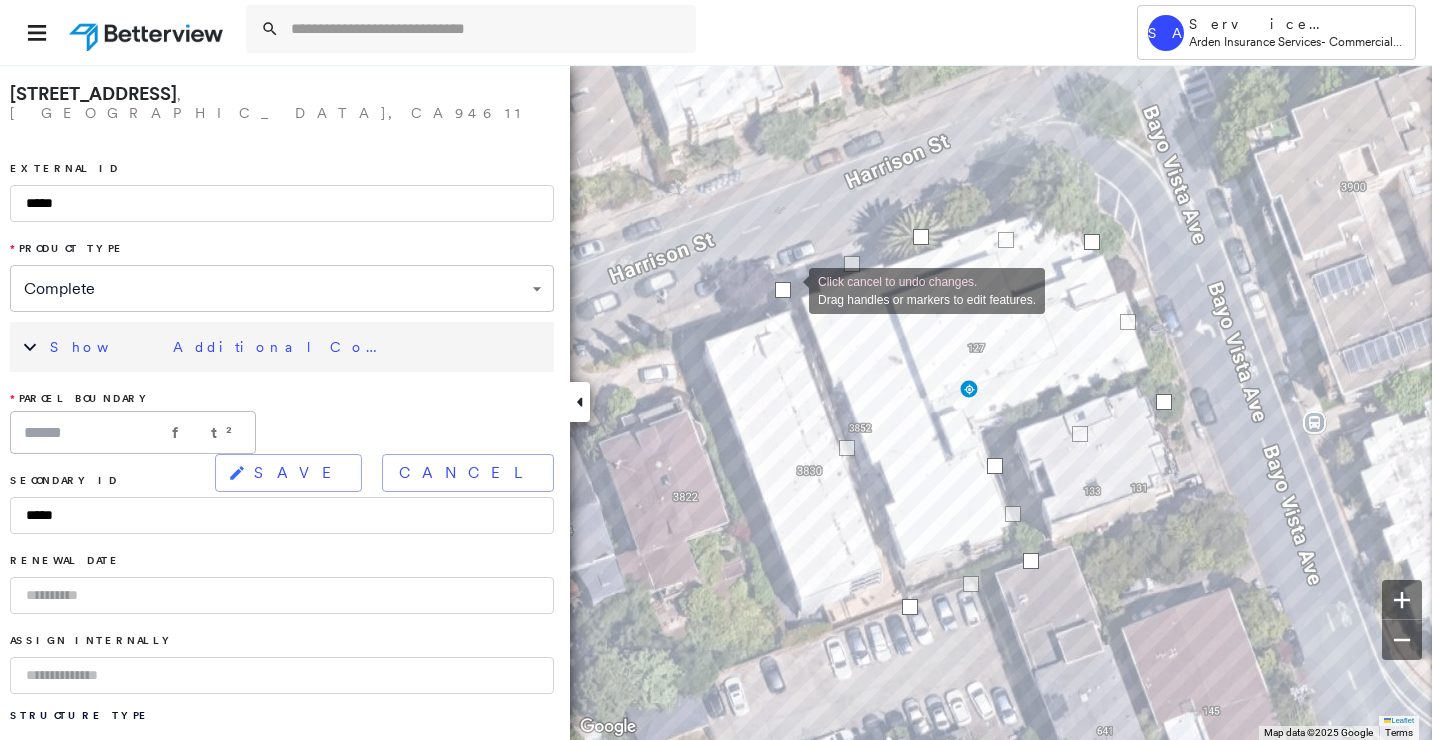 drag, startPoint x: 802, startPoint y: 303, endPoint x: 1008, endPoint y: 230, distance: 218.55205 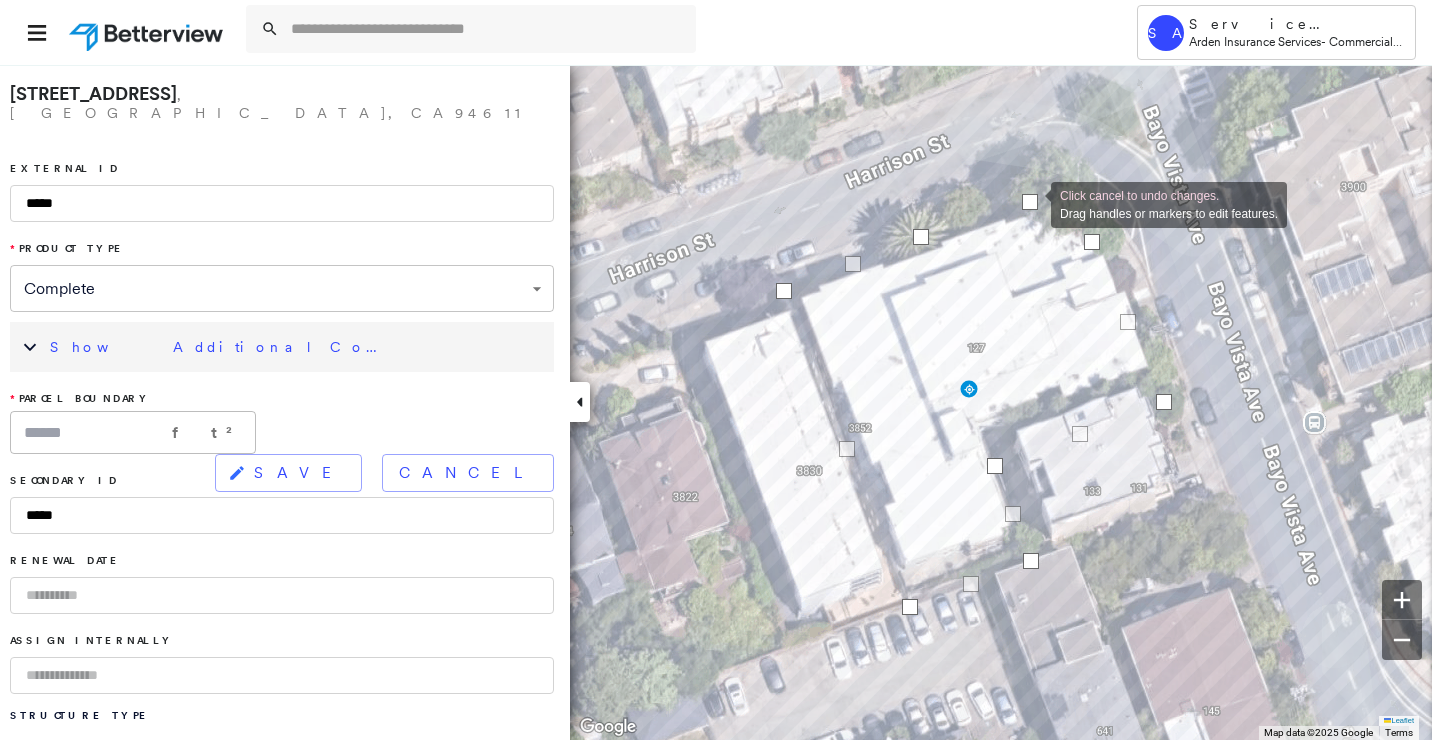 drag, startPoint x: 1007, startPoint y: 239, endPoint x: 1031, endPoint y: 203, distance: 43.266617 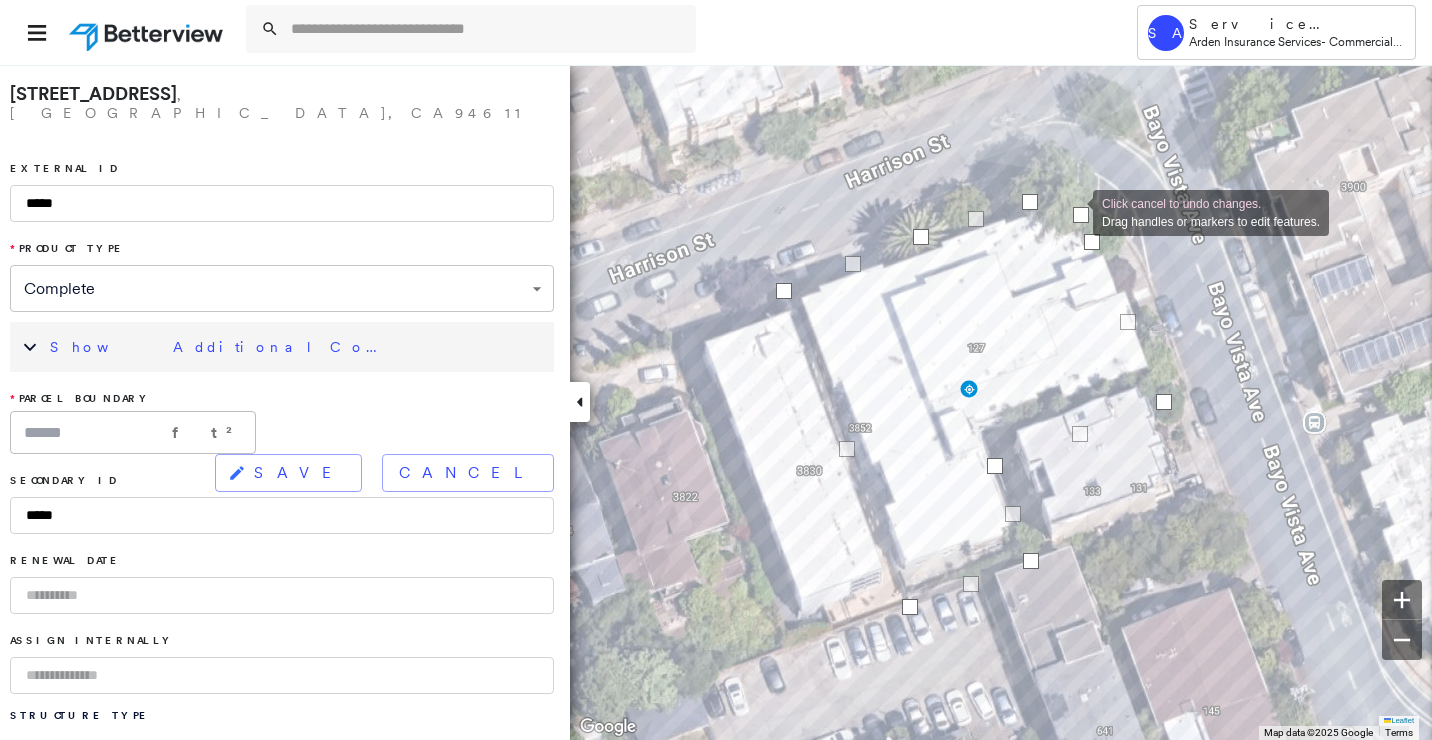 drag, startPoint x: 1053, startPoint y: 218, endPoint x: 1073, endPoint y: 210, distance: 21.540659 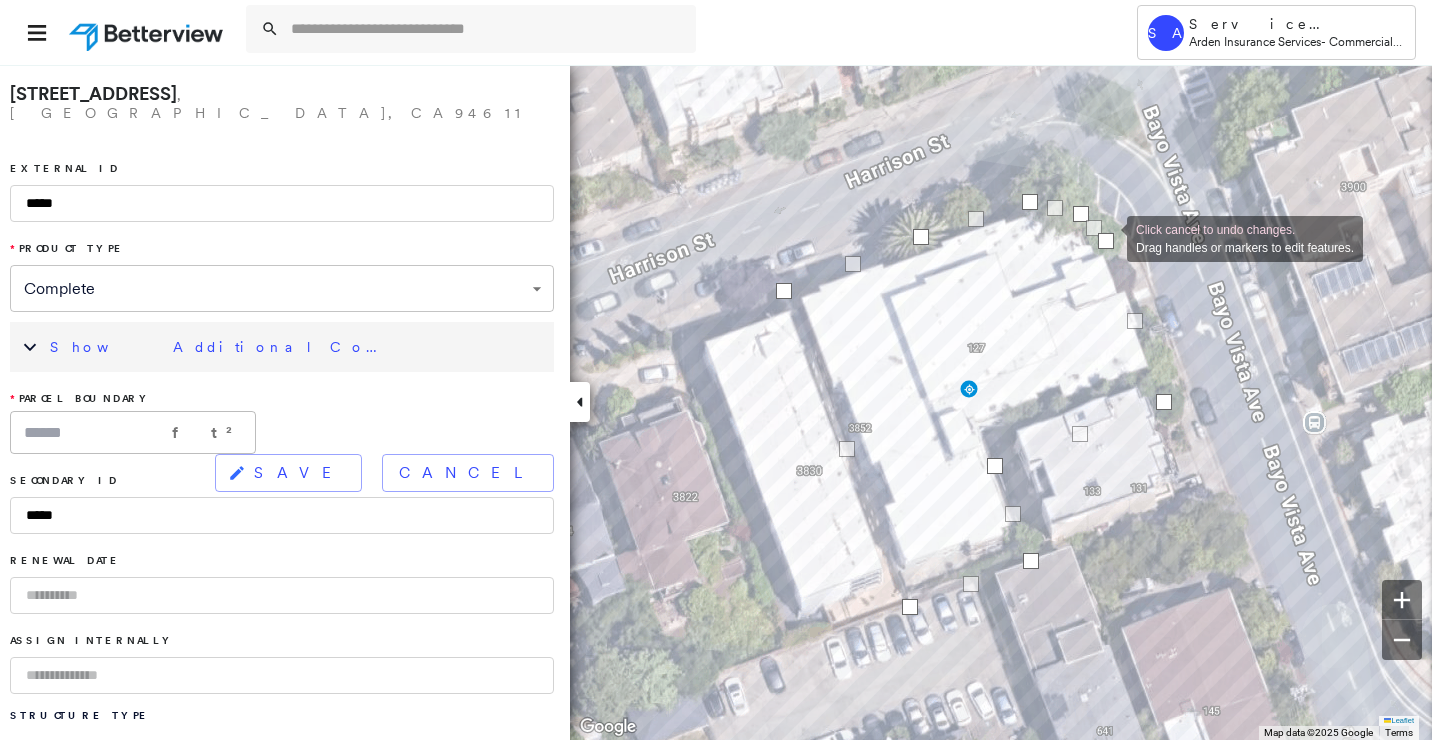 click at bounding box center [1106, 241] 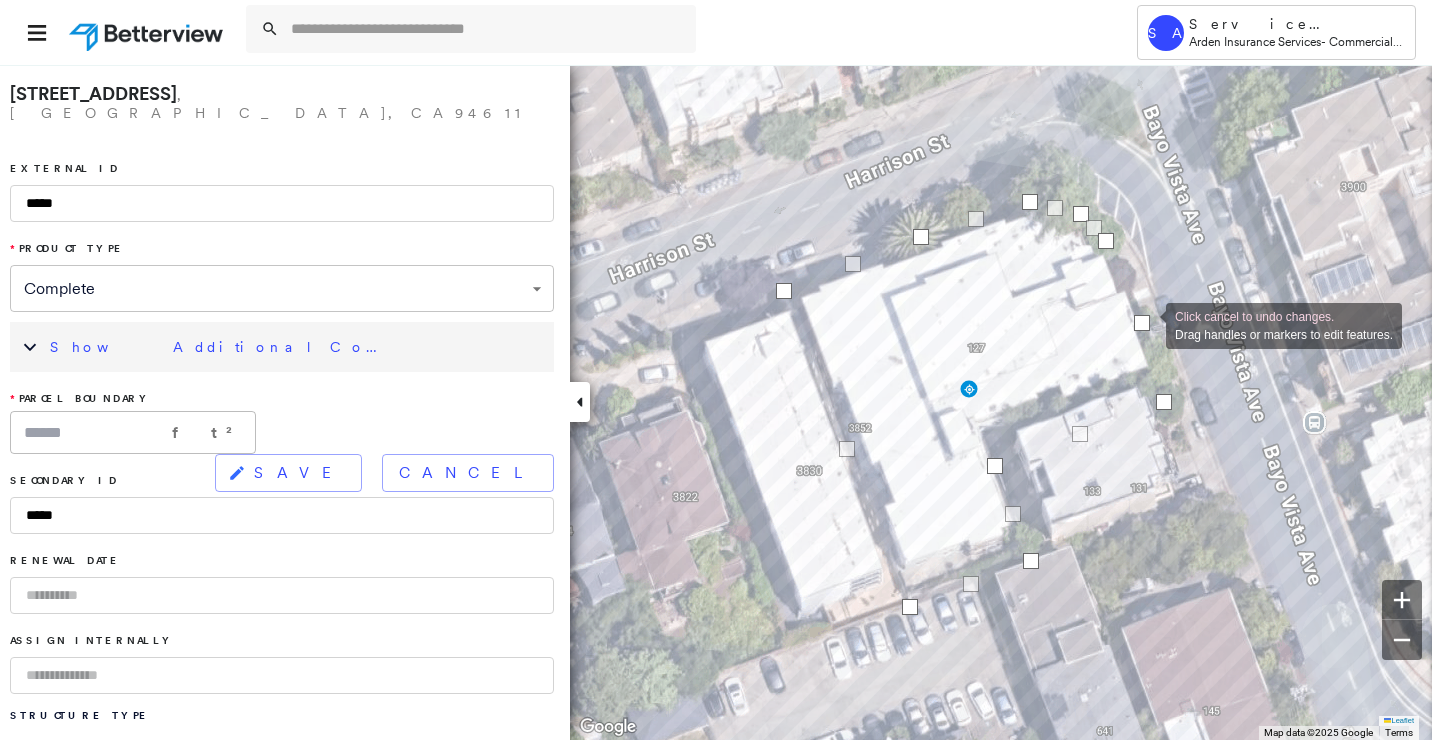 click at bounding box center (1142, 323) 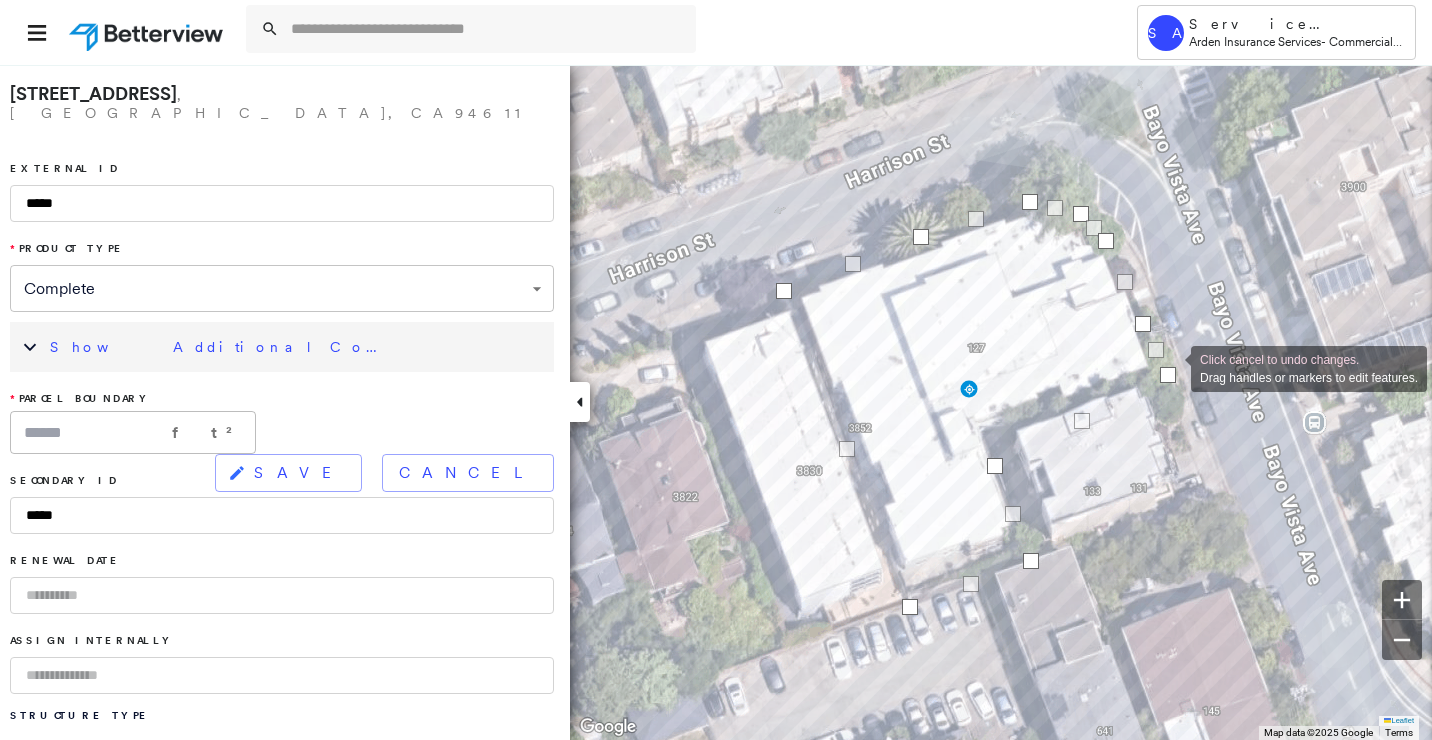 drag, startPoint x: 1167, startPoint y: 394, endPoint x: 1189, endPoint y: 437, distance: 48.30114 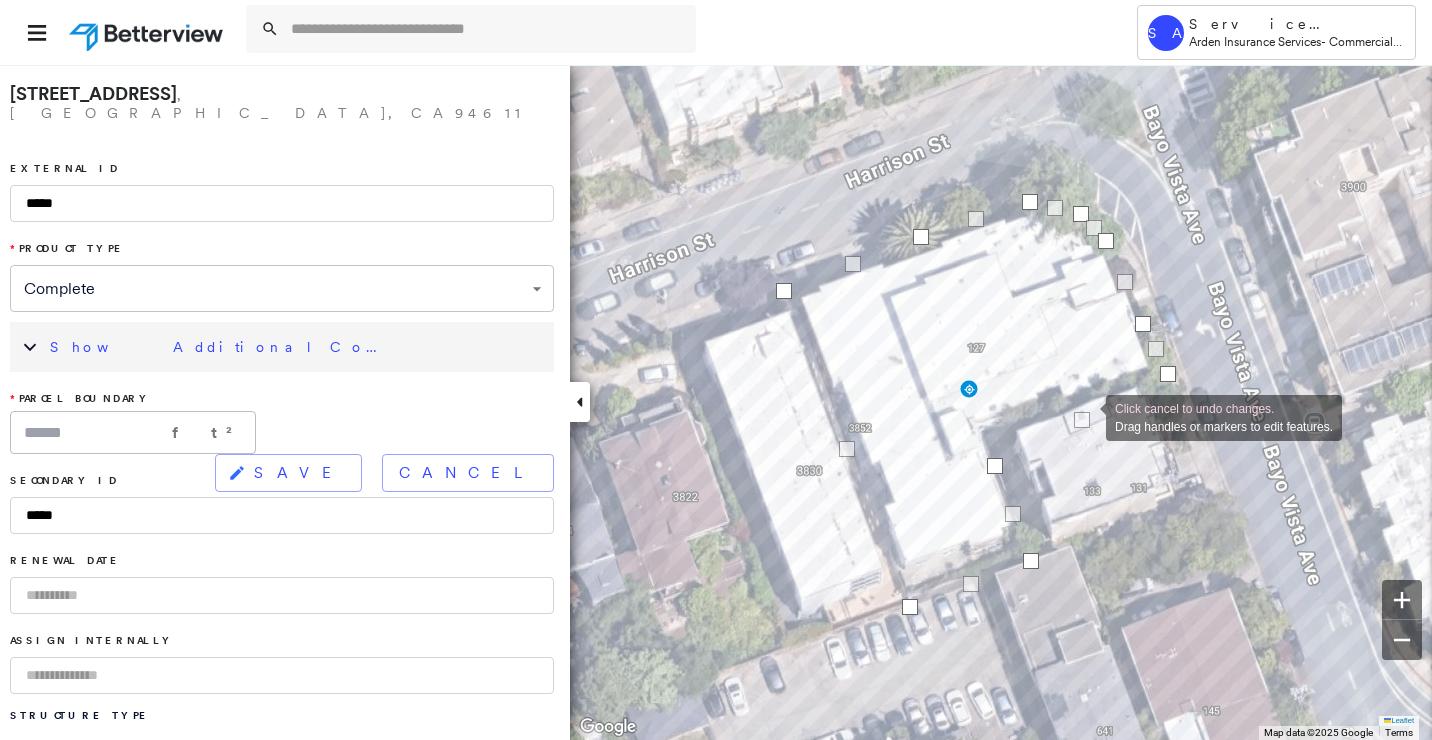 click at bounding box center [1082, 420] 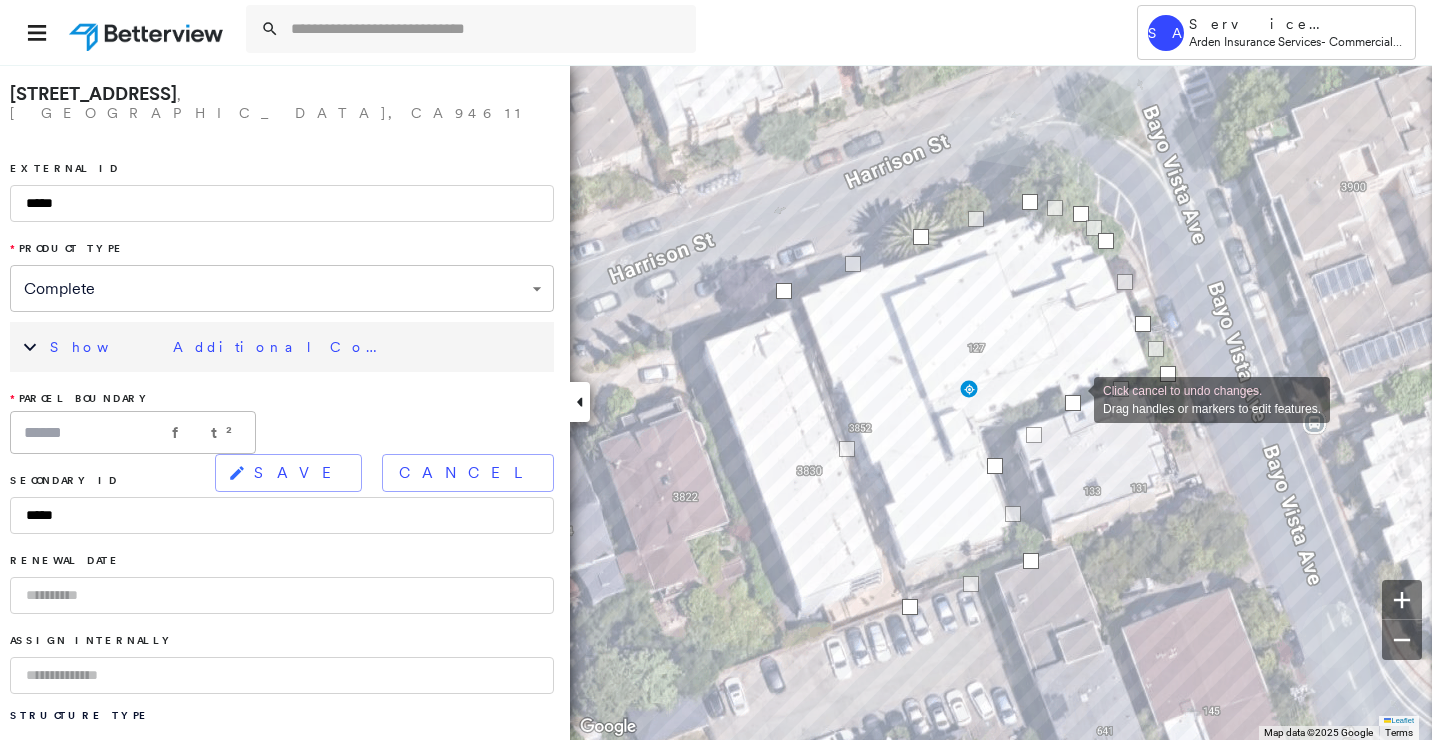 drag, startPoint x: 1083, startPoint y: 415, endPoint x: 1074, endPoint y: 398, distance: 19.235384 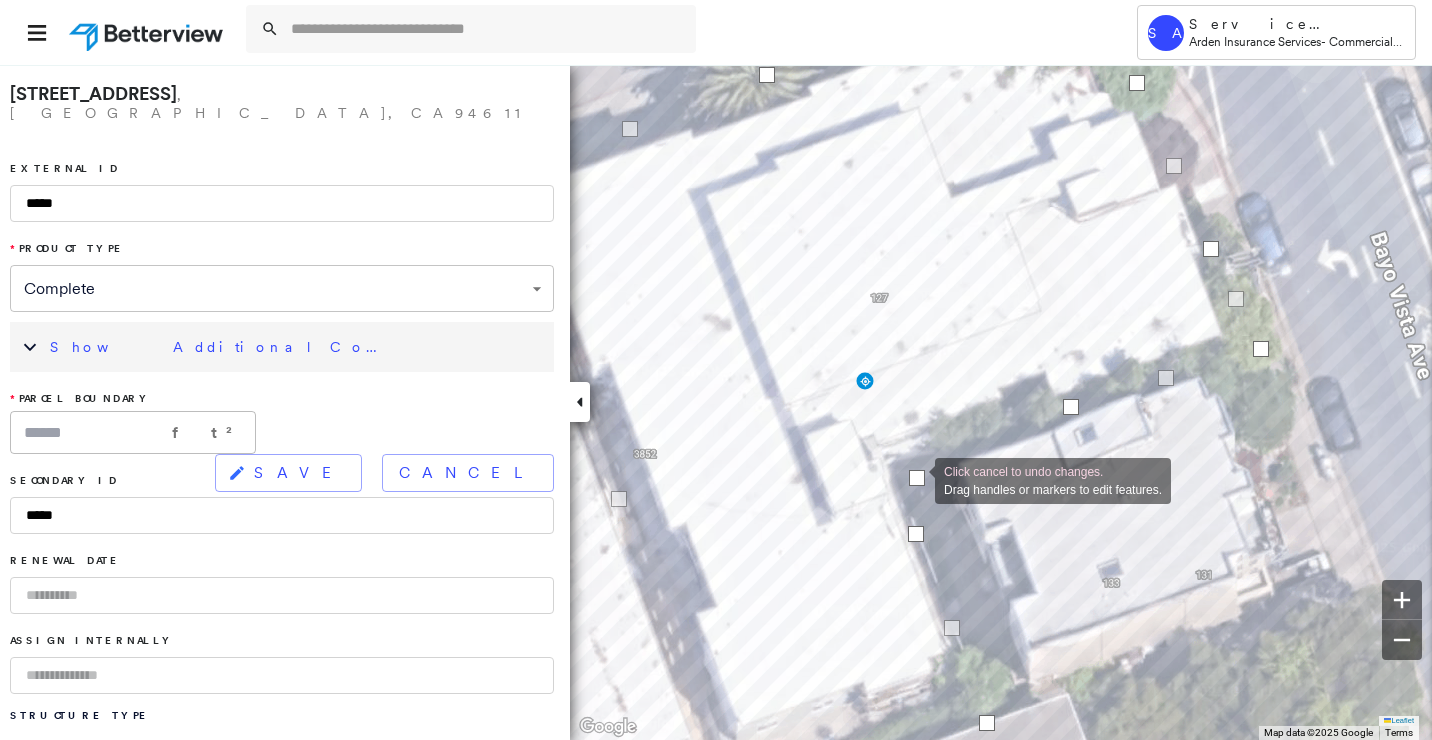 drag, startPoint x: 991, startPoint y: 471, endPoint x: 915, endPoint y: 479, distance: 76.41989 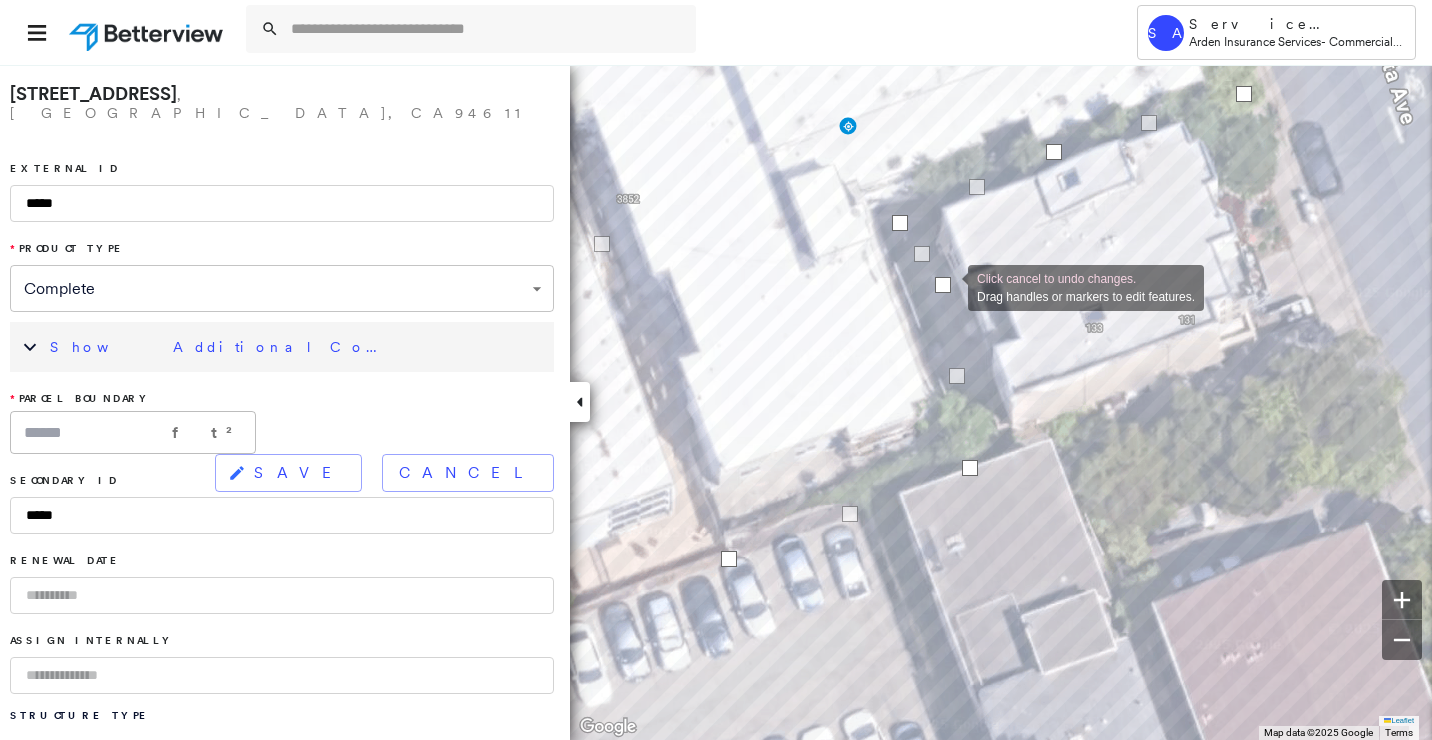 drag, startPoint x: 904, startPoint y: 280, endPoint x: 948, endPoint y: 286, distance: 44.407207 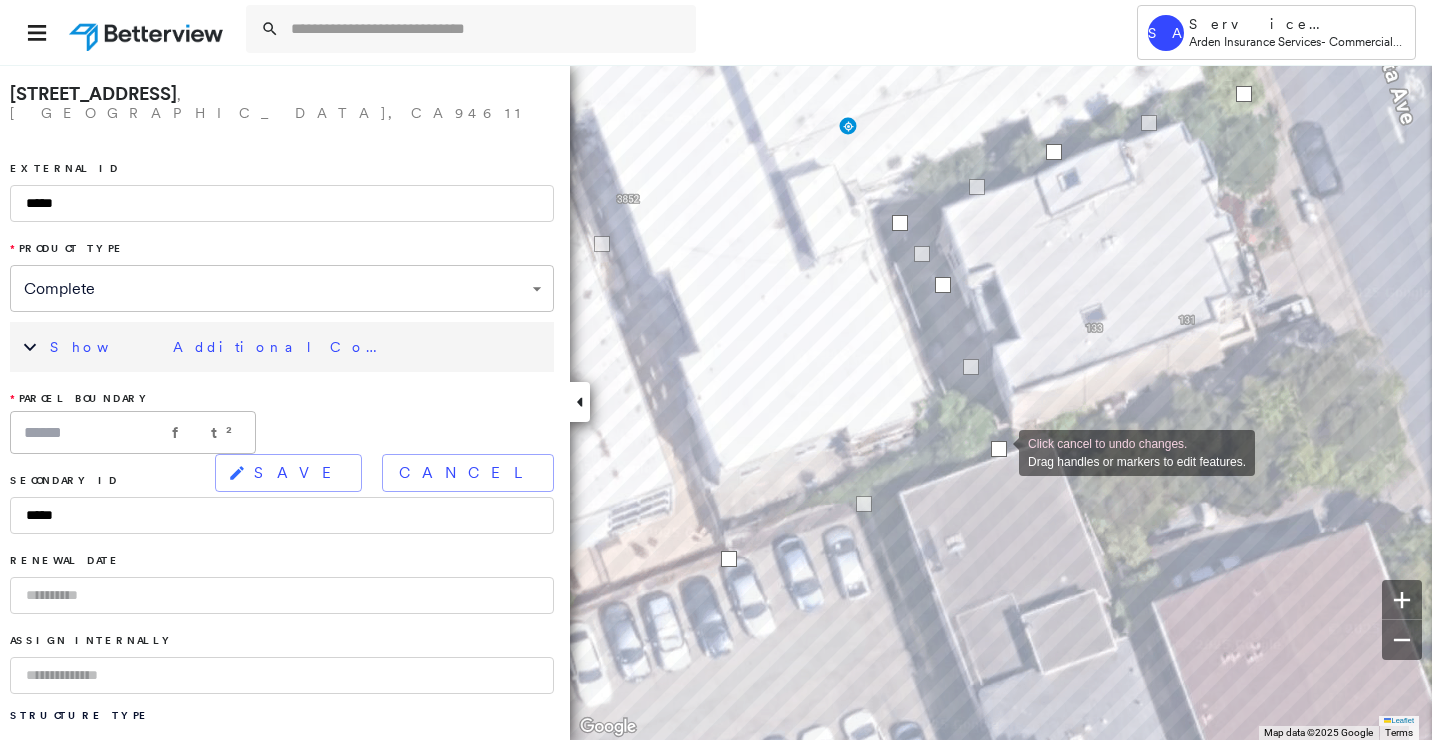 drag, startPoint x: 985, startPoint y: 466, endPoint x: 999, endPoint y: 451, distance: 20.518284 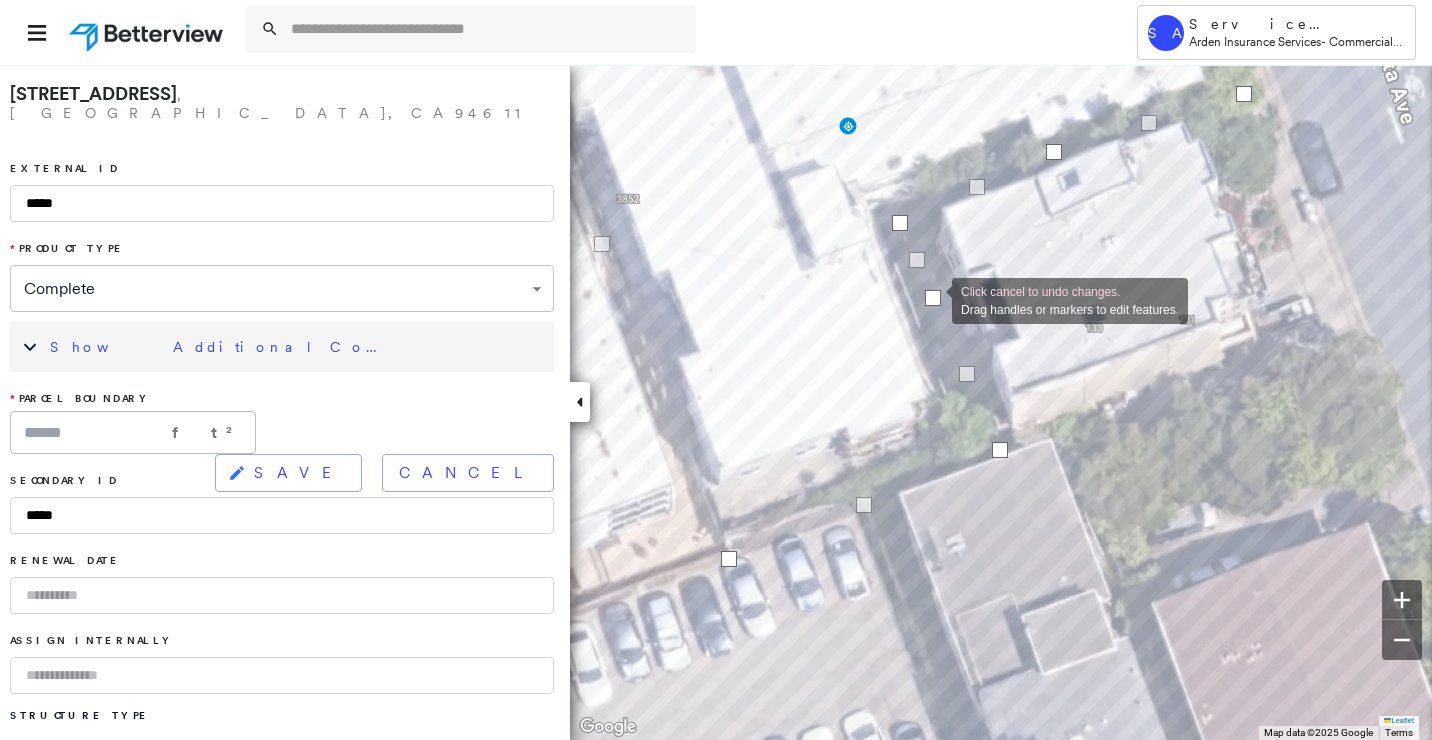 drag, startPoint x: 941, startPoint y: 288, endPoint x: 932, endPoint y: 299, distance: 14.21267 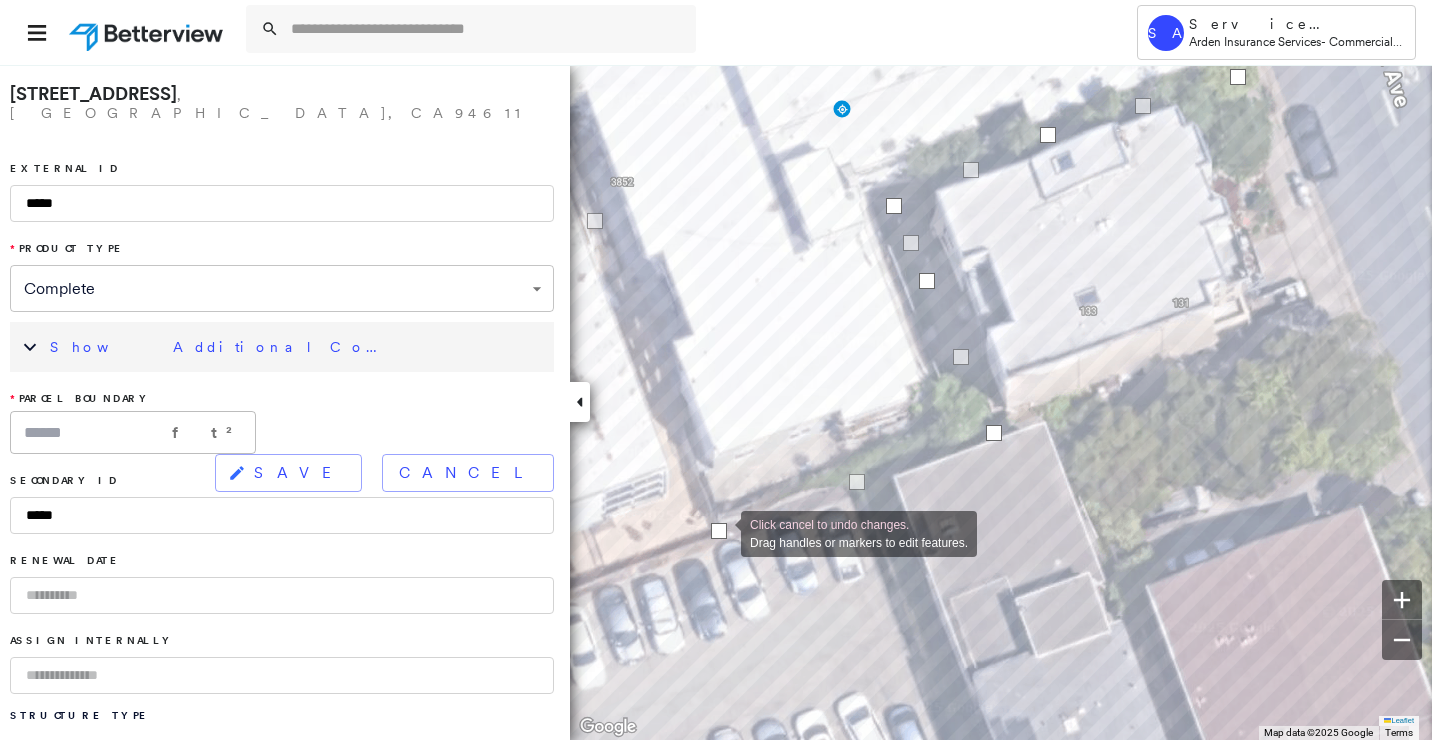 drag, startPoint x: 725, startPoint y: 543, endPoint x: 721, endPoint y: 532, distance: 11.7046995 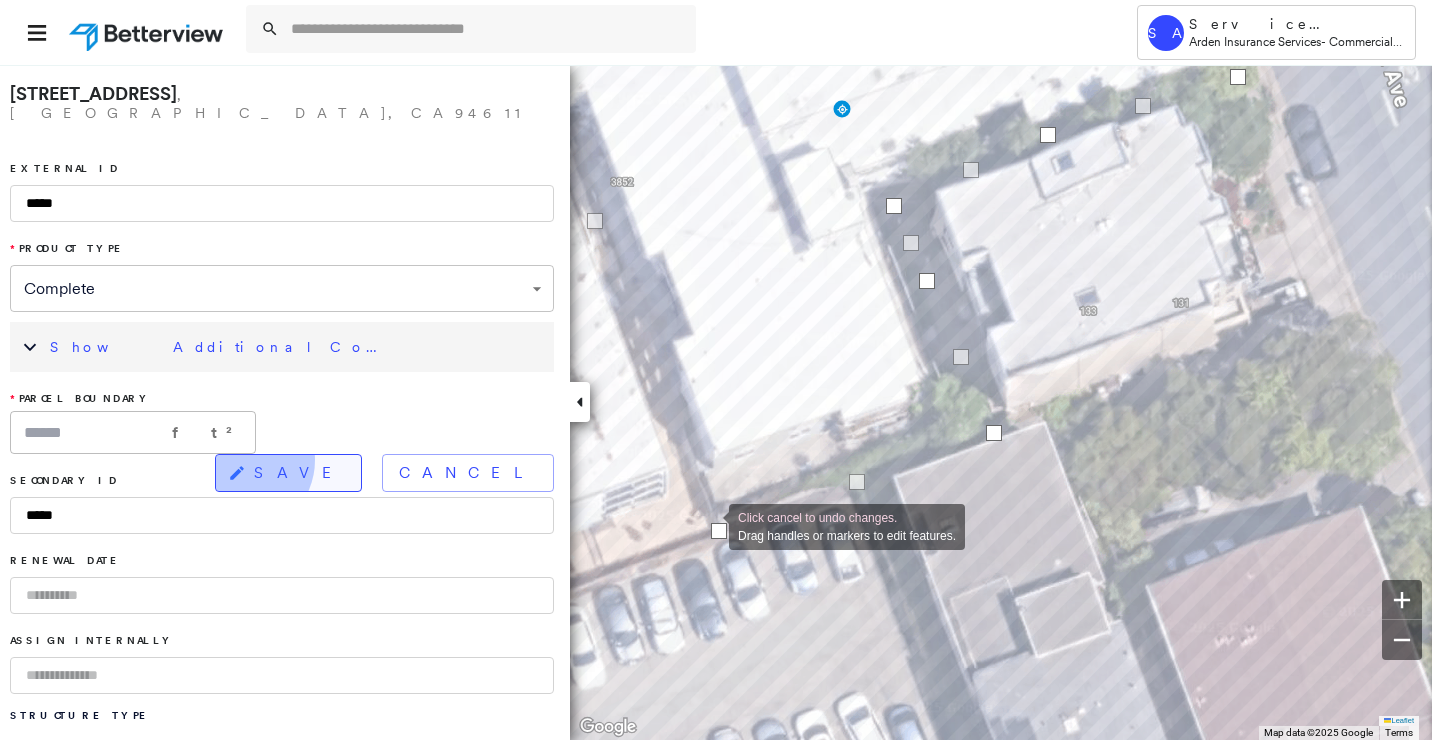 click on "SAVE" at bounding box center (288, 473) 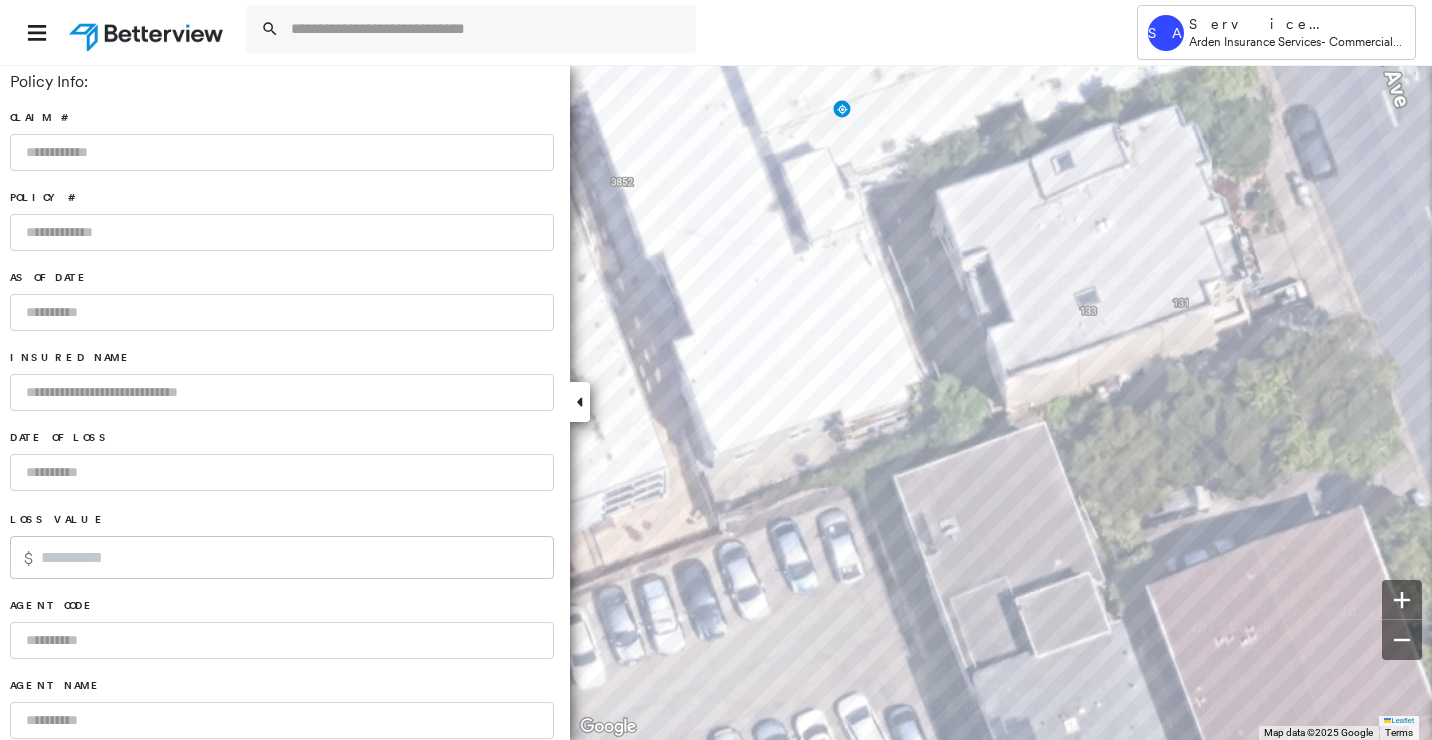 scroll, scrollTop: 1313, scrollLeft: 0, axis: vertical 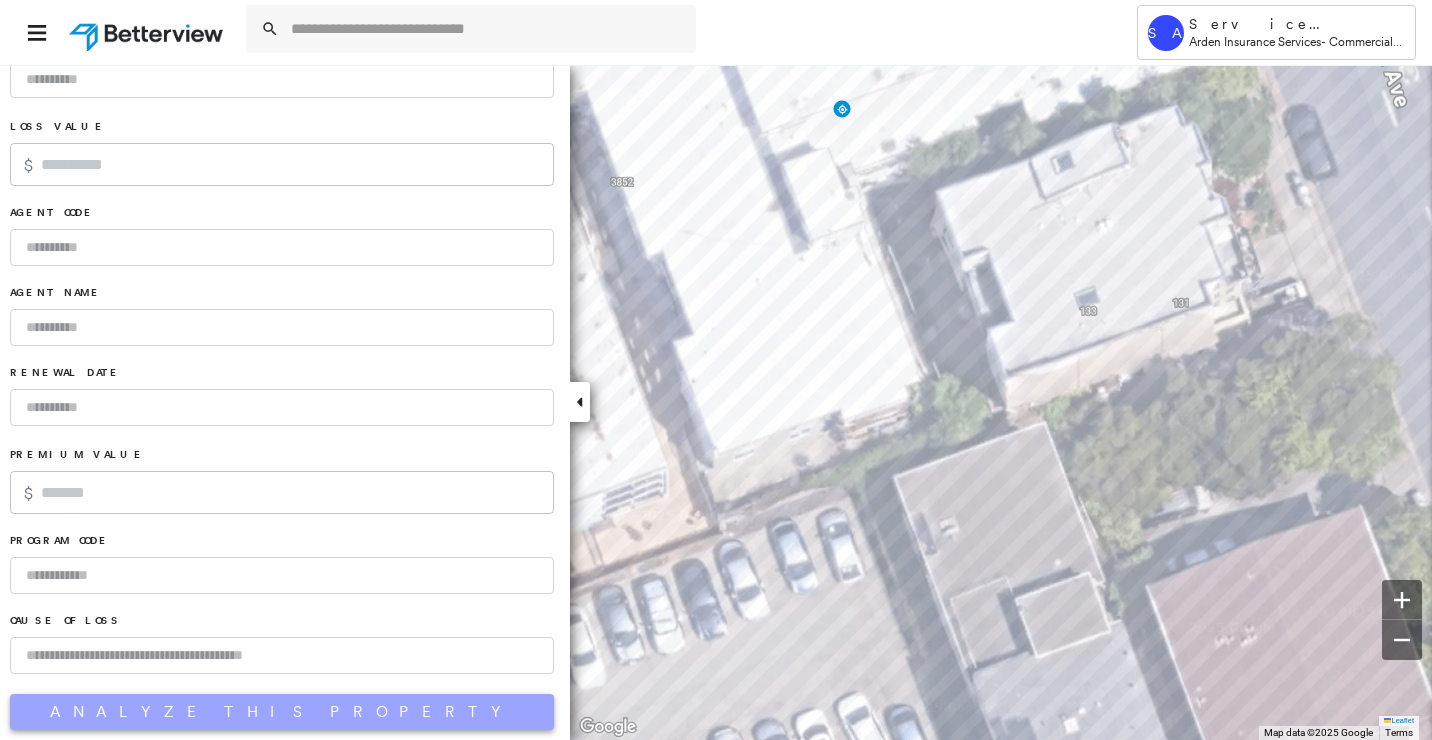 click on "Analyze This Property" at bounding box center [282, 712] 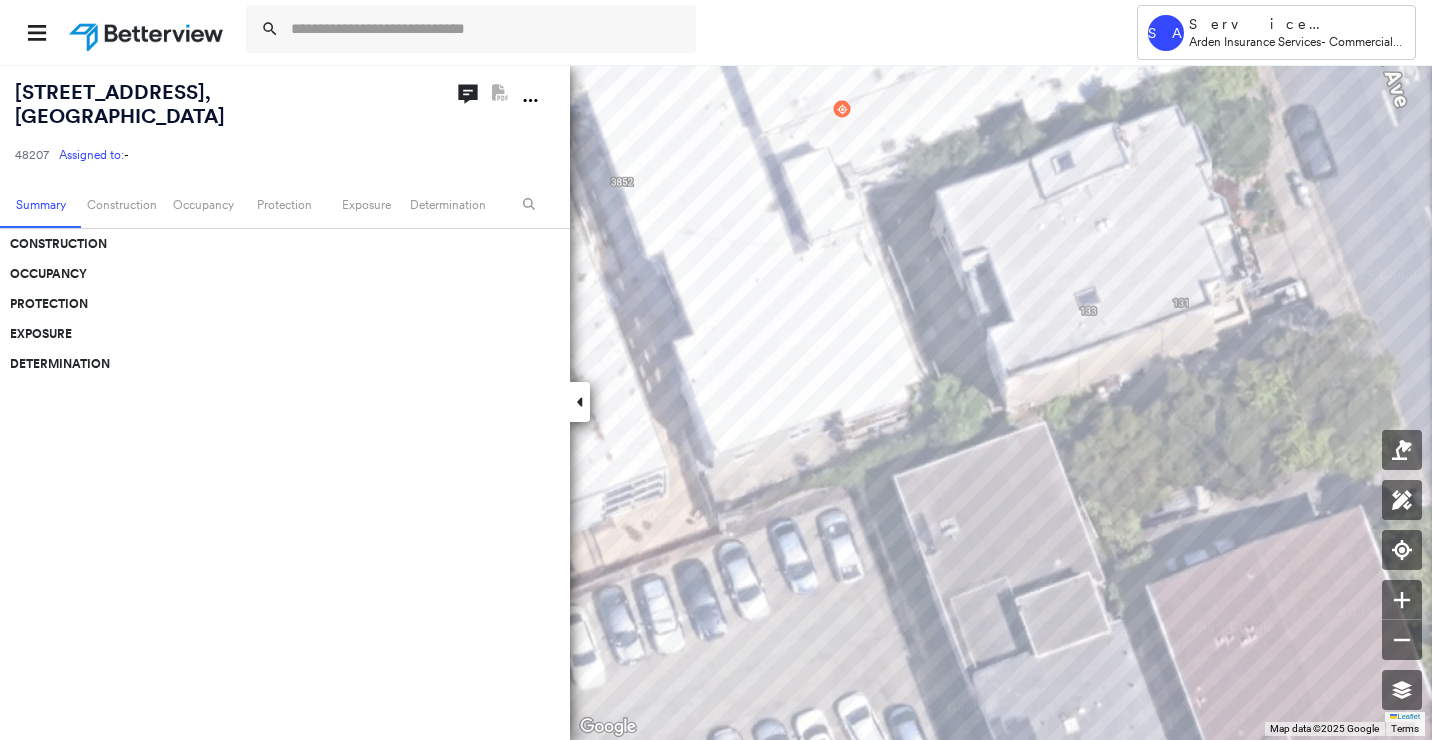 click on "127  Bayo Vista Ave ,  Oakland, CA 94611" at bounding box center (120, 104) 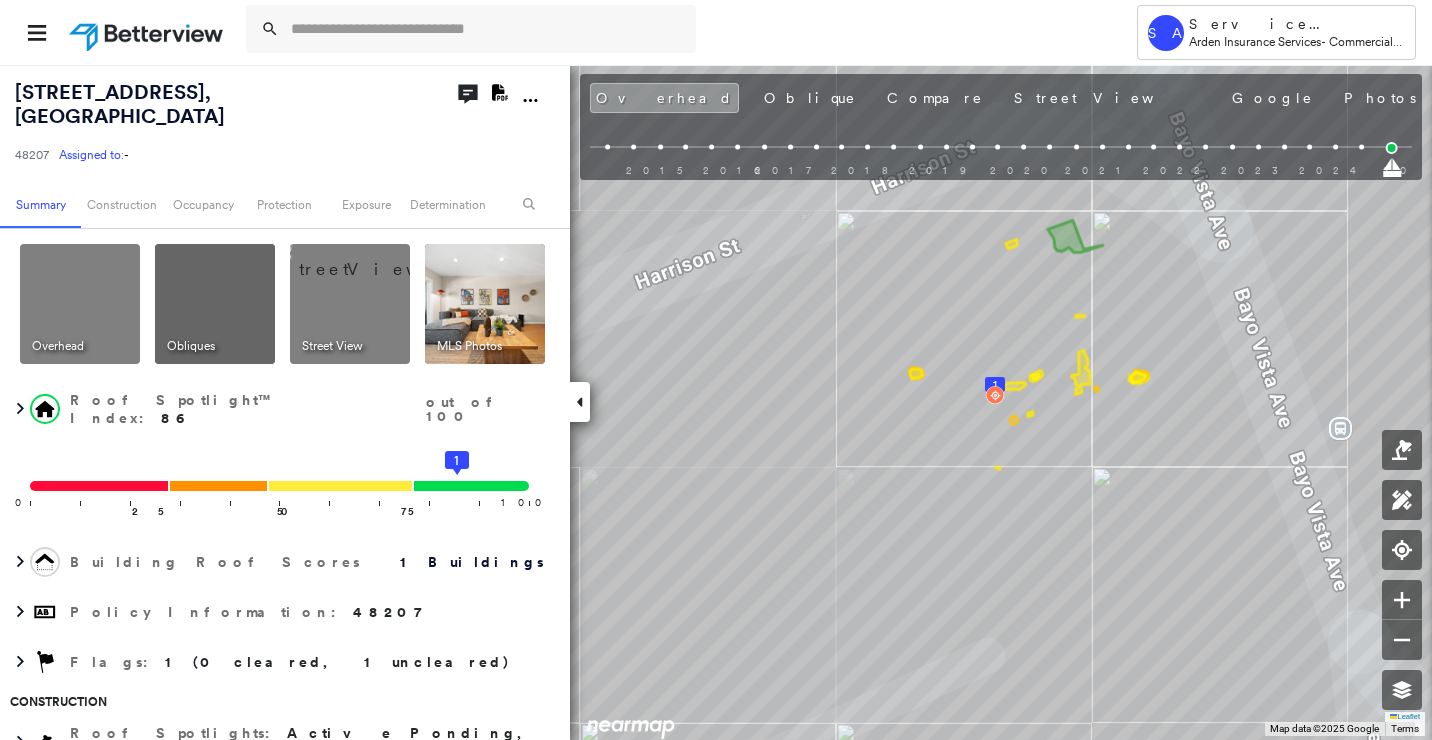 click 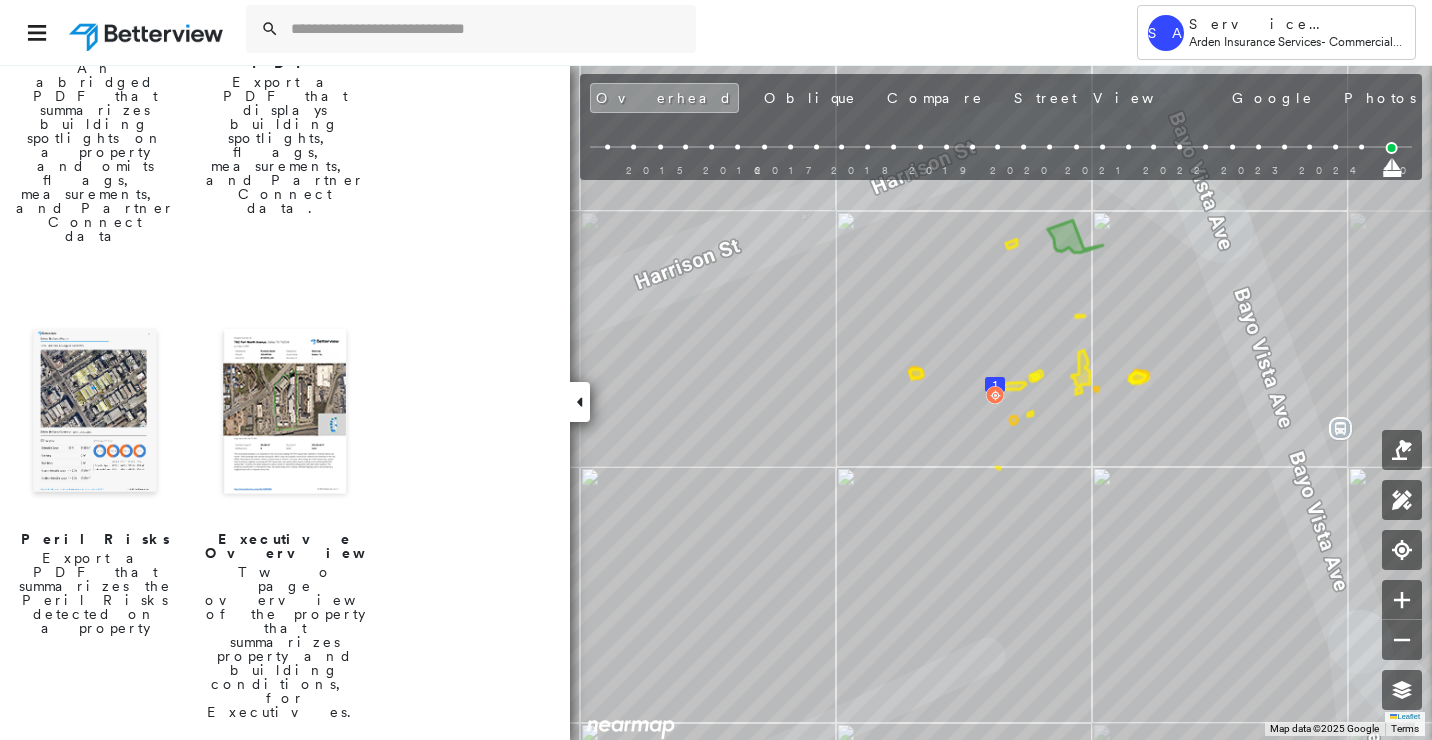 scroll, scrollTop: 500, scrollLeft: 0, axis: vertical 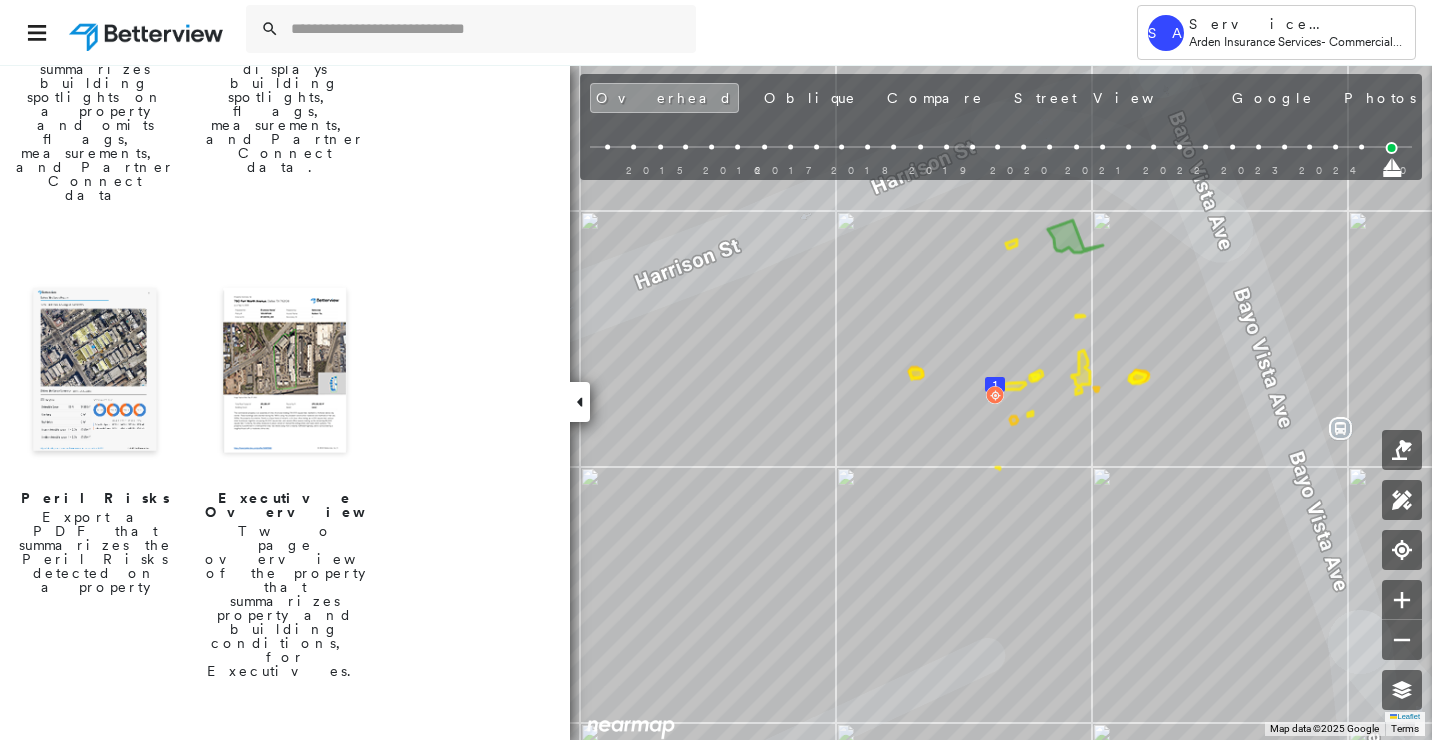 click at bounding box center [95, 372] 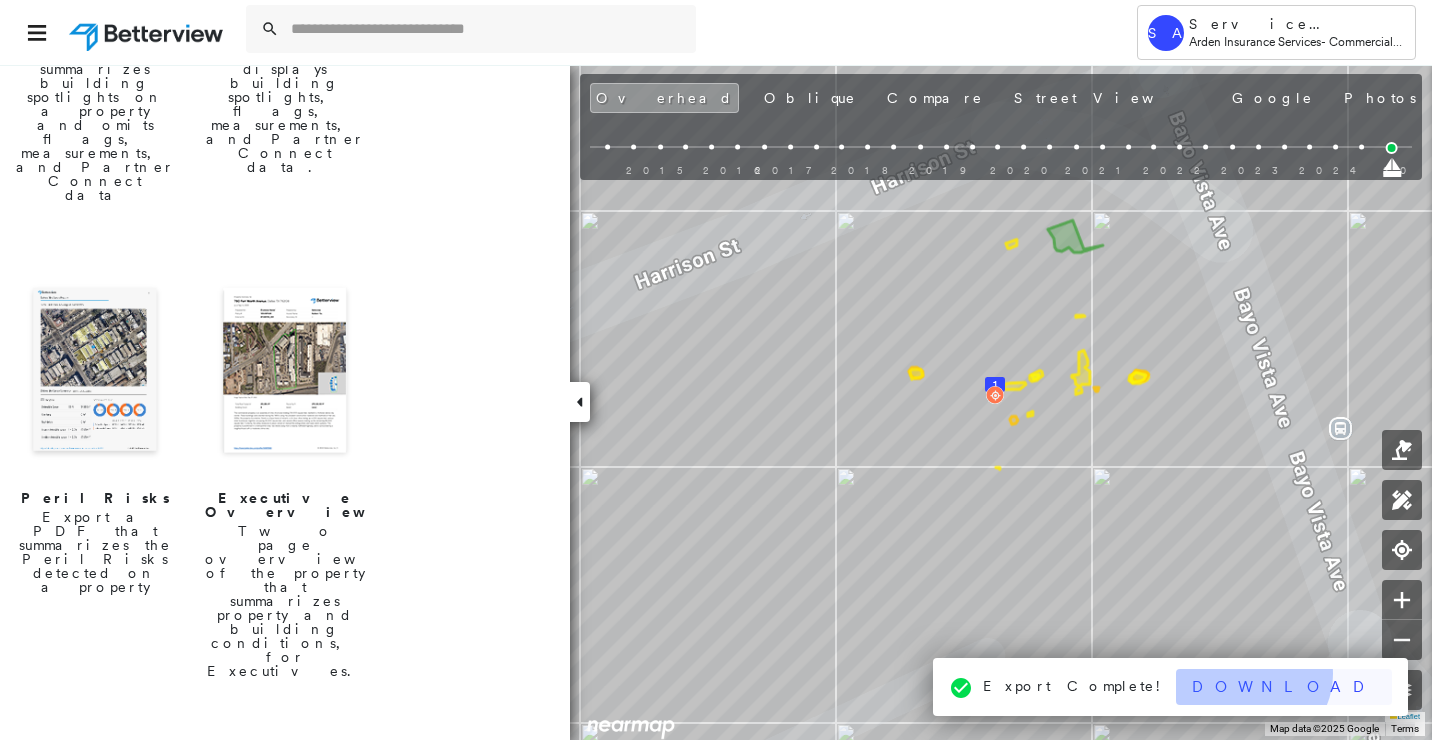 click on "Download" at bounding box center (1284, 687) 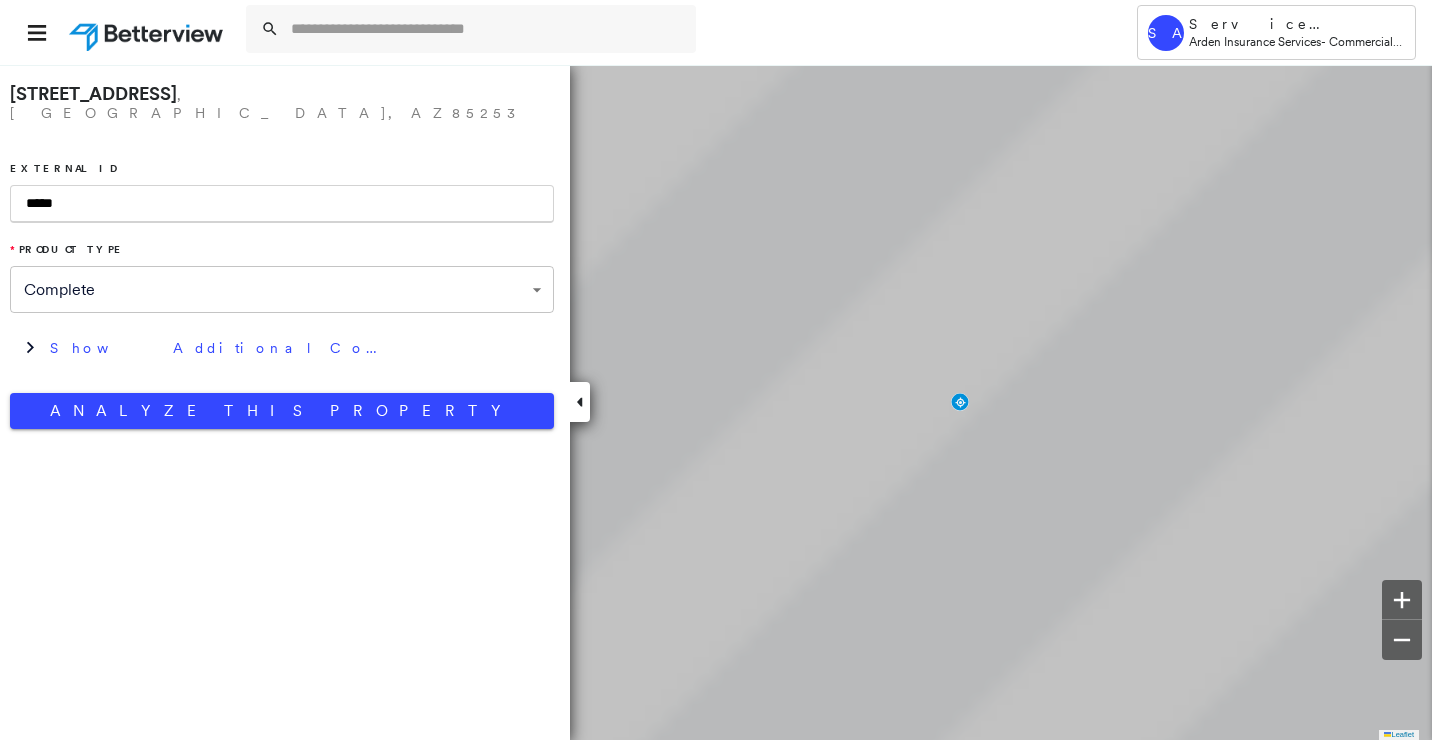 scroll, scrollTop: 0, scrollLeft: 0, axis: both 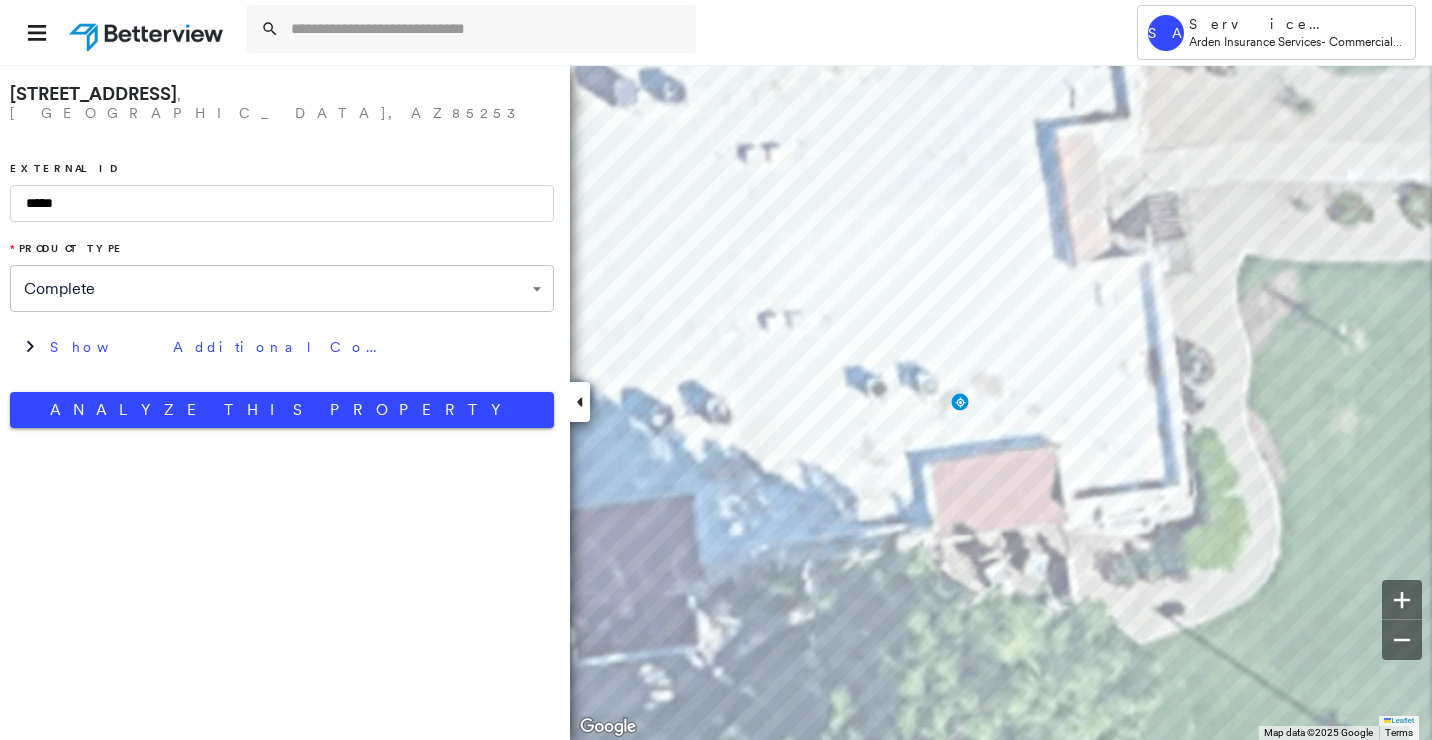 click on "85253" at bounding box center [484, 113] 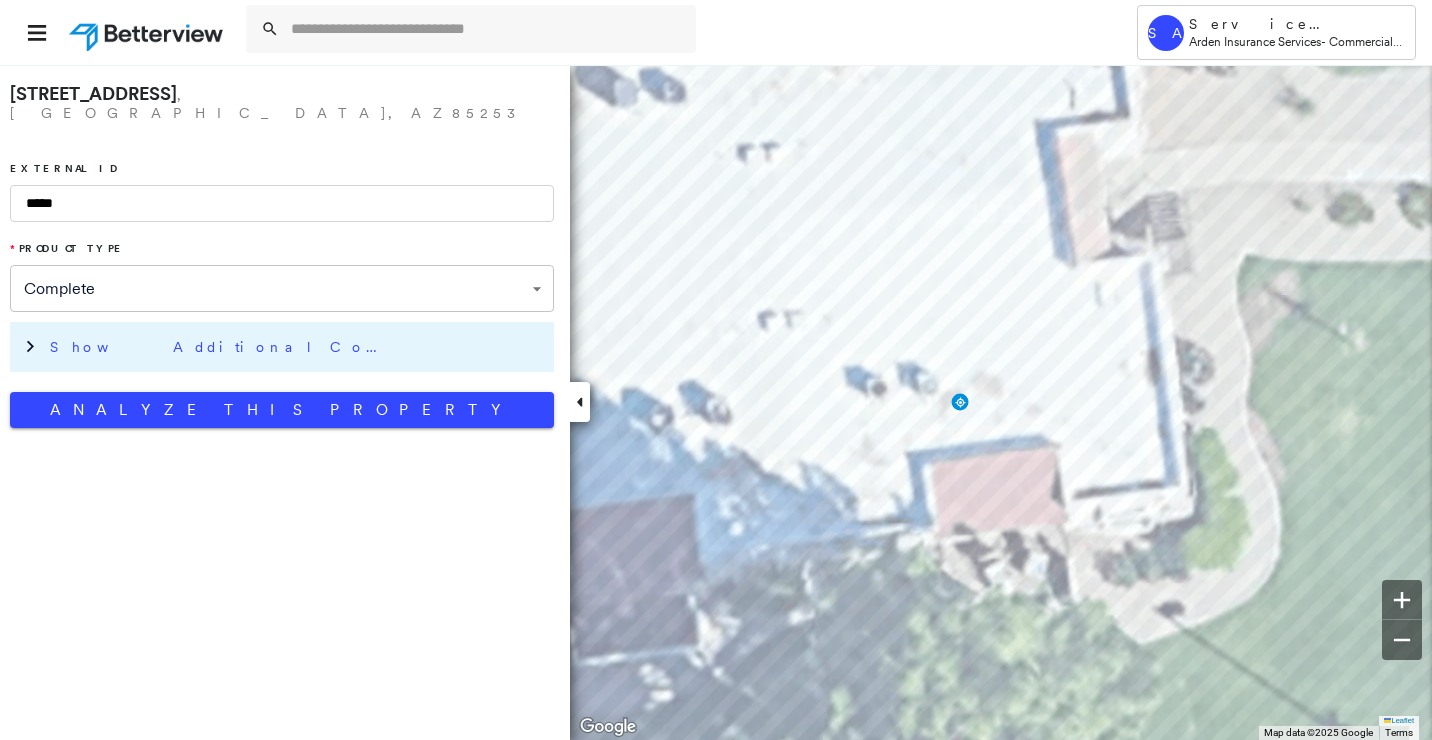 click on "Show Additional Company Data" at bounding box center (297, 347) 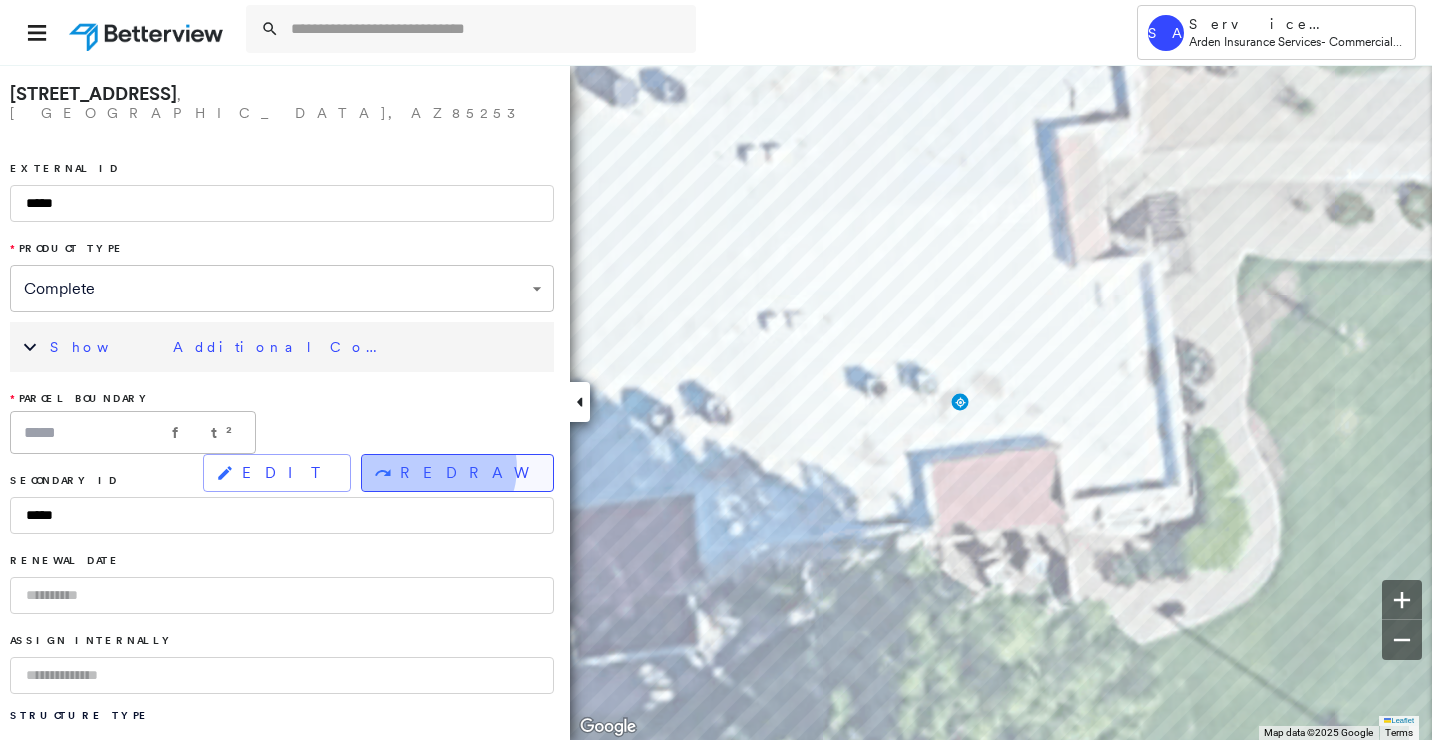 click on "REDRAW" at bounding box center (468, 473) 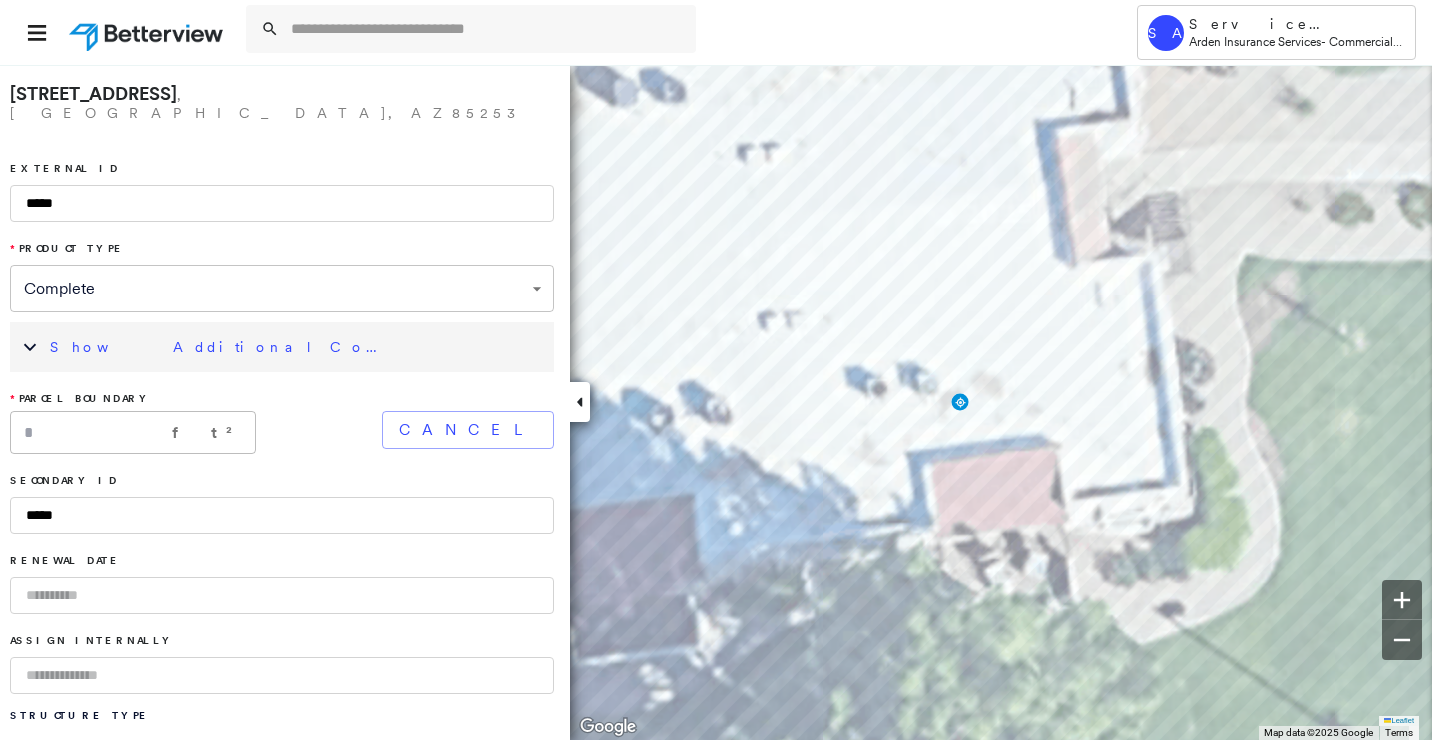 click 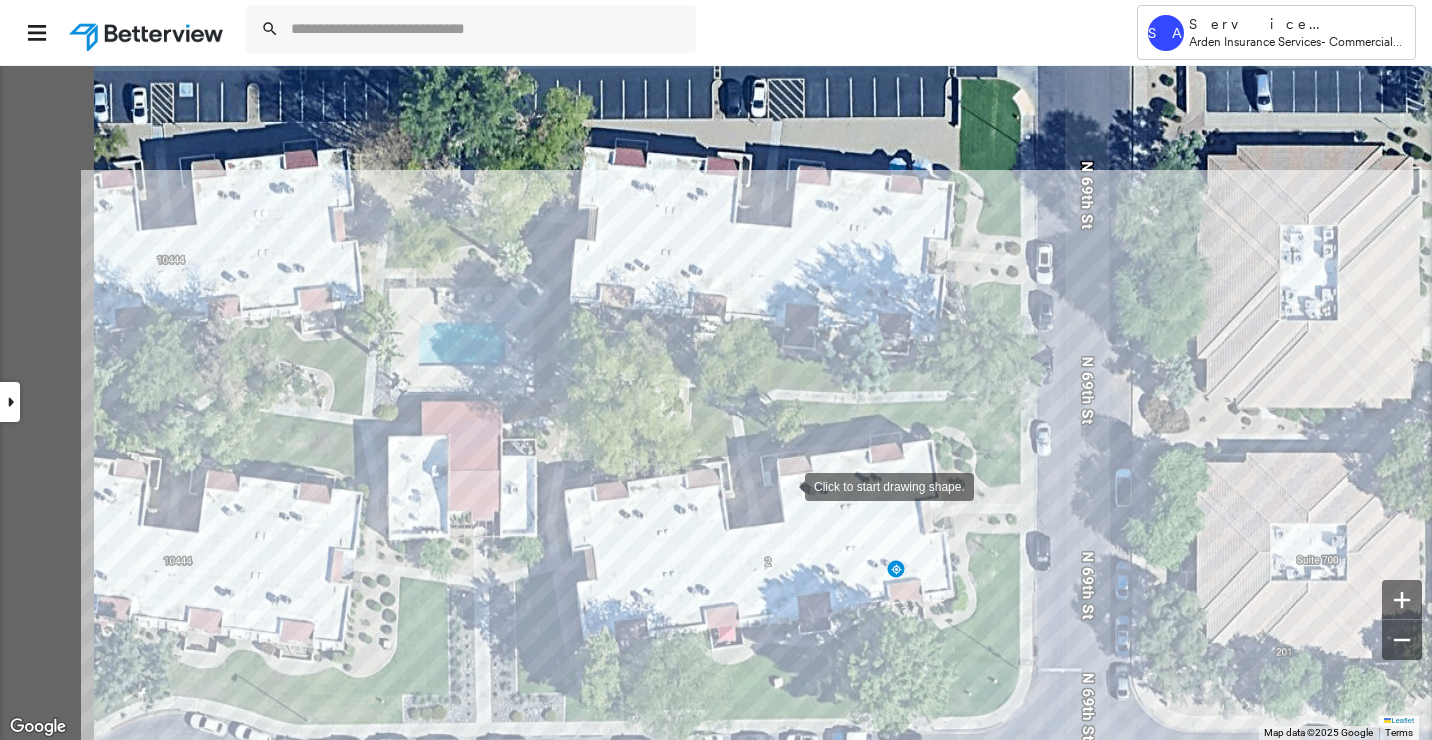 drag, startPoint x: 748, startPoint y: 466, endPoint x: 812, endPoint y: 496, distance: 70.68239 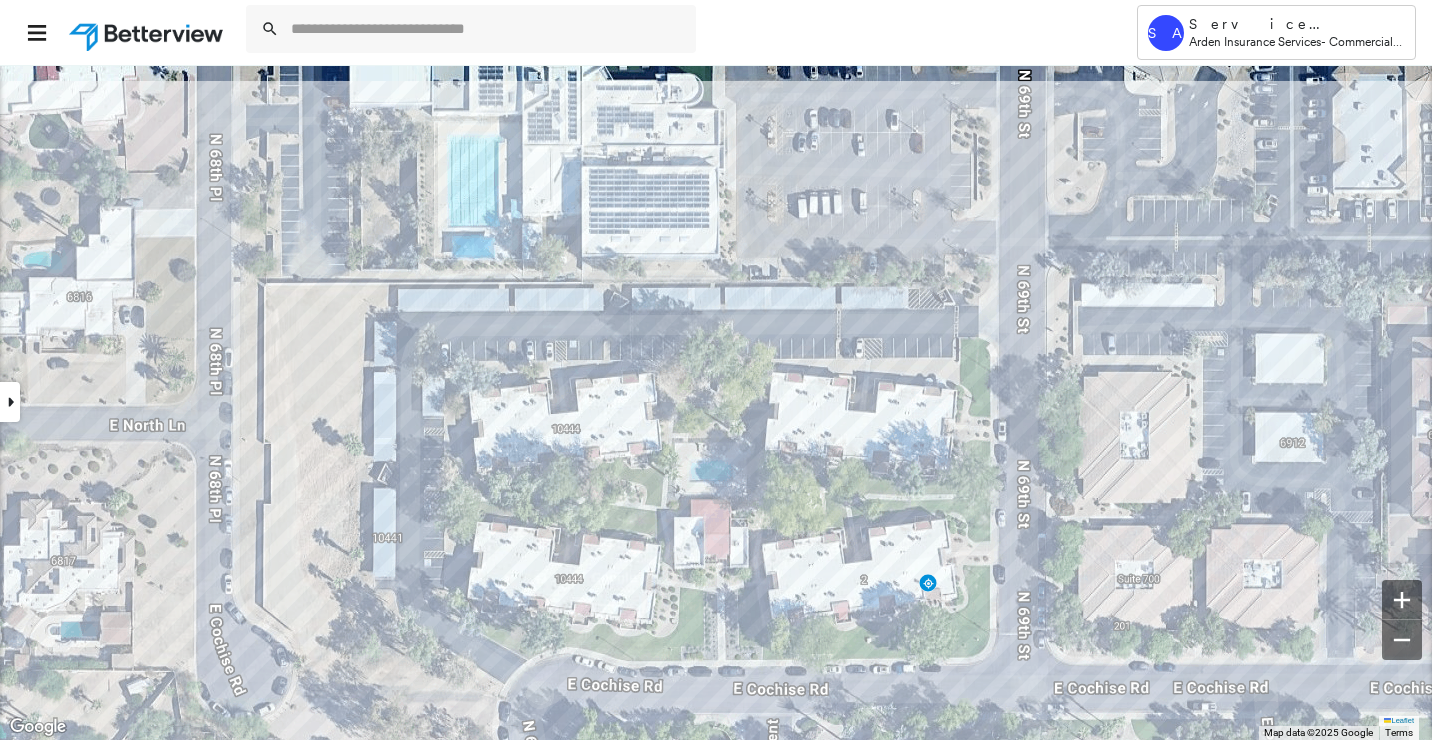click on "Click to start drawing shape." at bounding box center [395, 339] 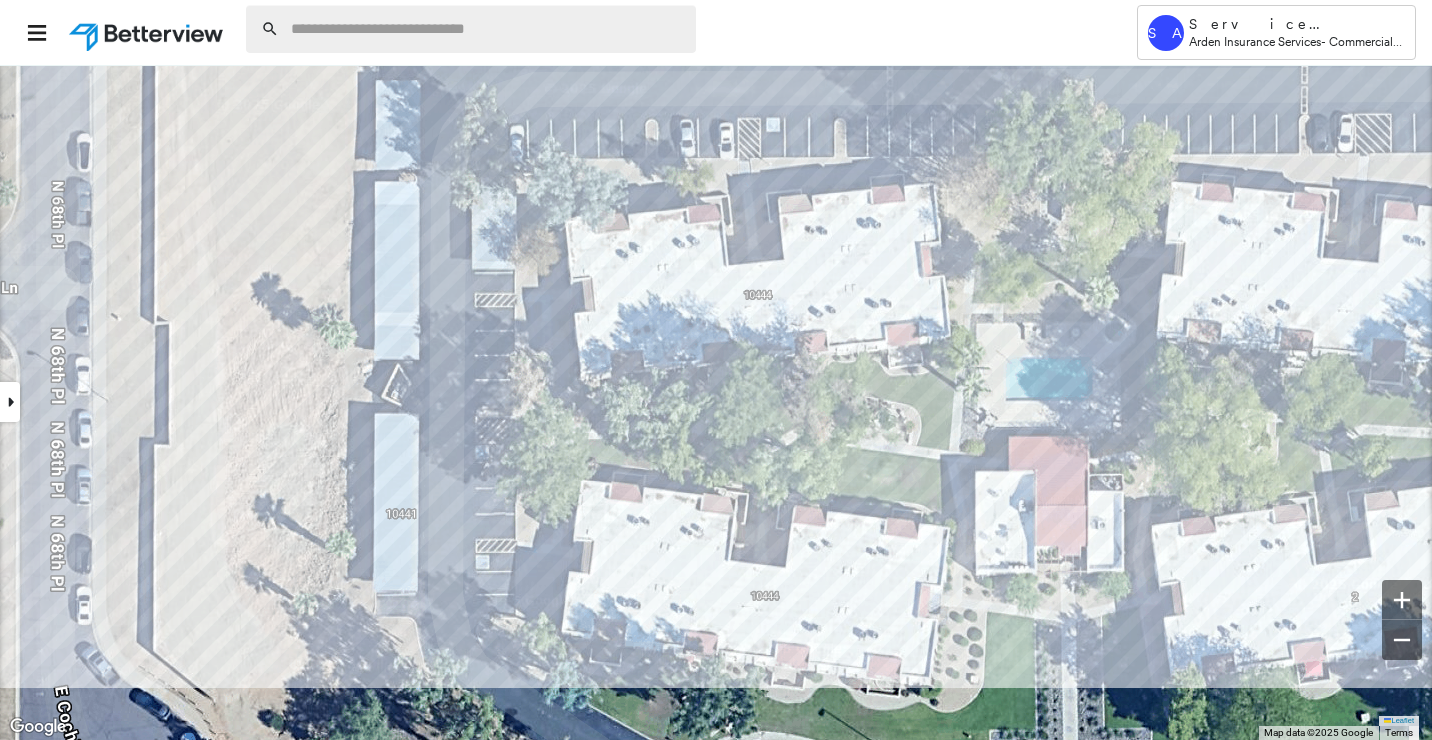 drag, startPoint x: 488, startPoint y: 273, endPoint x: 445, endPoint y: 34, distance: 242.83739 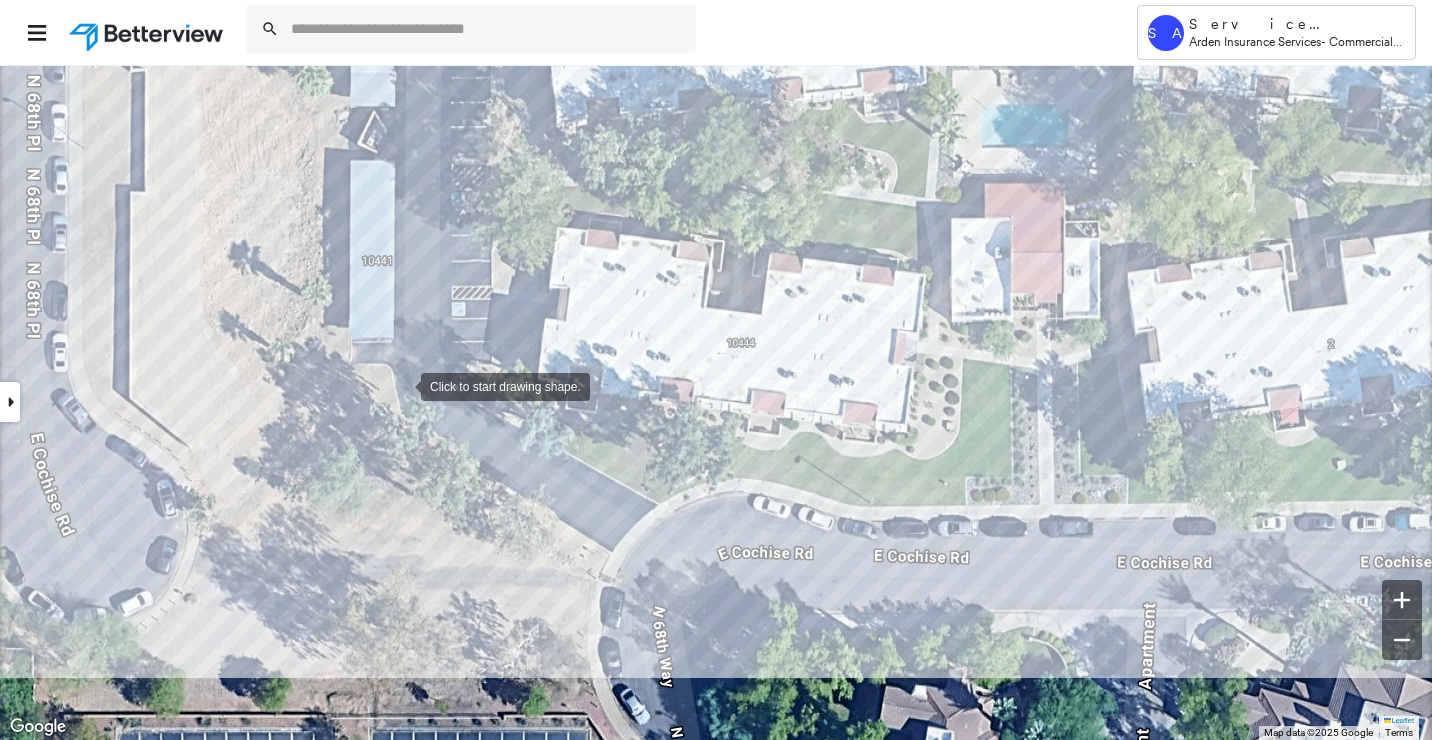 drag, startPoint x: 390, startPoint y: 494, endPoint x: 452, endPoint y: 533, distance: 73.24616 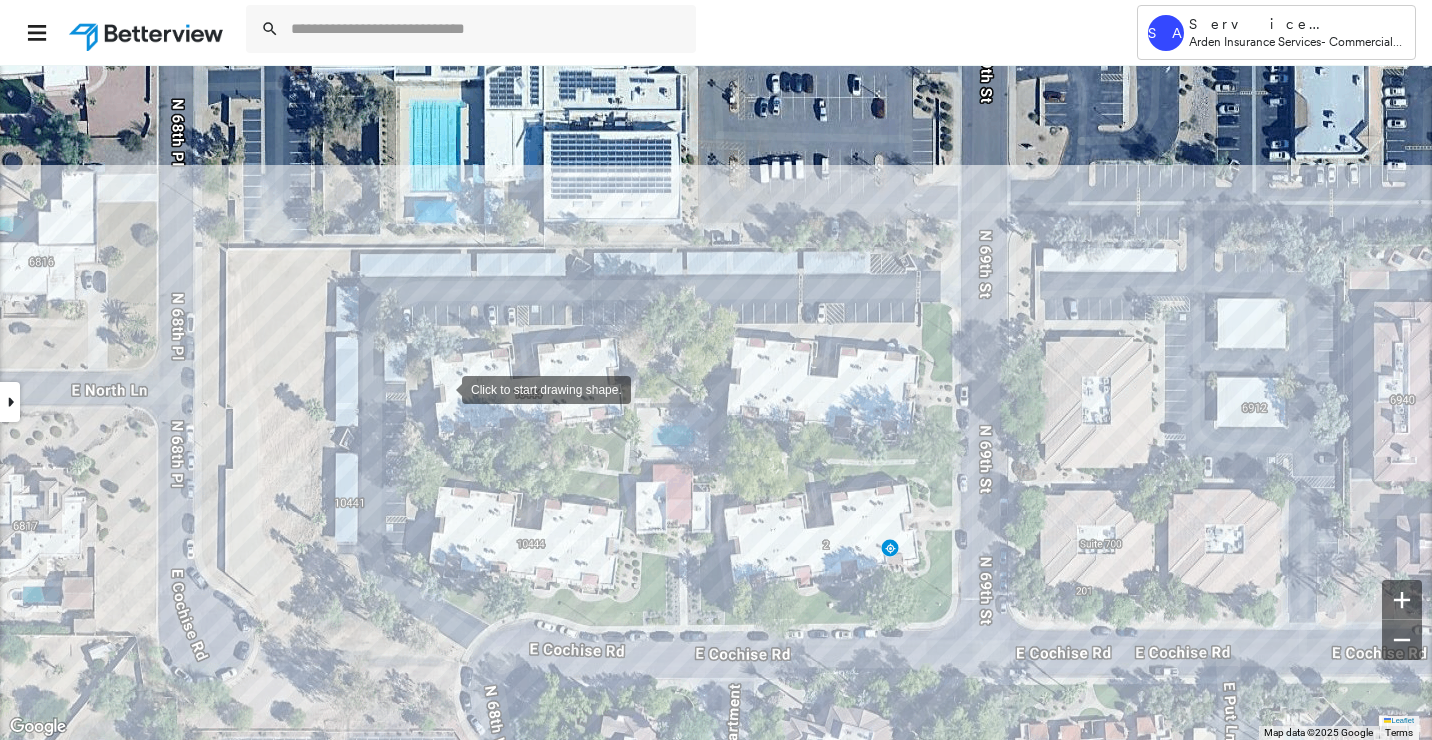 drag, startPoint x: 567, startPoint y: 221, endPoint x: 442, endPoint y: 387, distance: 207.80038 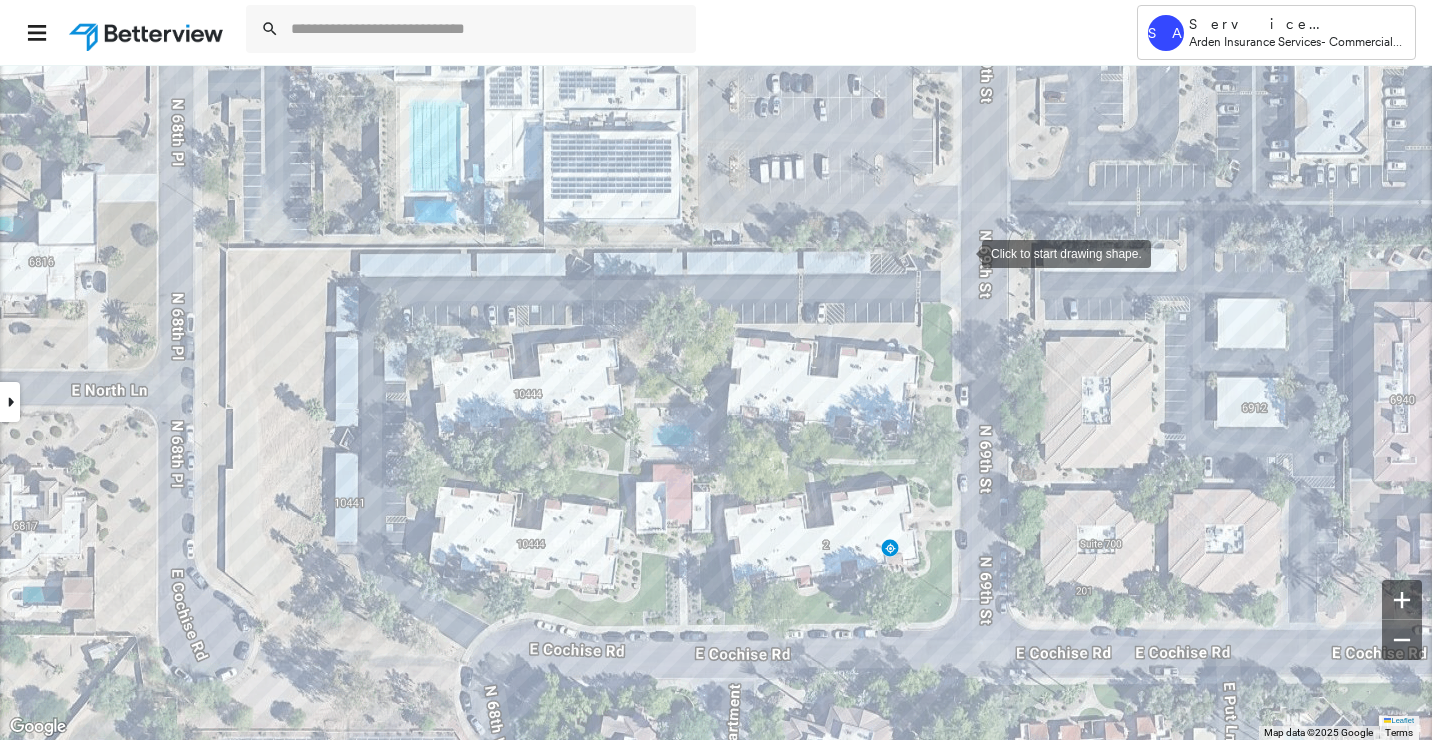 click at bounding box center (962, 252) 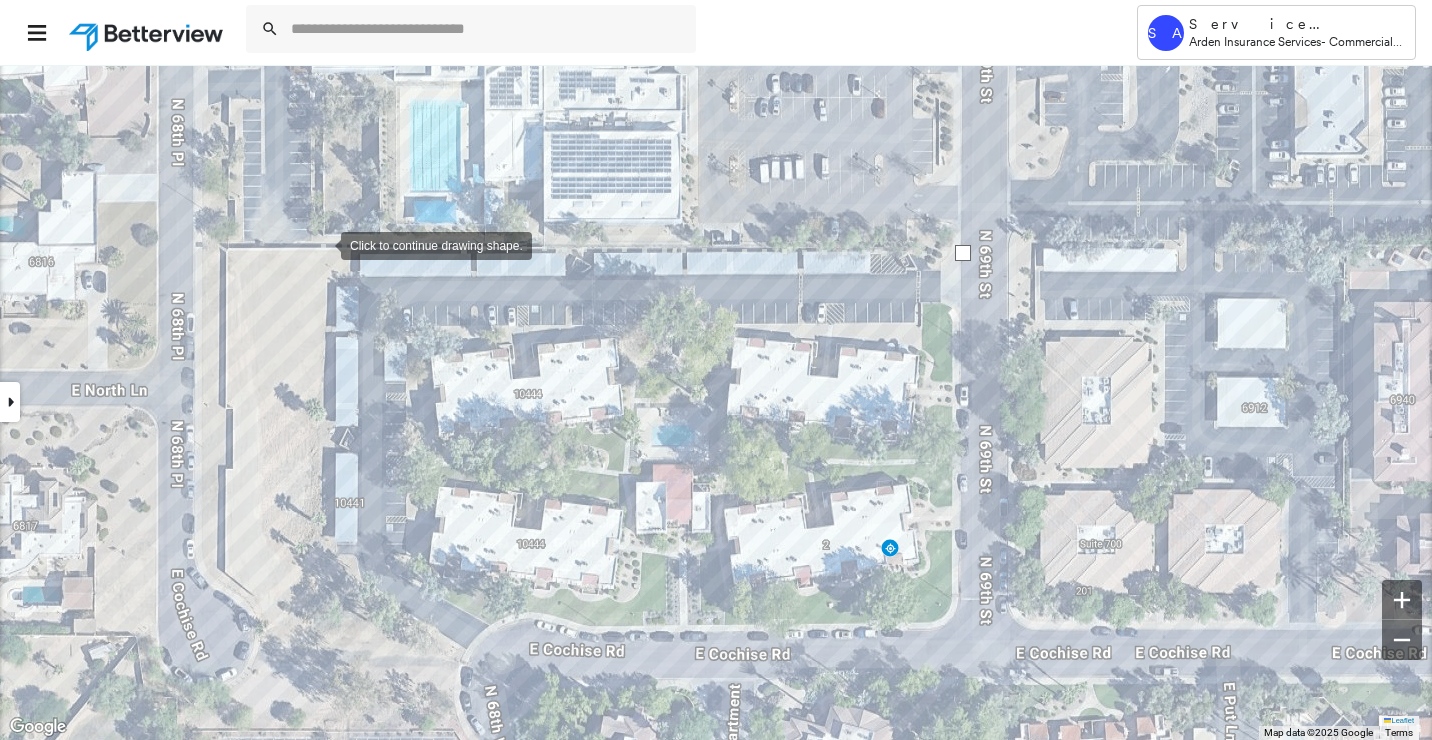 click at bounding box center [321, 244] 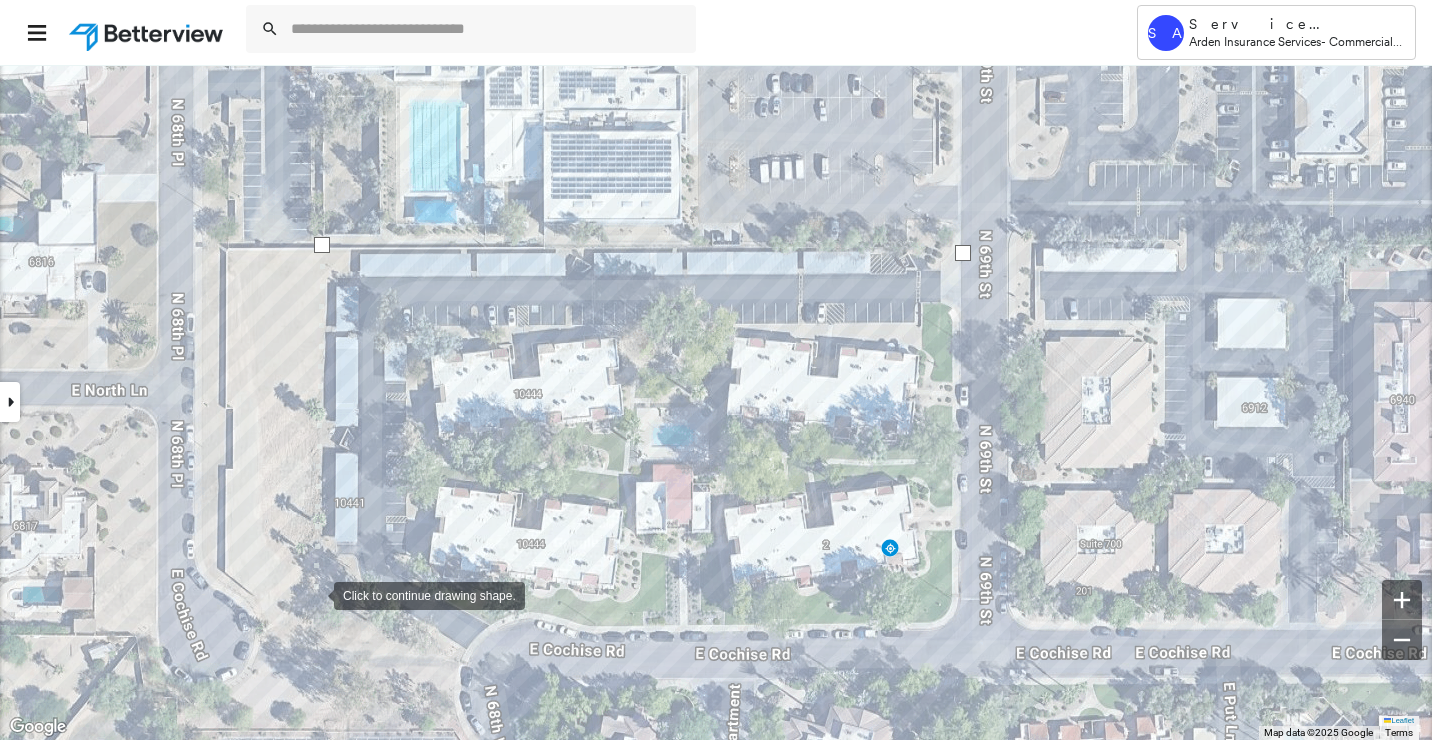 click at bounding box center (314, 594) 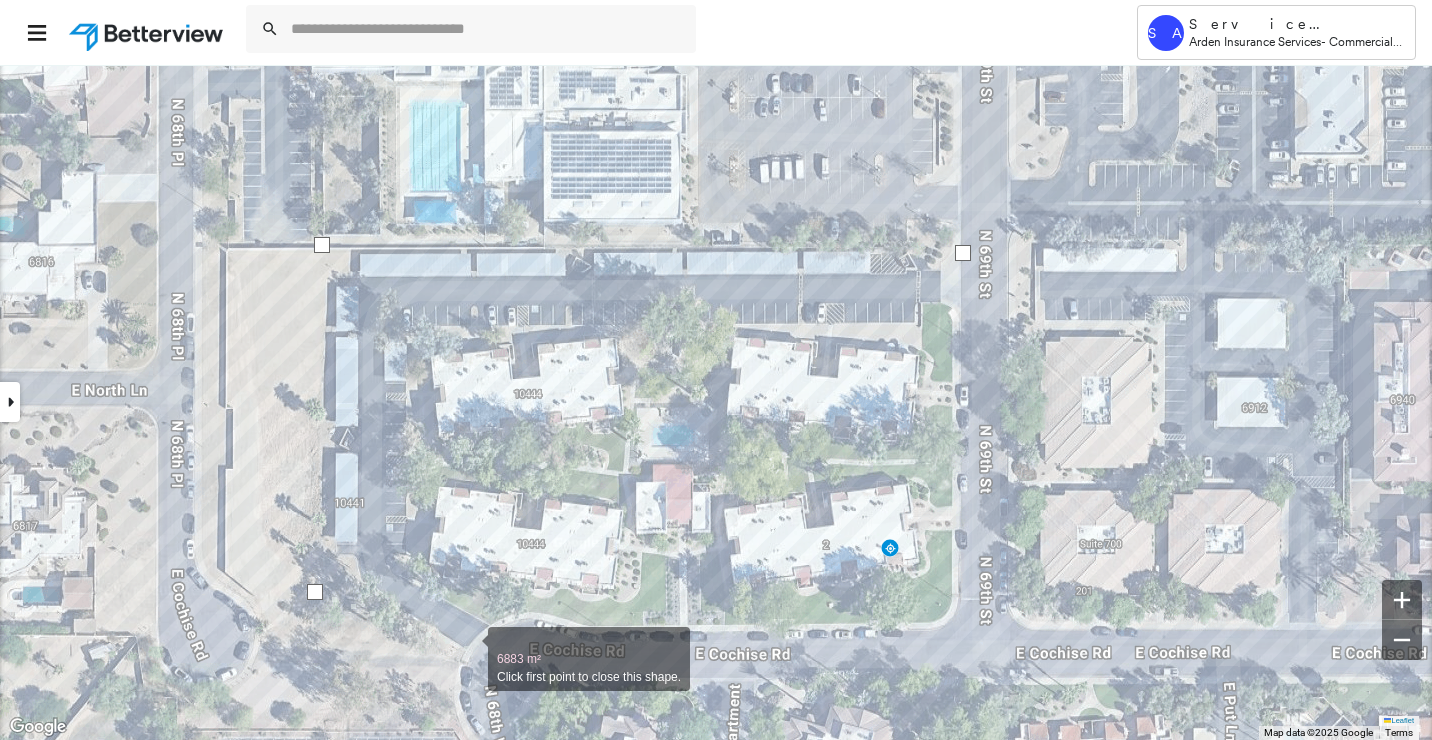click at bounding box center (468, 648) 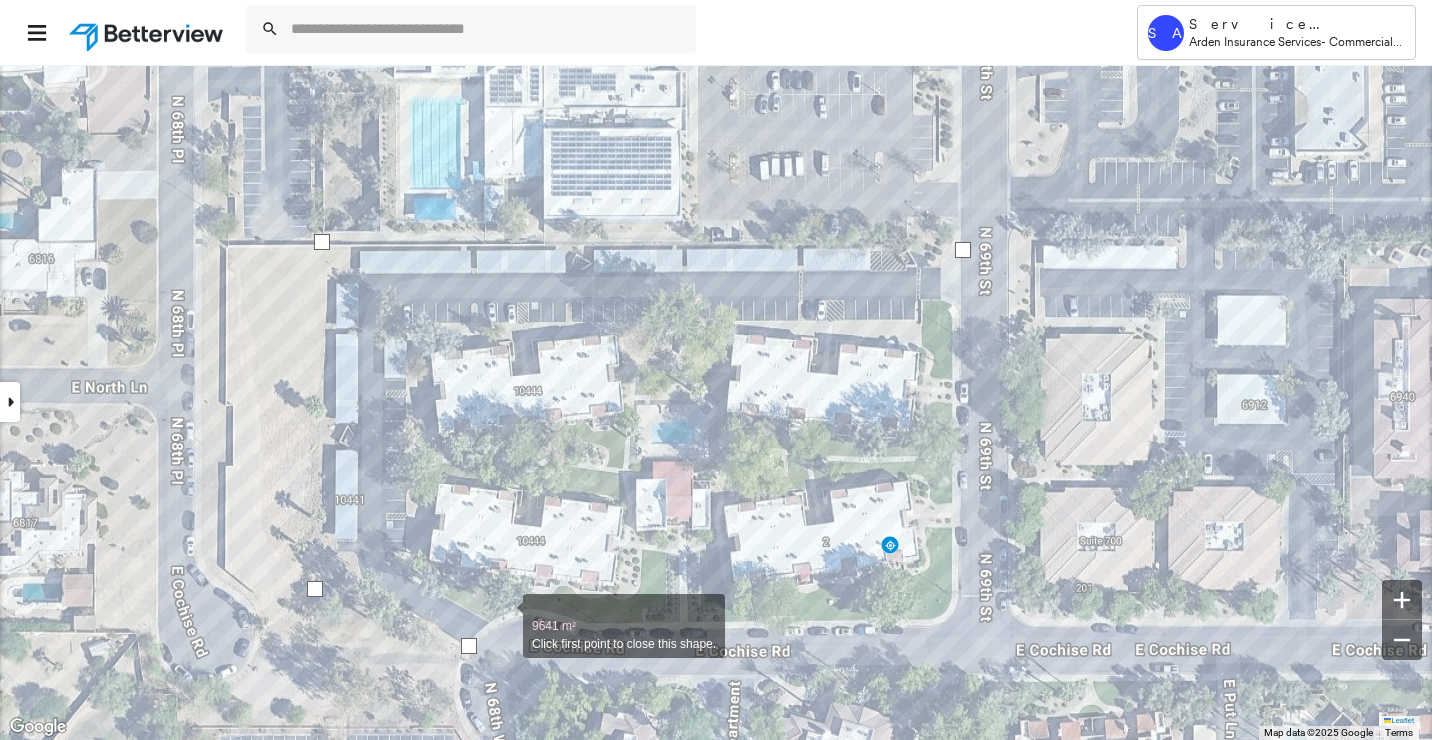click at bounding box center [503, 615] 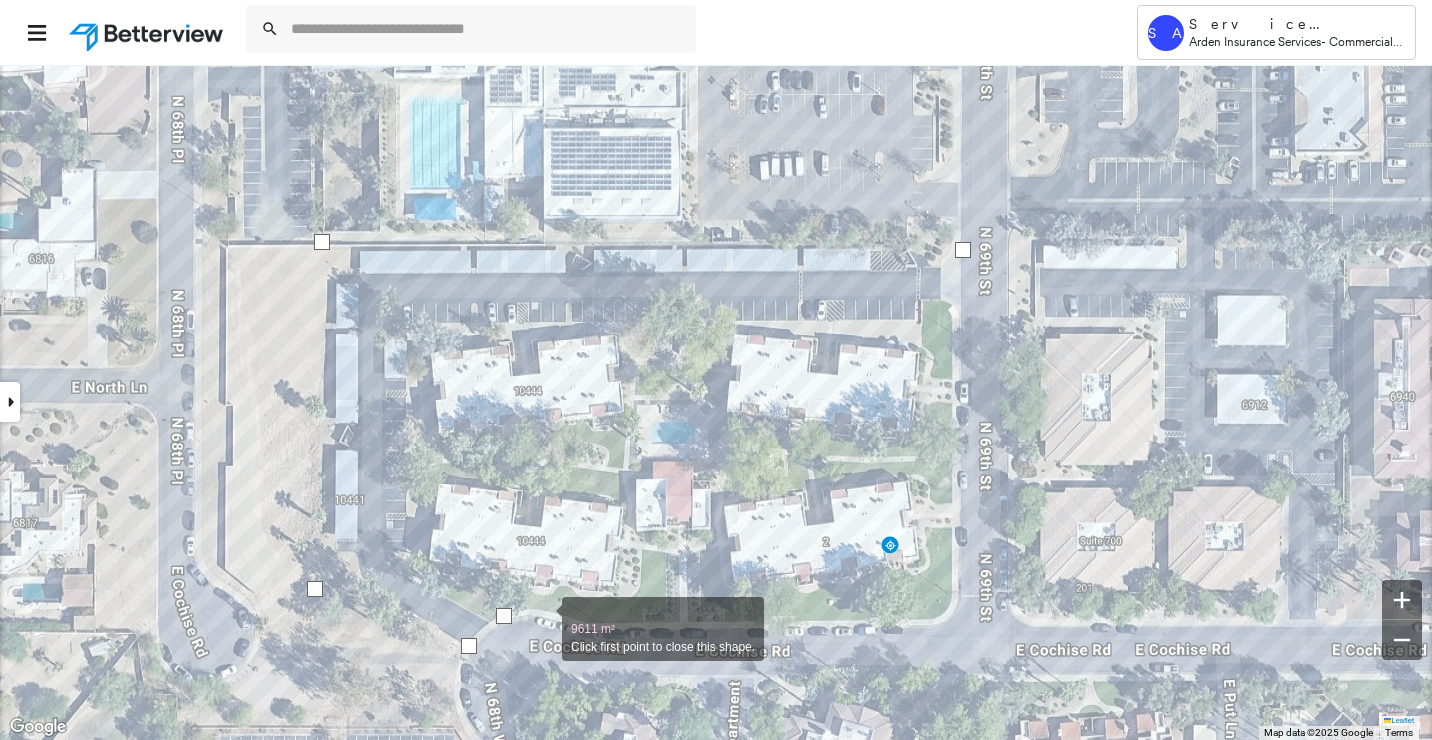 click at bounding box center [542, 618] 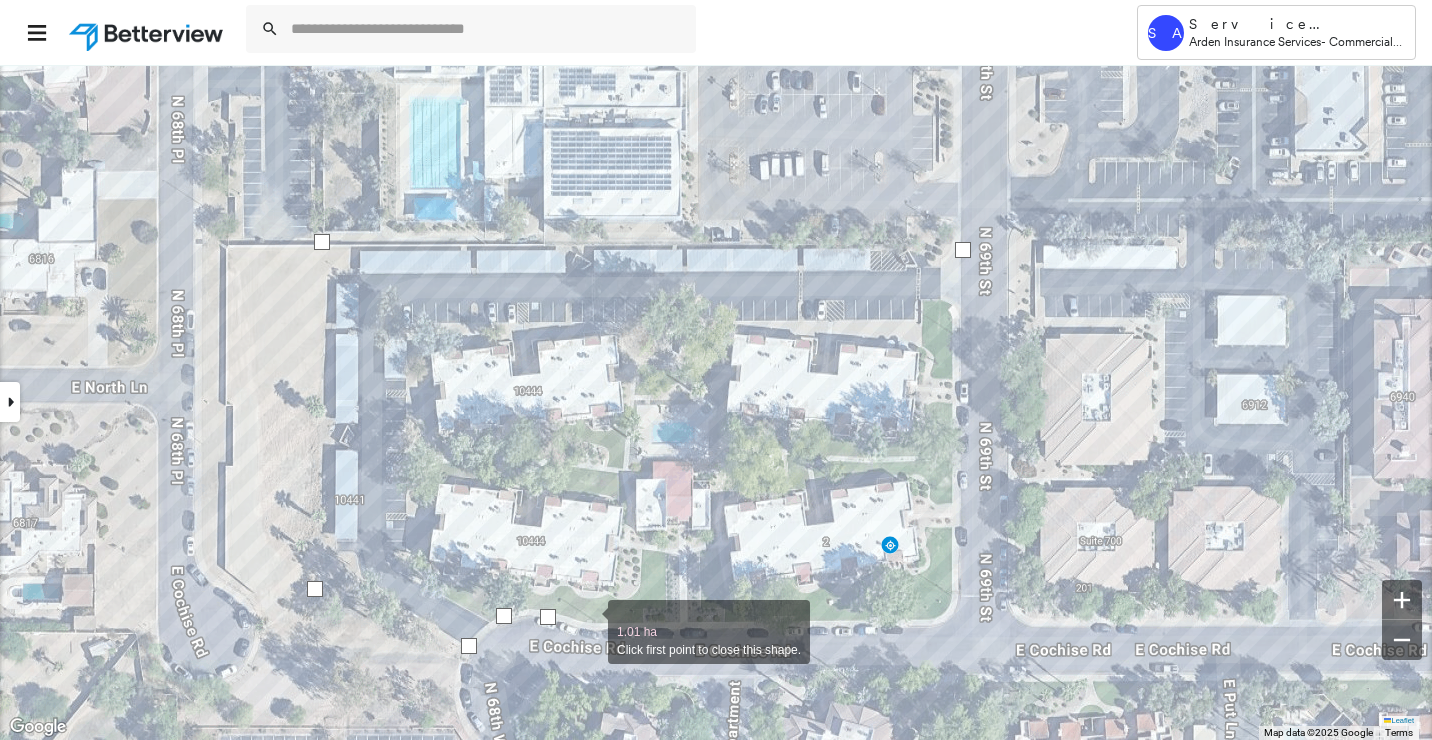 click at bounding box center (588, 621) 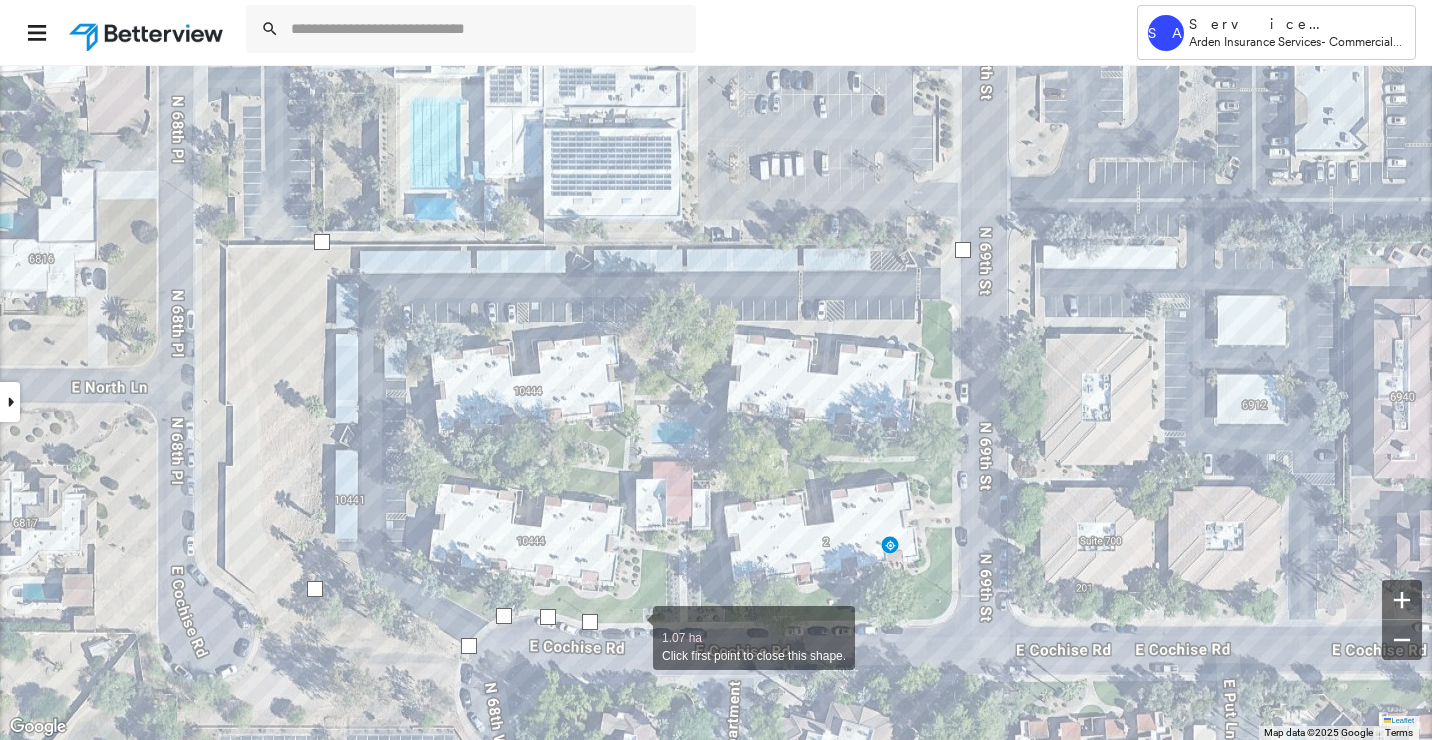 click at bounding box center (633, 627) 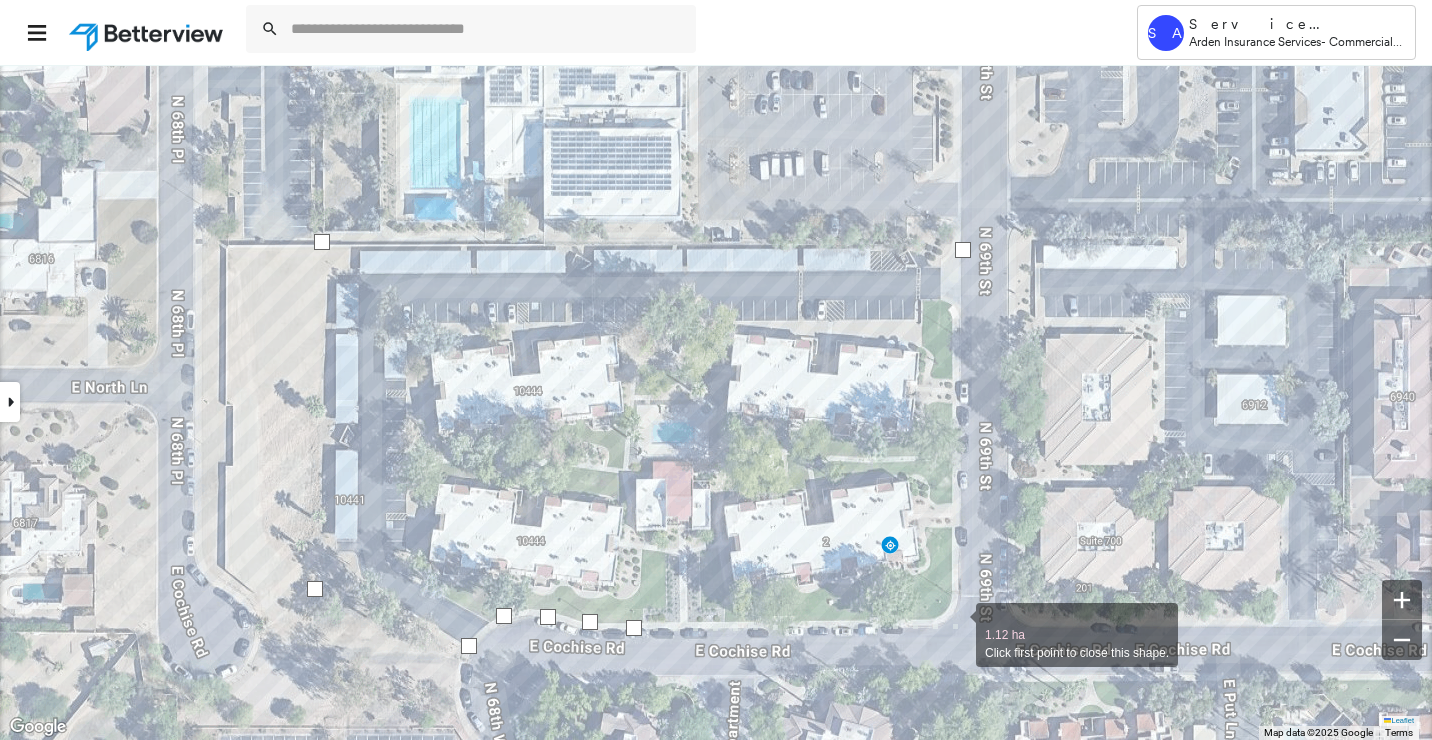 click at bounding box center [956, 624] 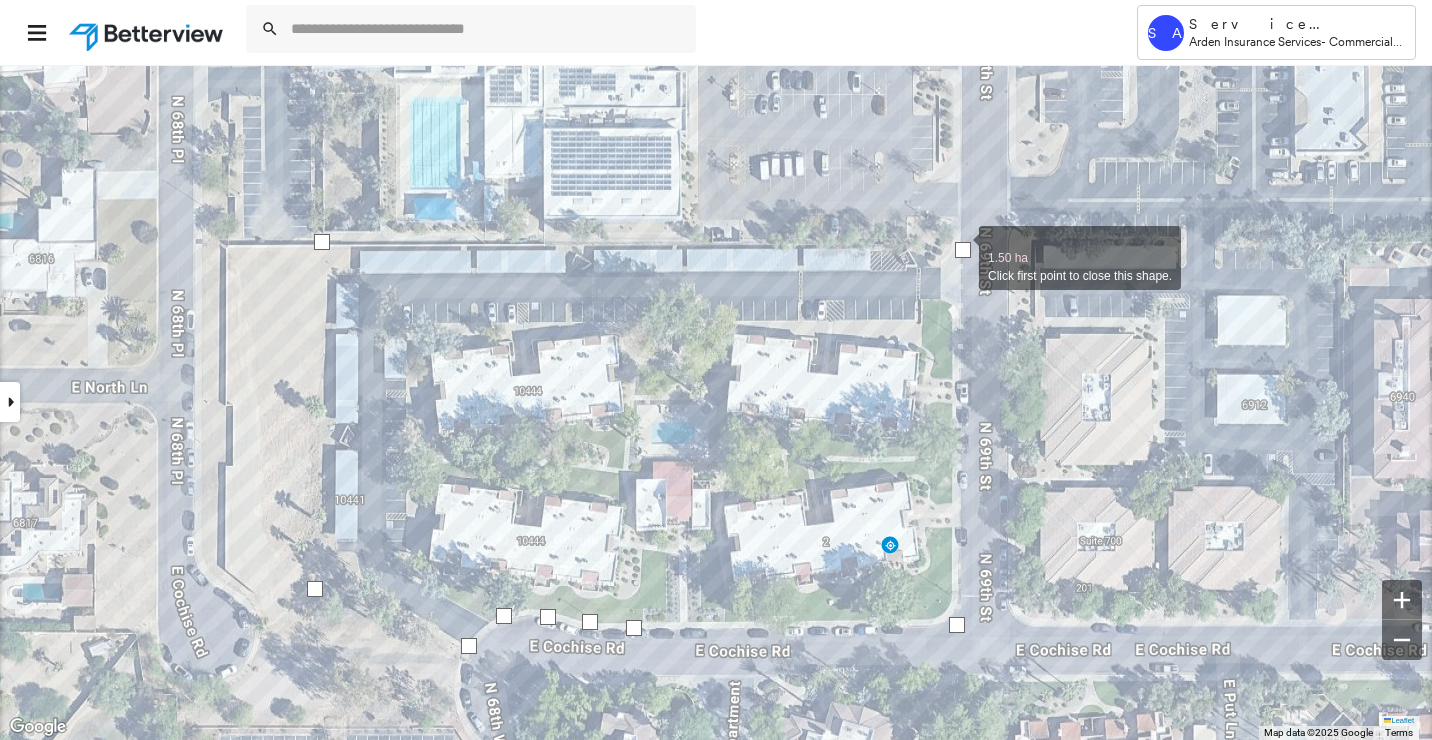 click at bounding box center [963, 250] 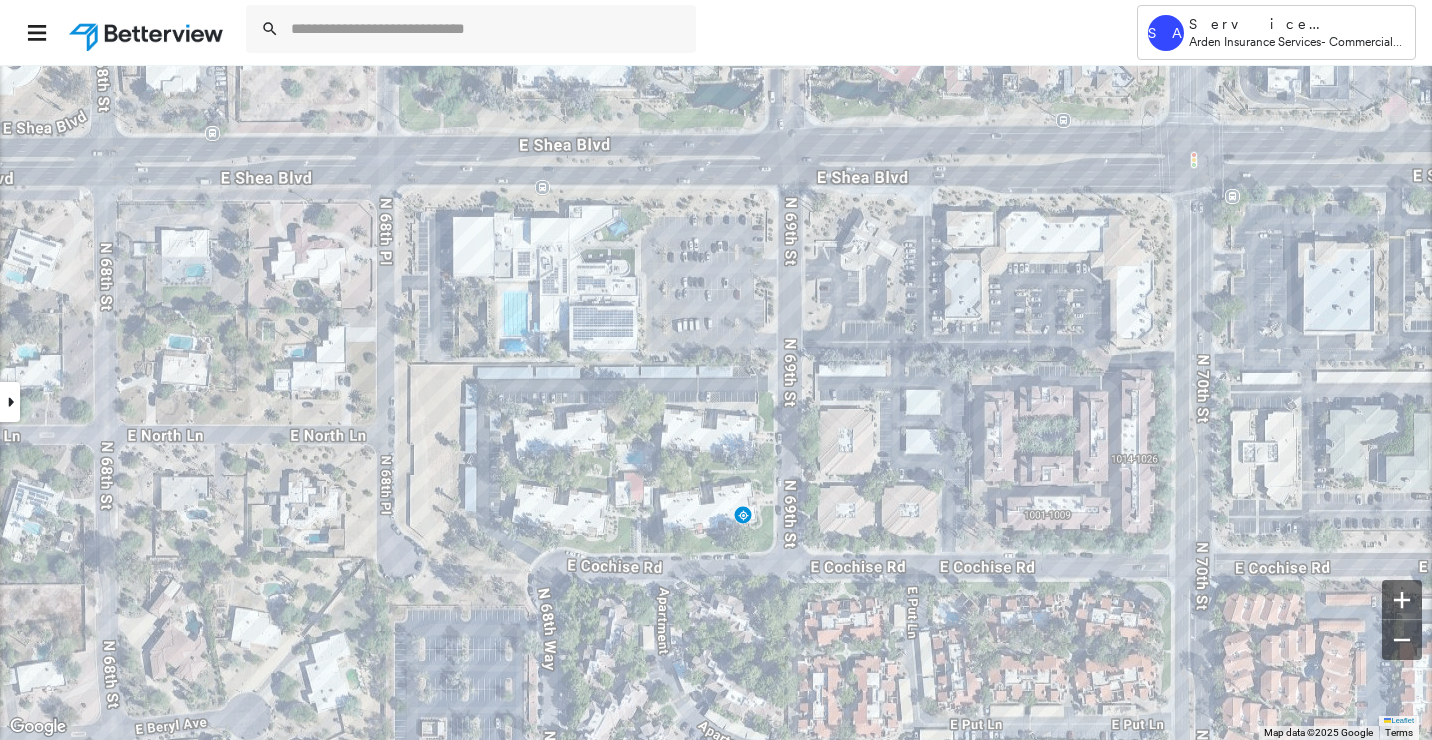 click at bounding box center [10, 402] 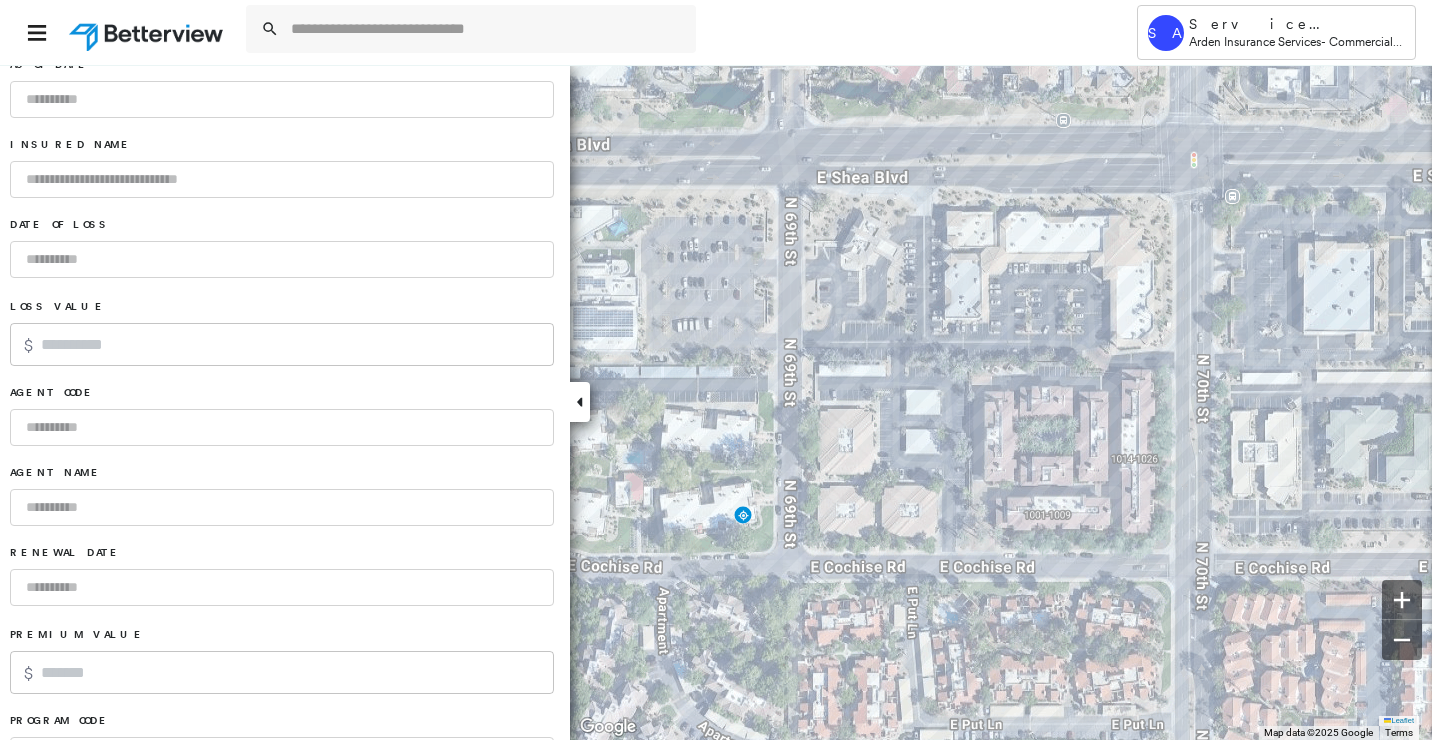 scroll, scrollTop: 1313, scrollLeft: 0, axis: vertical 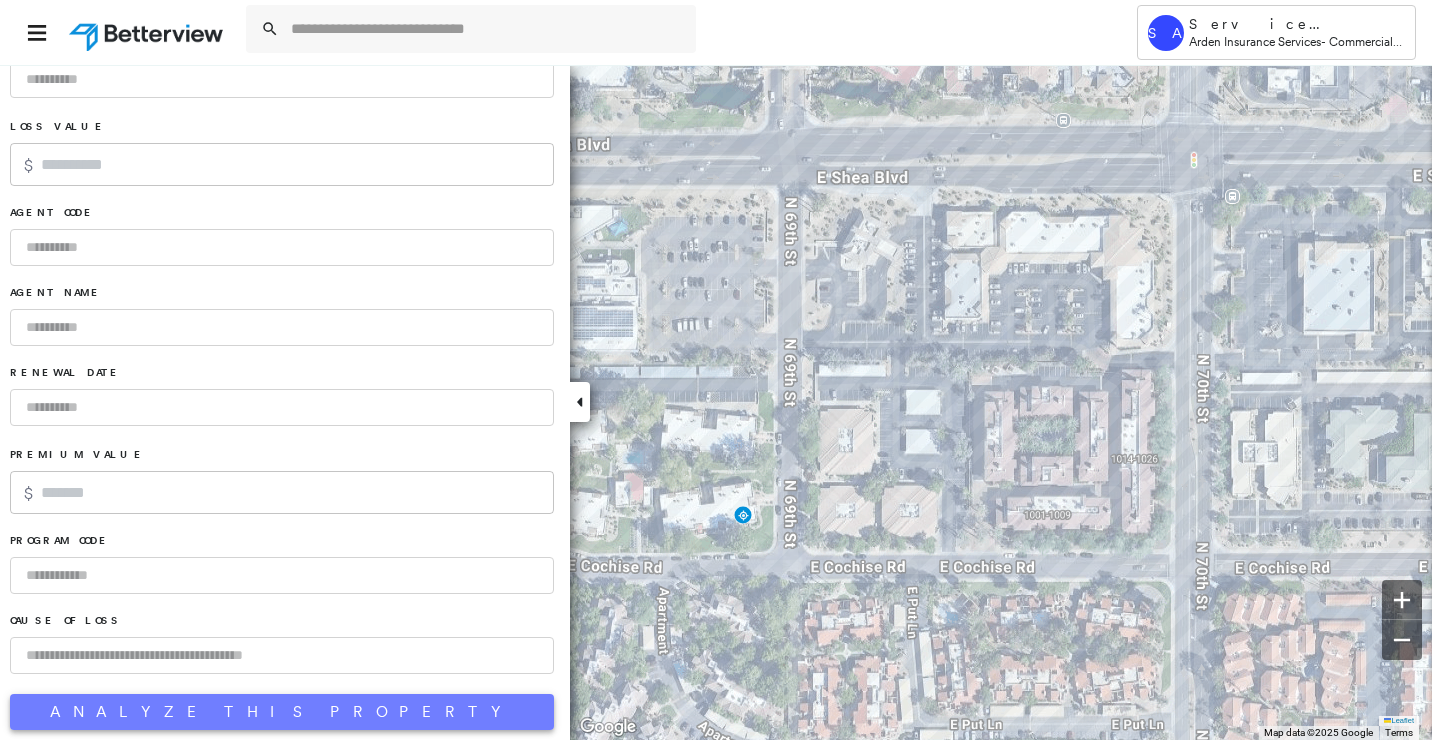 click on "Analyze This Property" at bounding box center [282, 712] 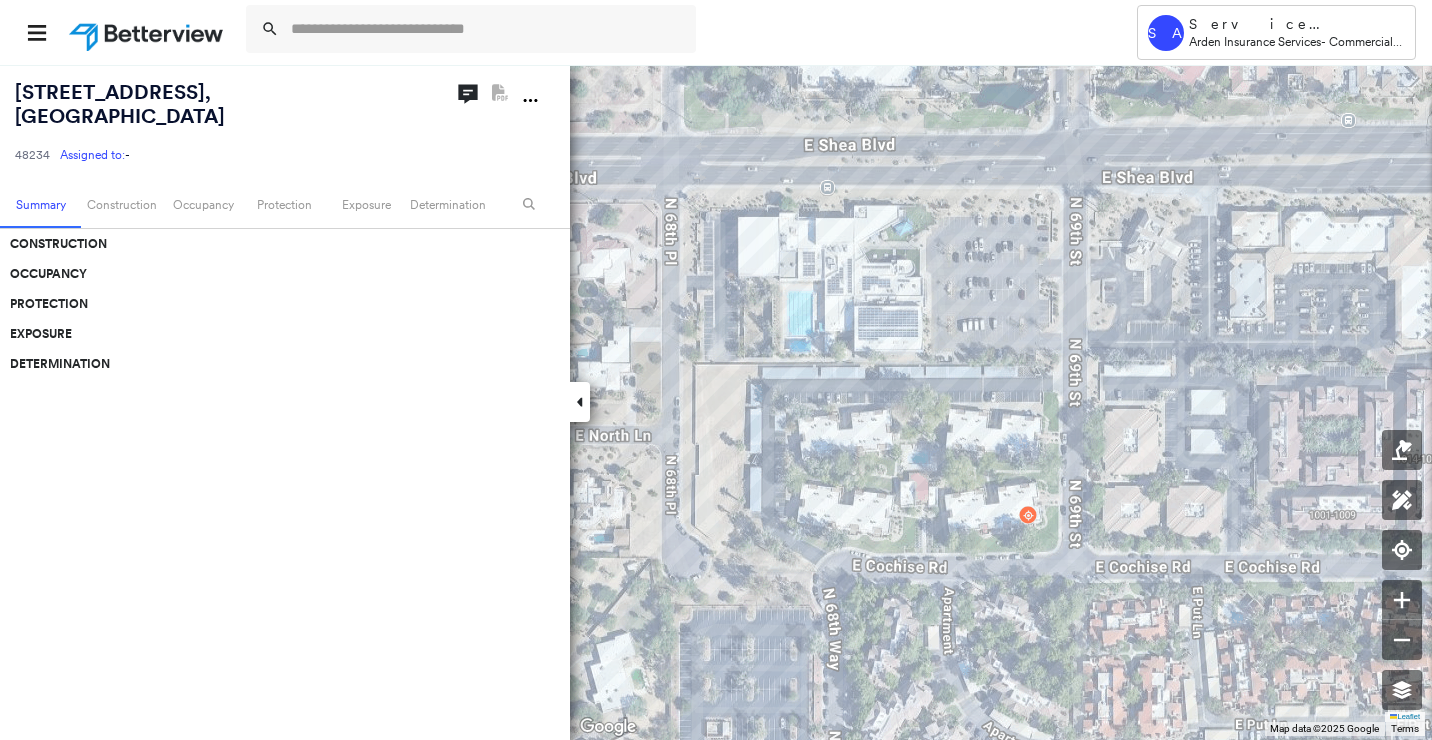 click on "10444 N 69th St ,  Scottsdale, AZ 85253" at bounding box center [120, 104] 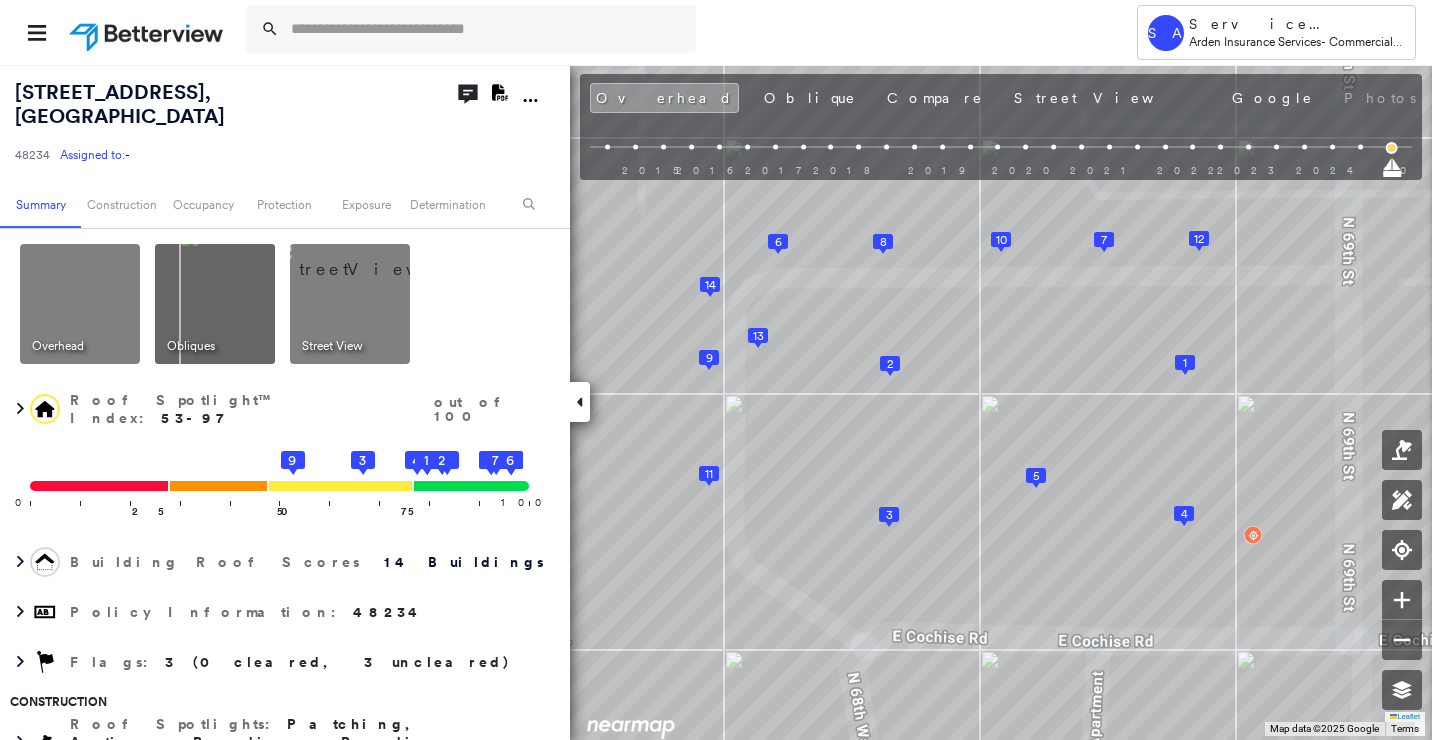 click on "Download PDF Report" 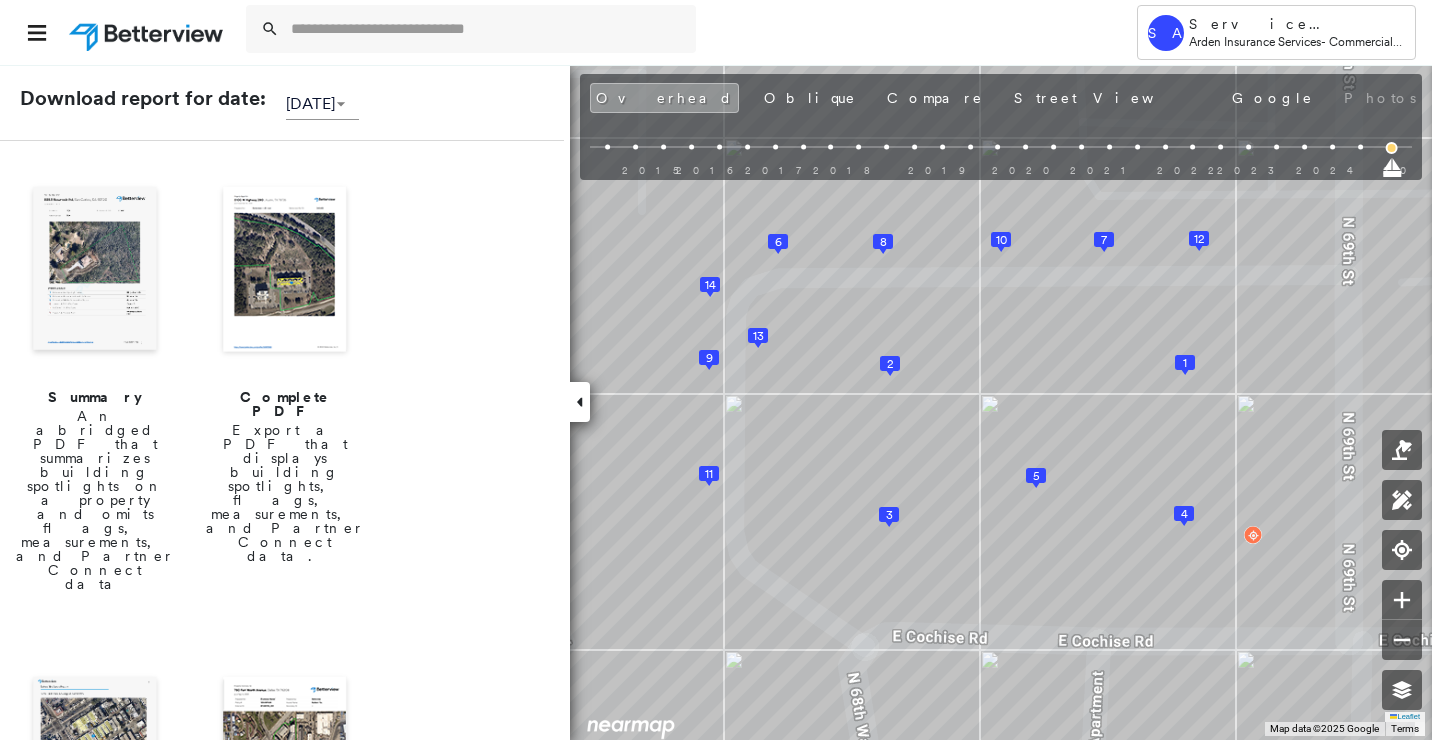scroll, scrollTop: 200, scrollLeft: 0, axis: vertical 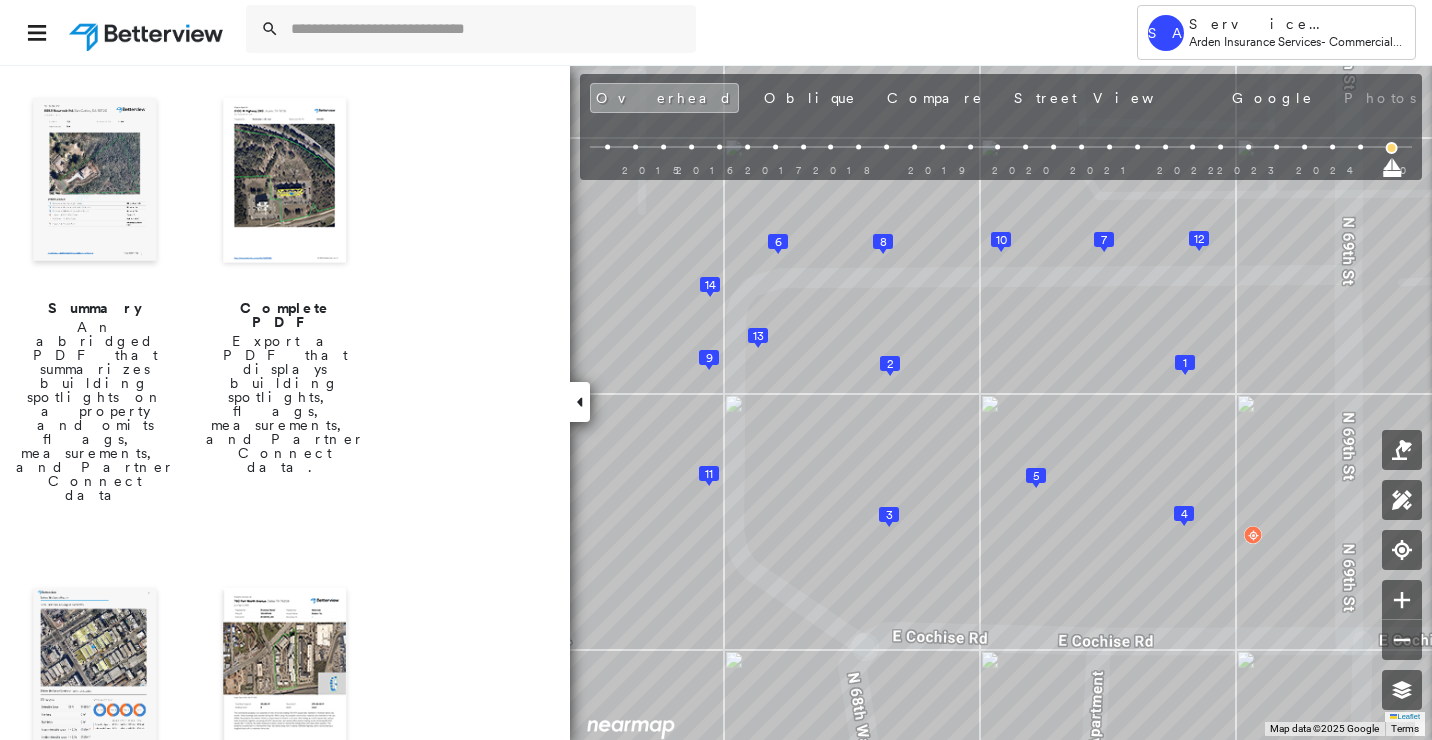 click at bounding box center [95, 672] 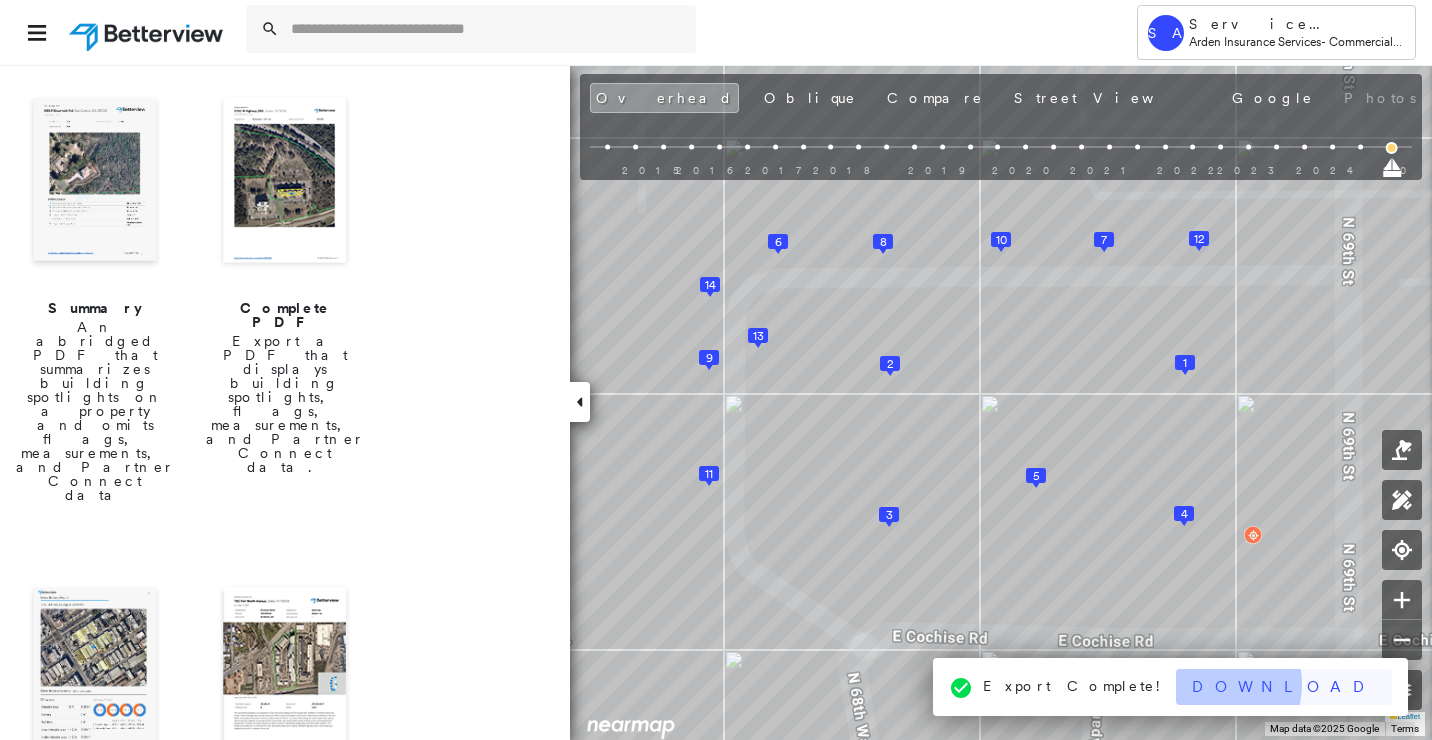 click on "Download" at bounding box center [1284, 687] 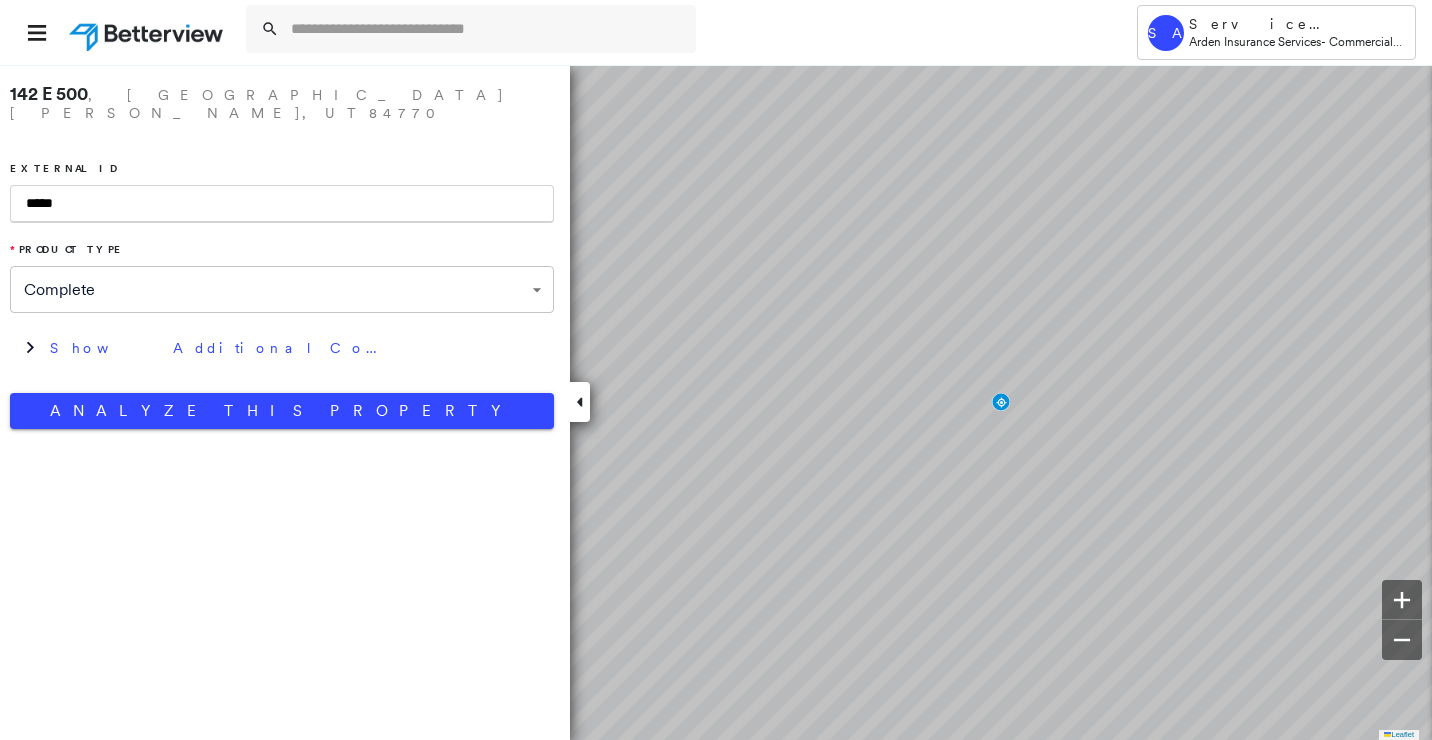 scroll, scrollTop: 0, scrollLeft: 0, axis: both 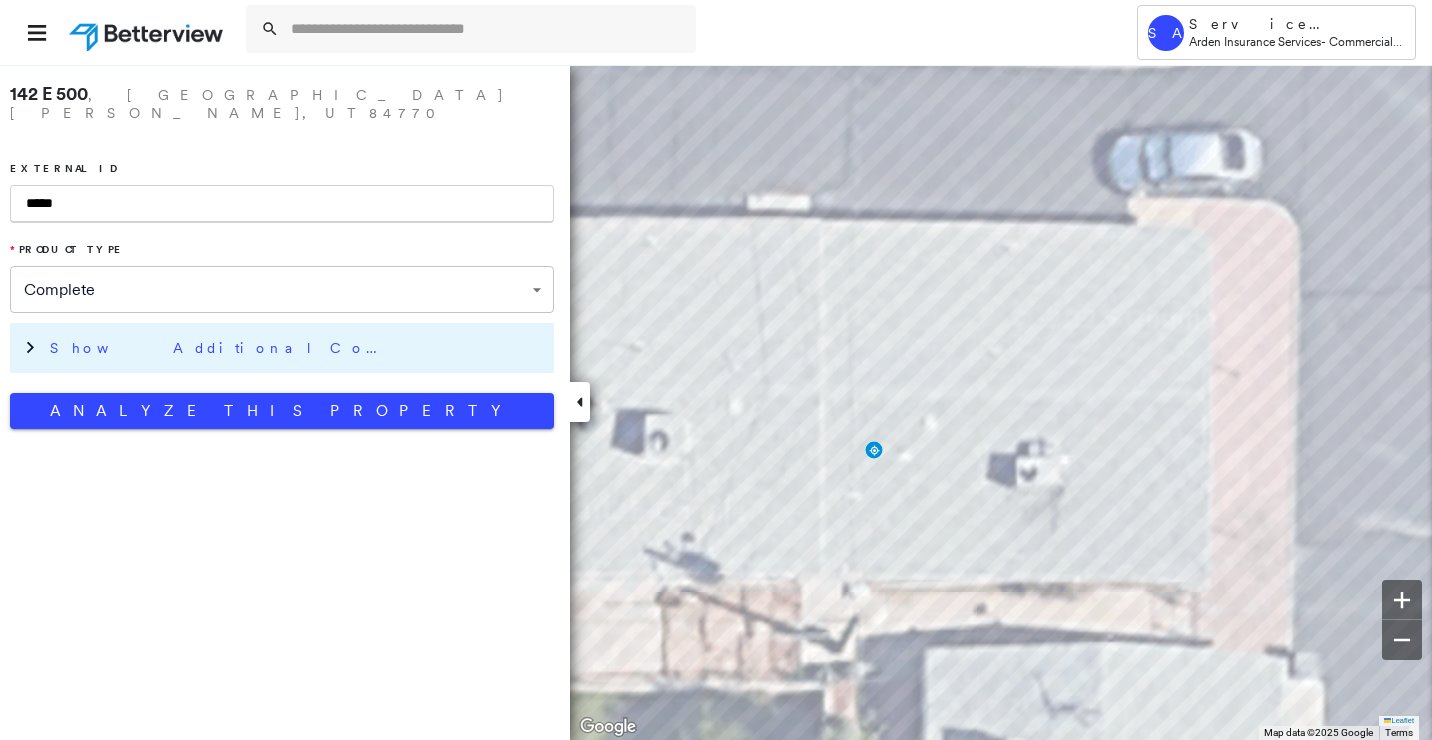 click on "Show Additional Company Data" at bounding box center (282, 348) 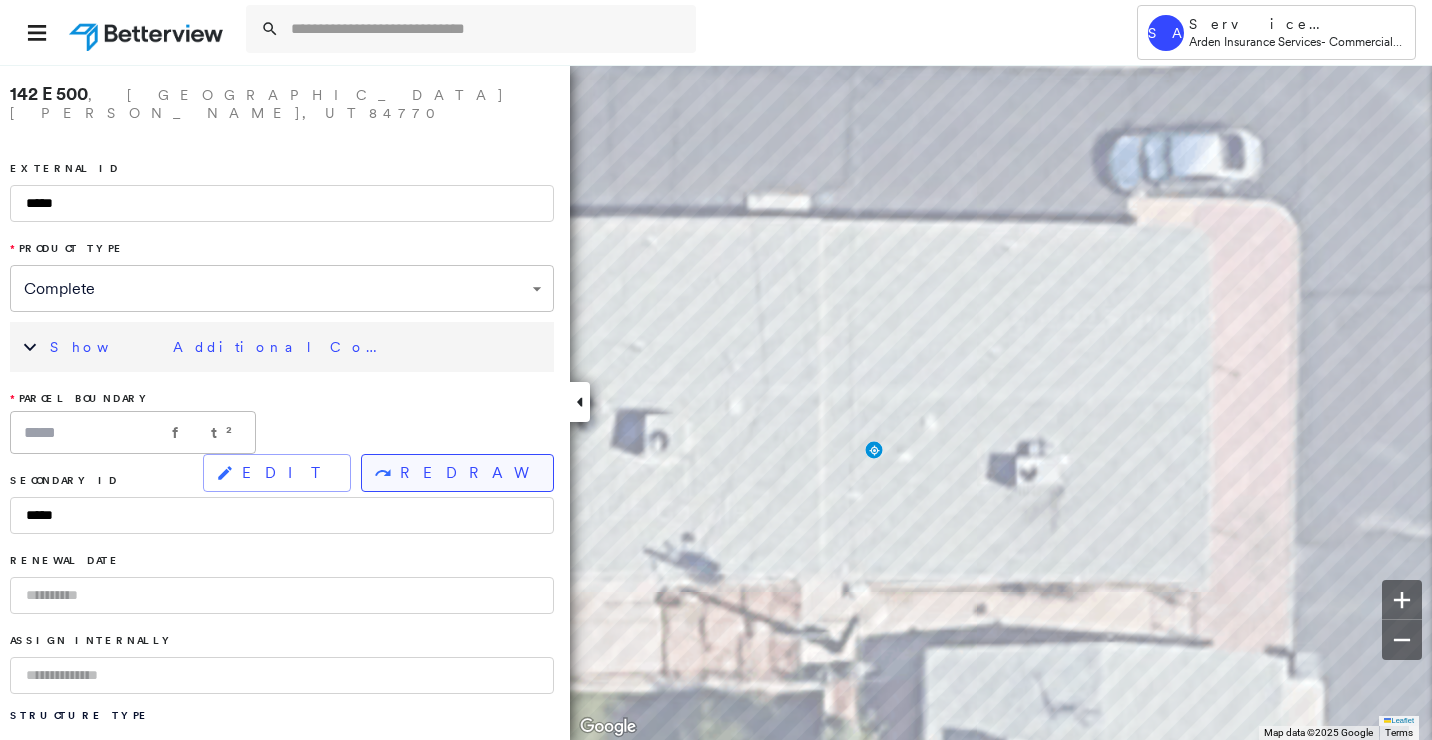 click on "REDRAW" at bounding box center [457, 473] 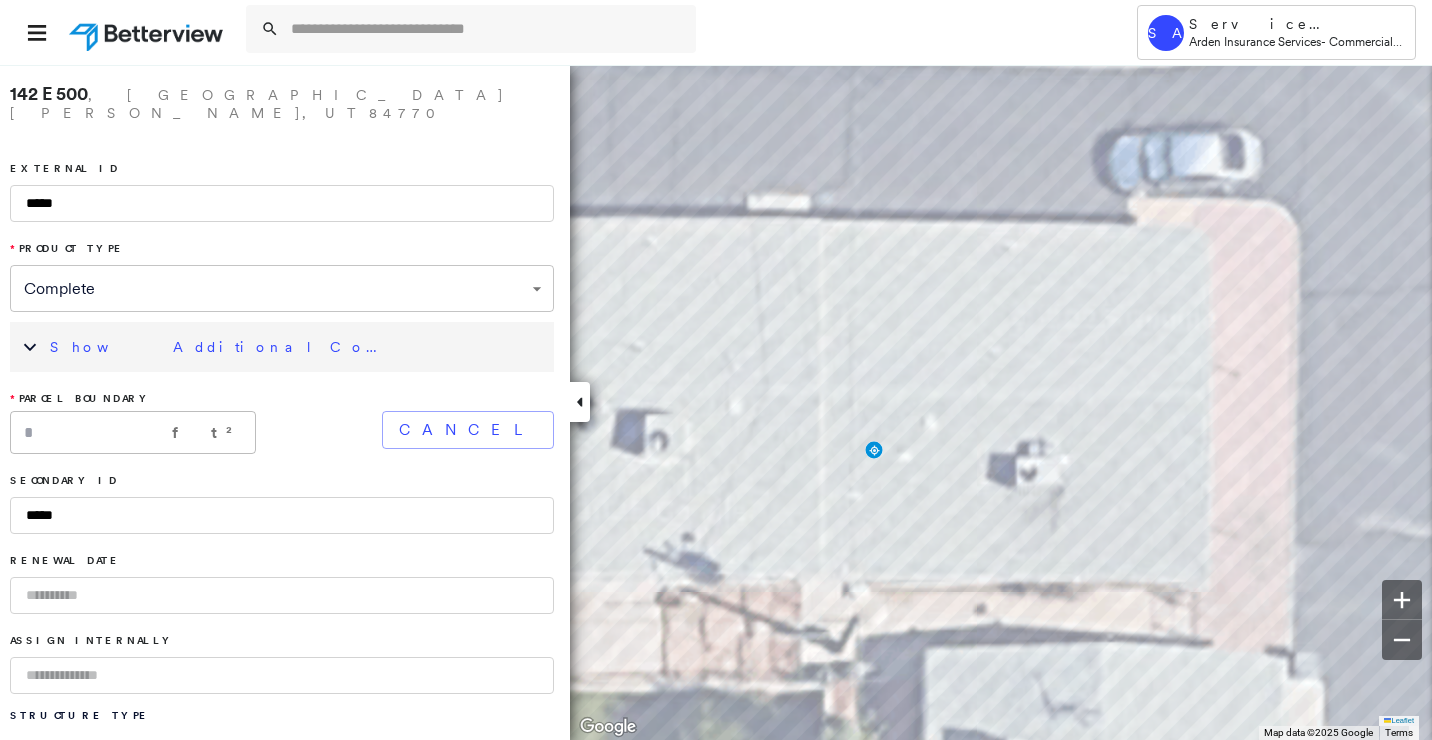 click at bounding box center (580, 402) 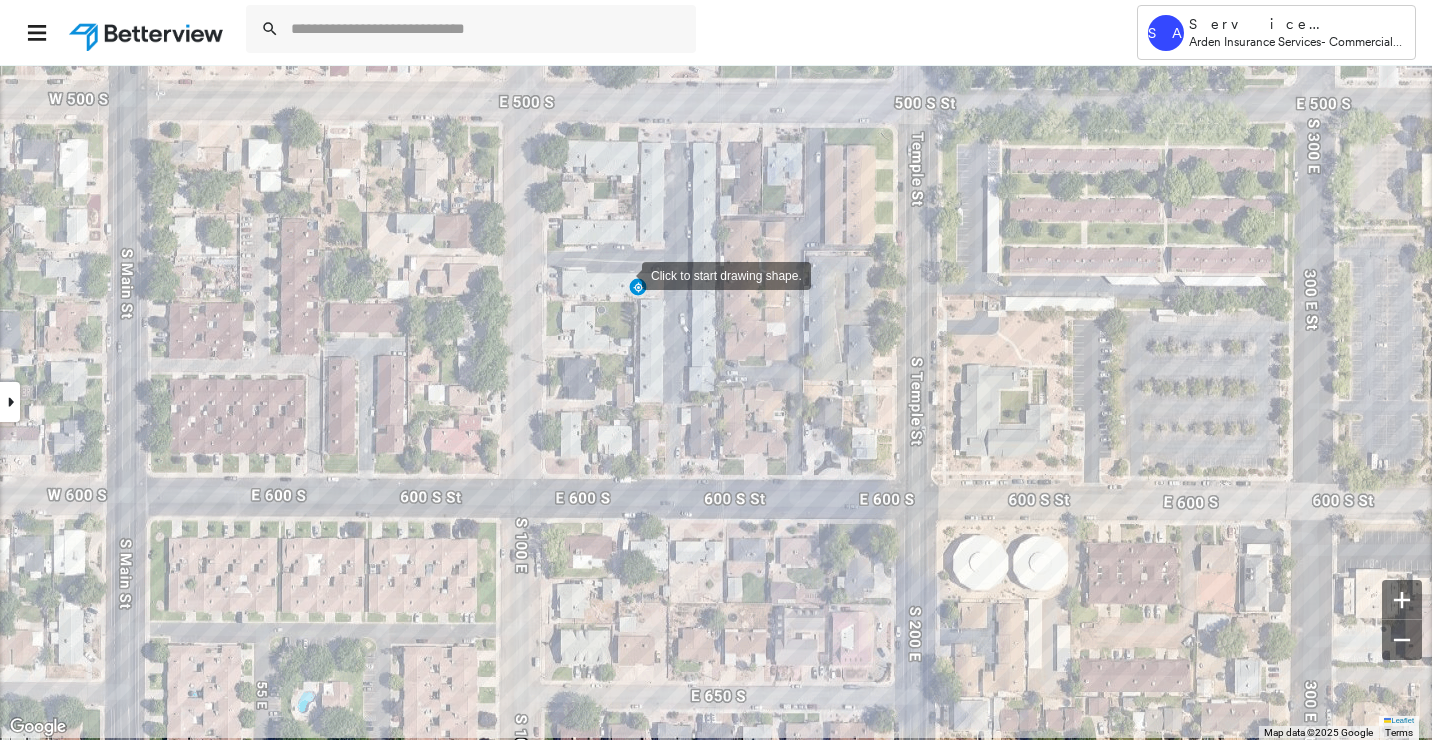 drag, startPoint x: 609, startPoint y: 344, endPoint x: 607, endPoint y: 309, distance: 35.057095 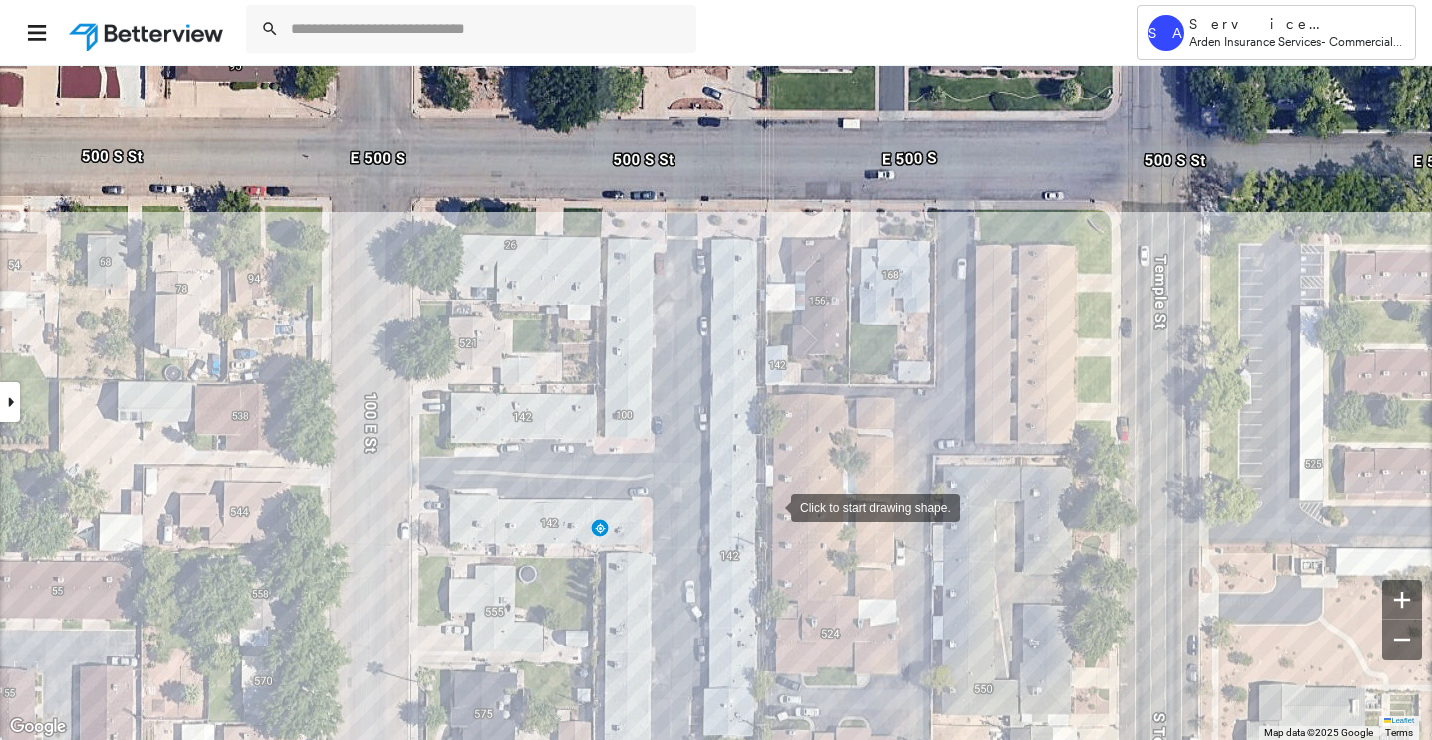 drag, startPoint x: 785, startPoint y: 289, endPoint x: 770, endPoint y: 505, distance: 216.5202 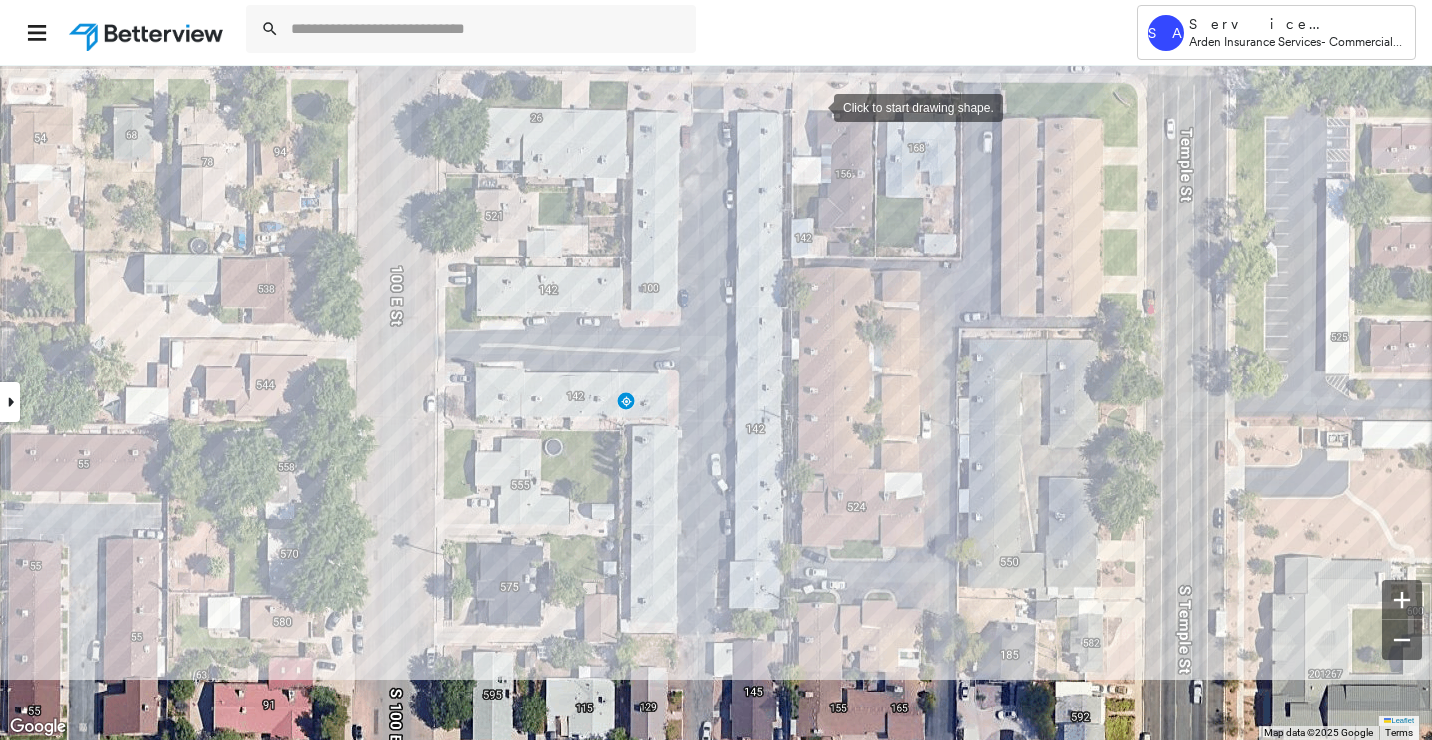 drag, startPoint x: 787, startPoint y: 233, endPoint x: 814, endPoint y: 107, distance: 128.86038 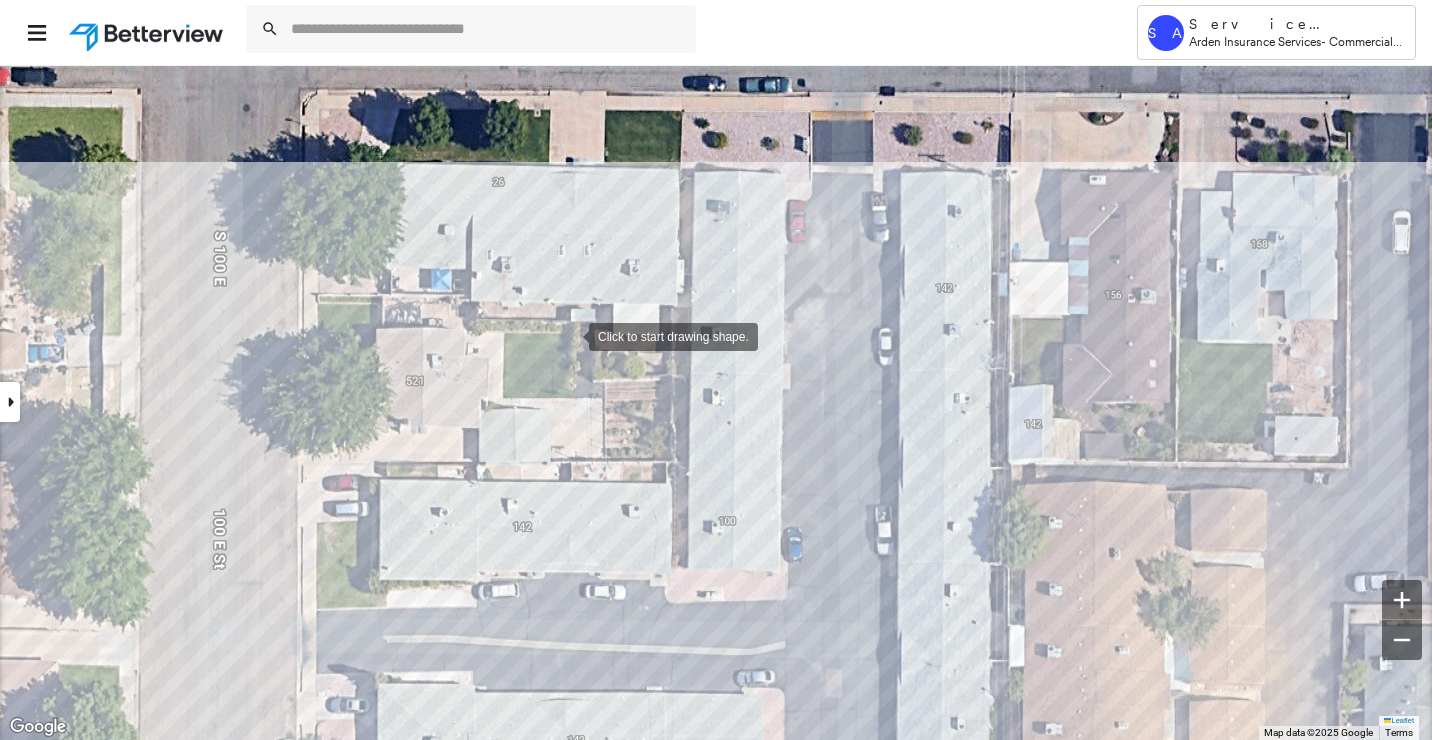 drag, startPoint x: 603, startPoint y: 271, endPoint x: 487, endPoint y: 167, distance: 155.79474 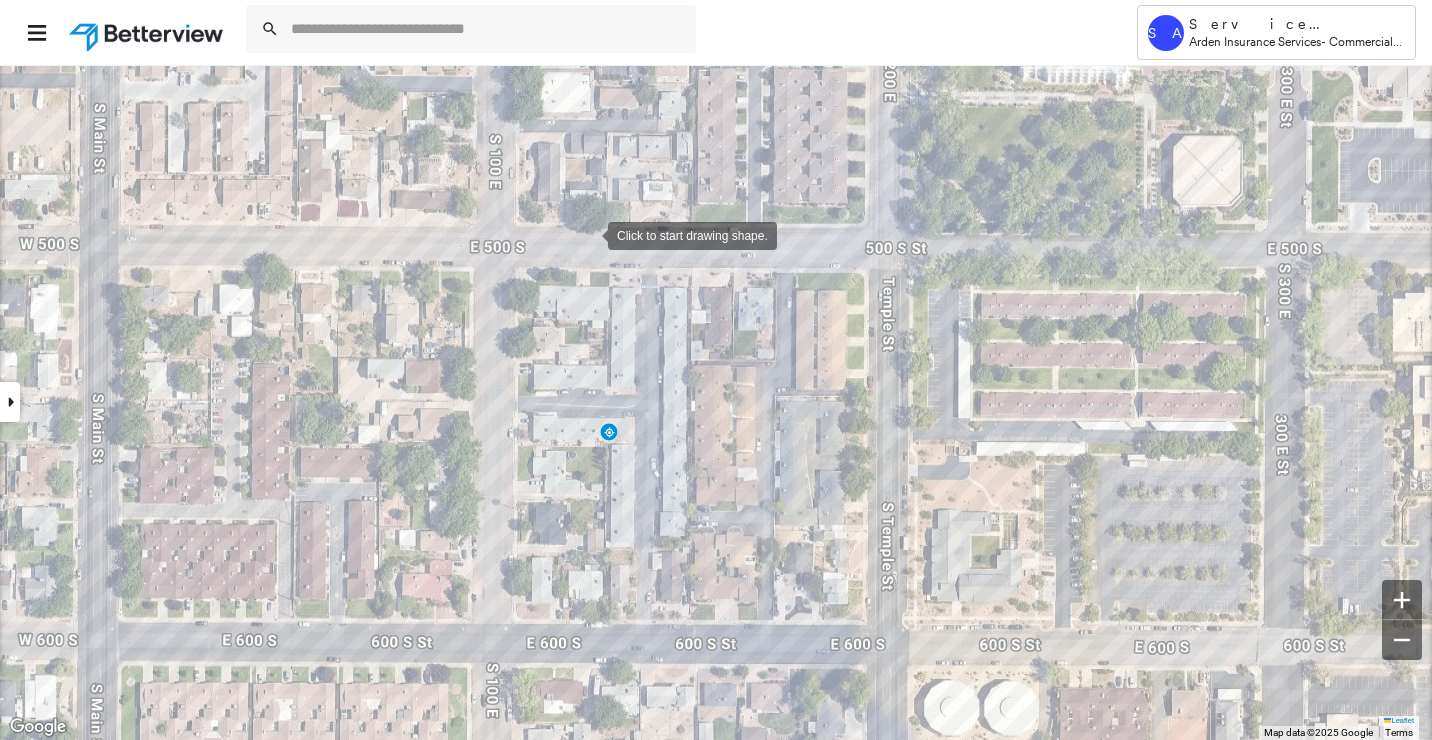 click on "Click to start drawing shape." at bounding box center [-127, 111] 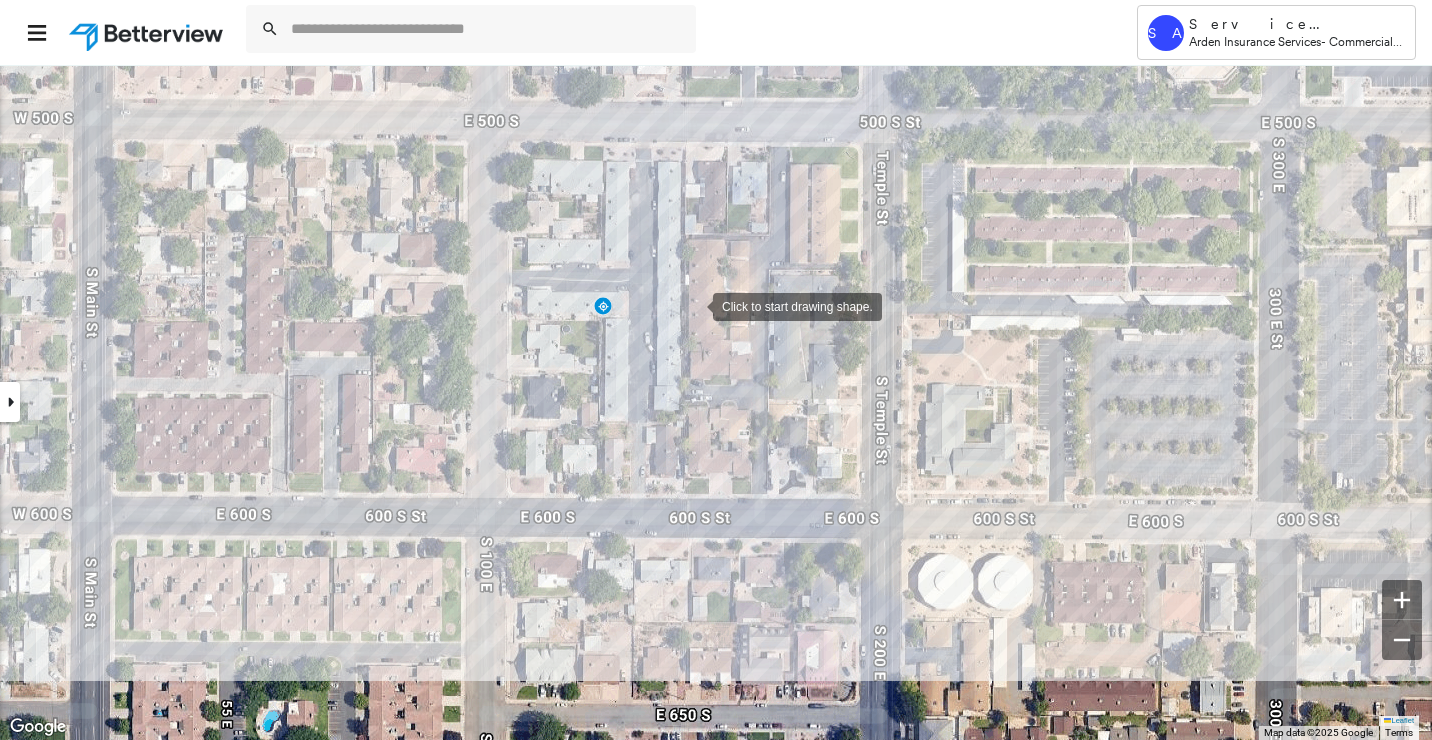 drag, startPoint x: 699, startPoint y: 432, endPoint x: 693, endPoint y: 306, distance: 126.14278 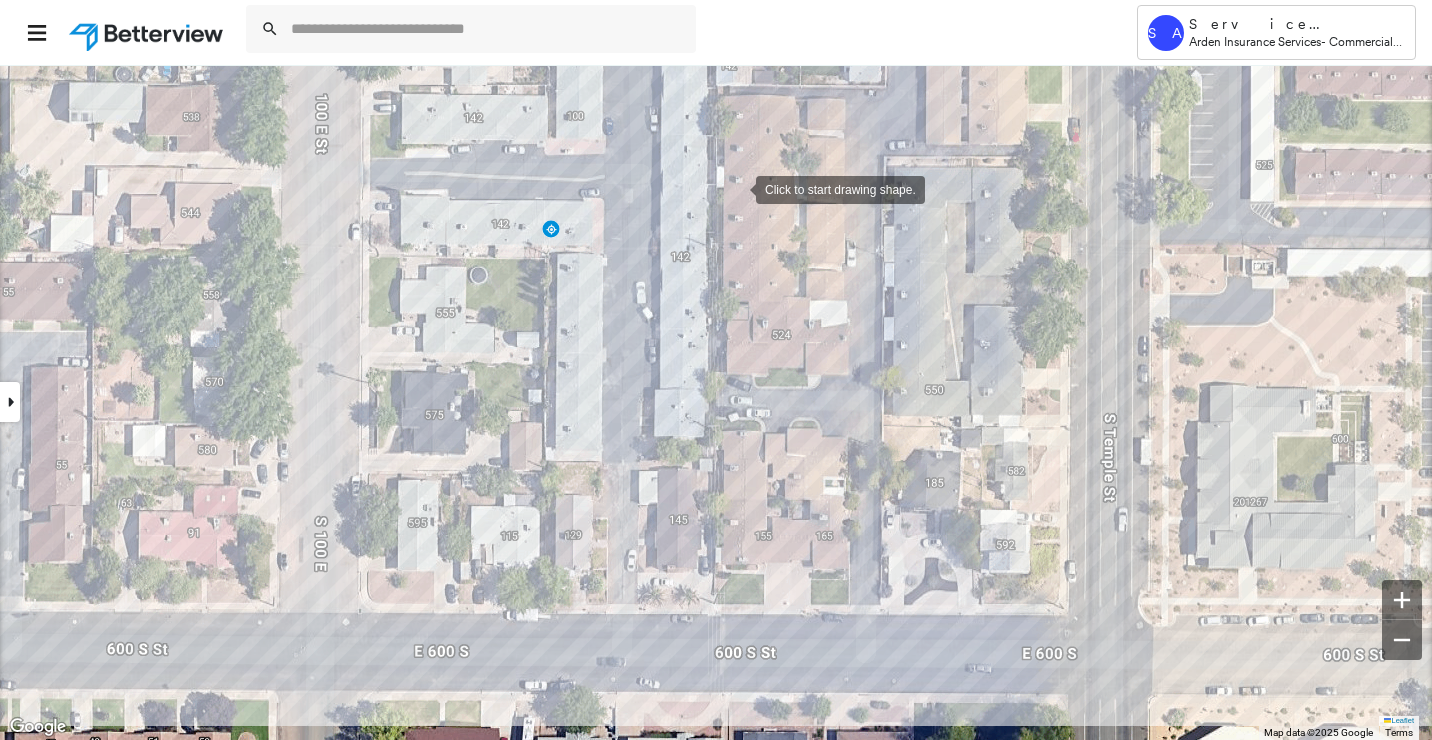 drag, startPoint x: 697, startPoint y: 270, endPoint x: 736, endPoint y: 189, distance: 89.89995 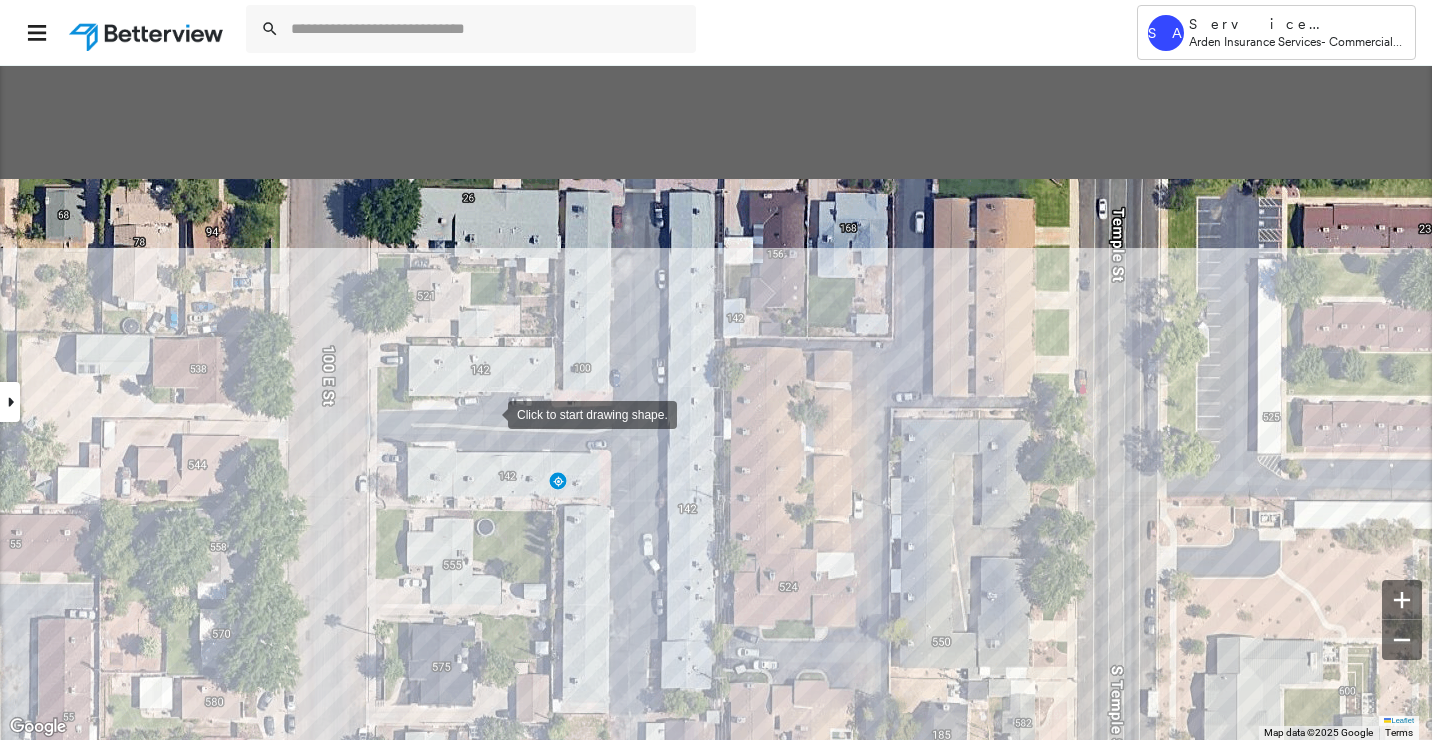 drag, startPoint x: 488, startPoint y: 405, endPoint x: 490, endPoint y: 425, distance: 20.09975 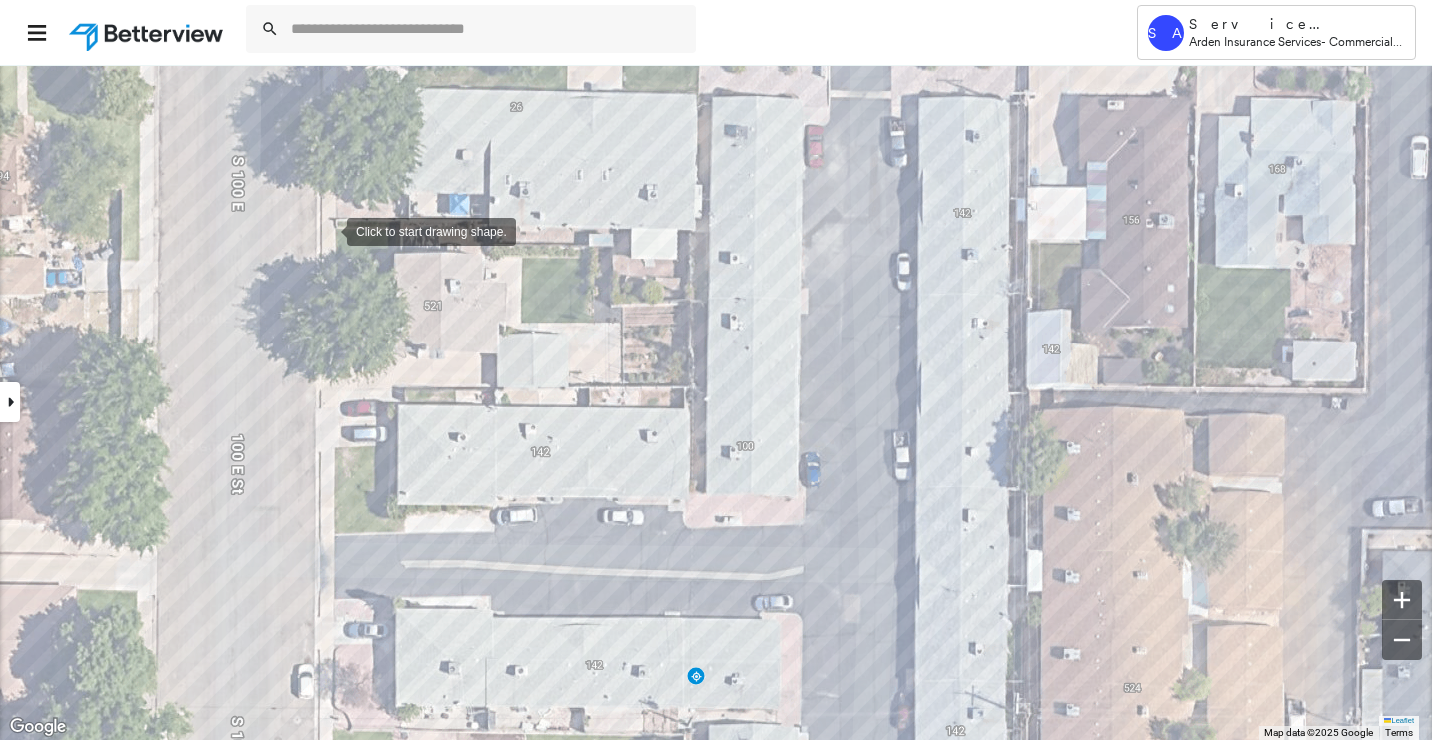 click at bounding box center [327, 230] 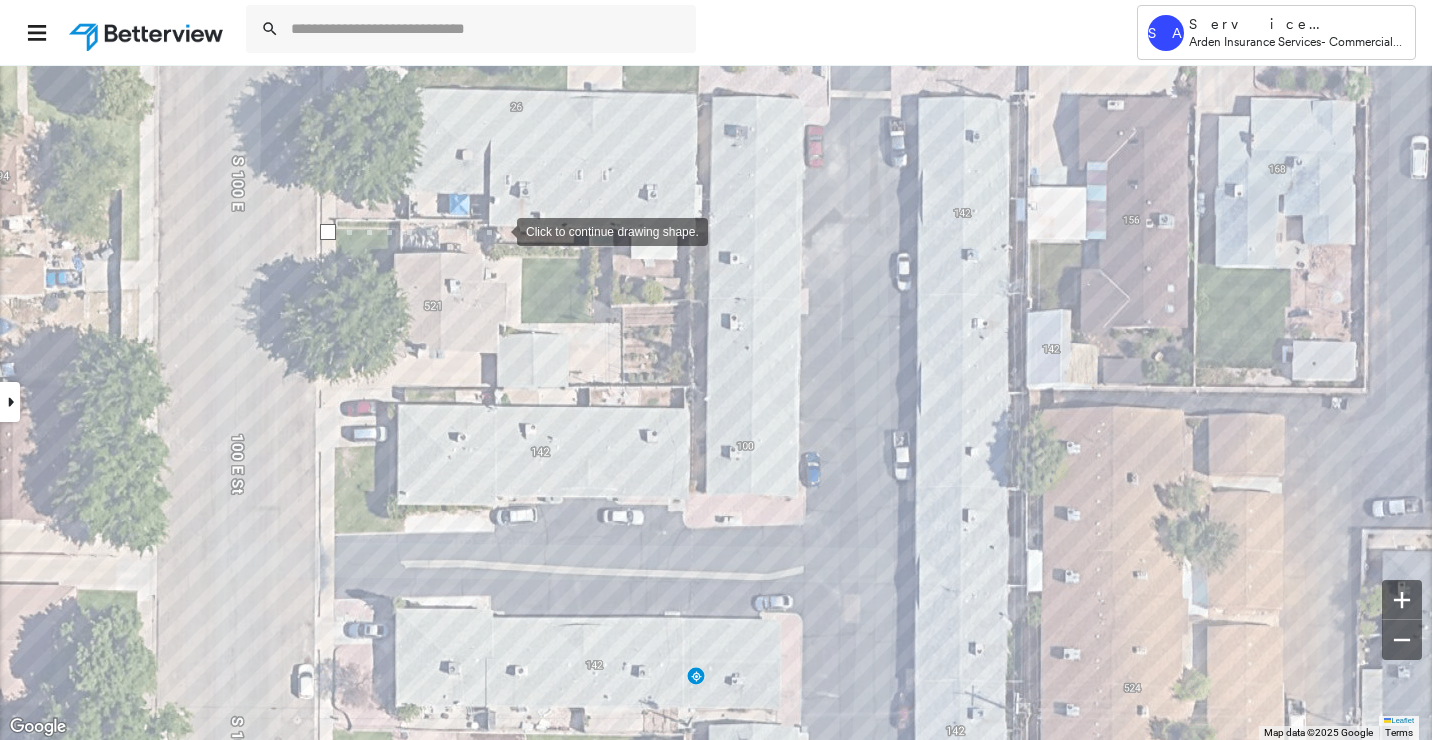 click at bounding box center [497, 230] 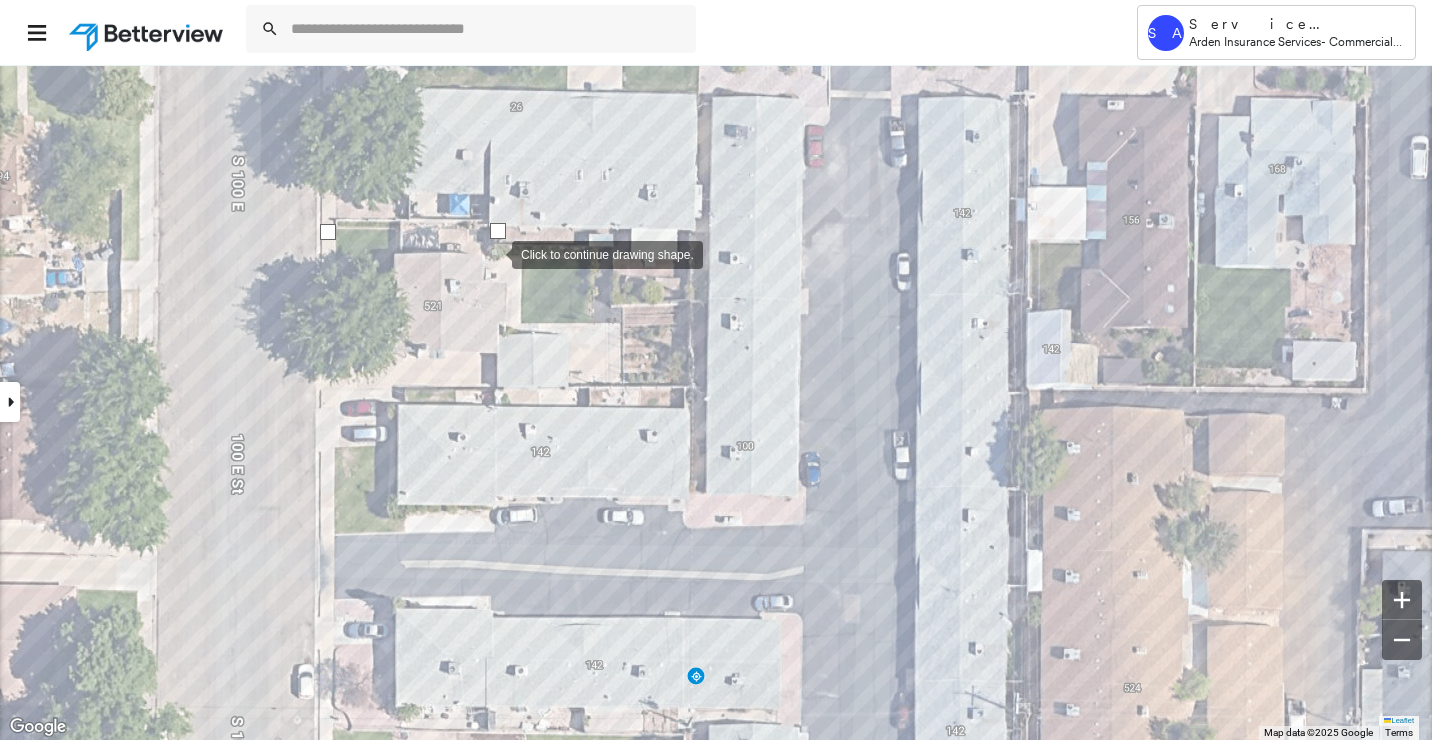 click at bounding box center [492, 253] 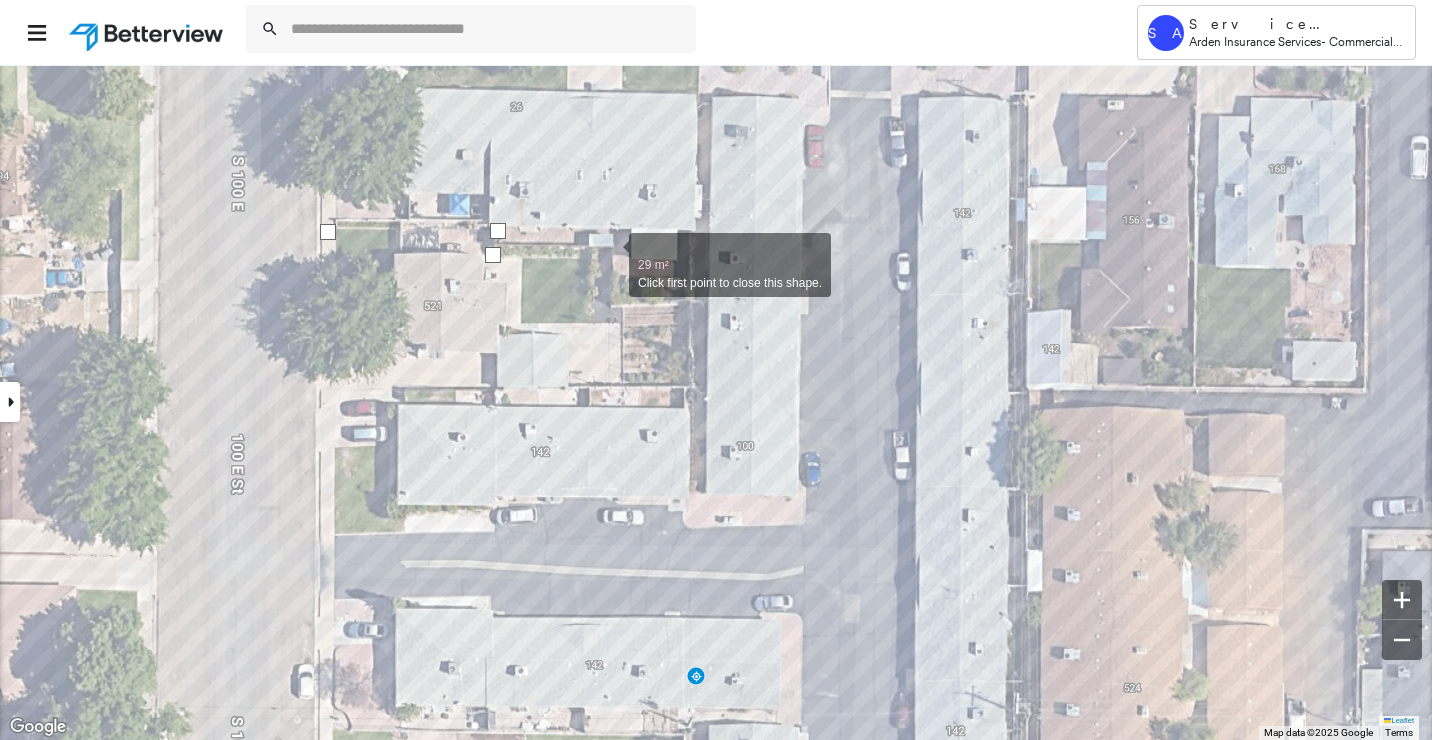 click at bounding box center (609, 254) 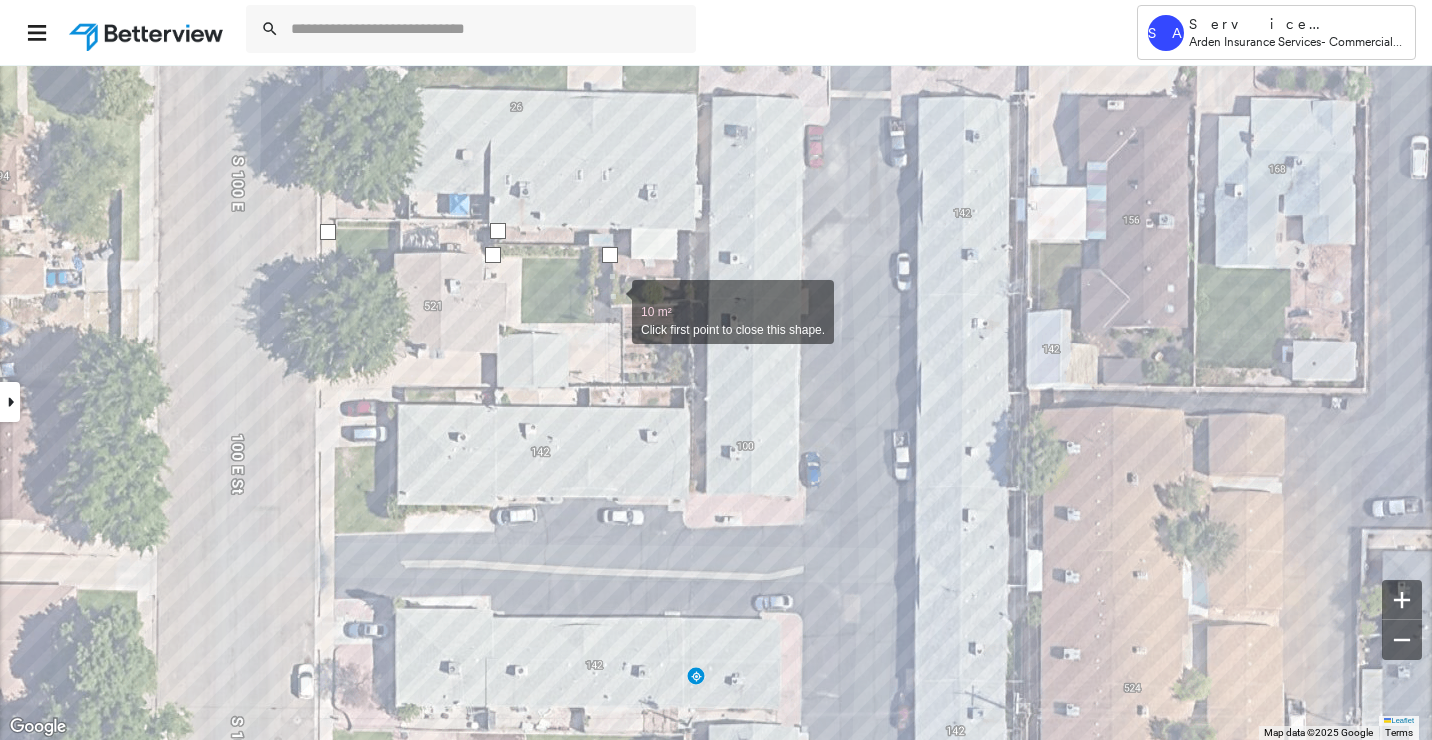 click at bounding box center [612, 301] 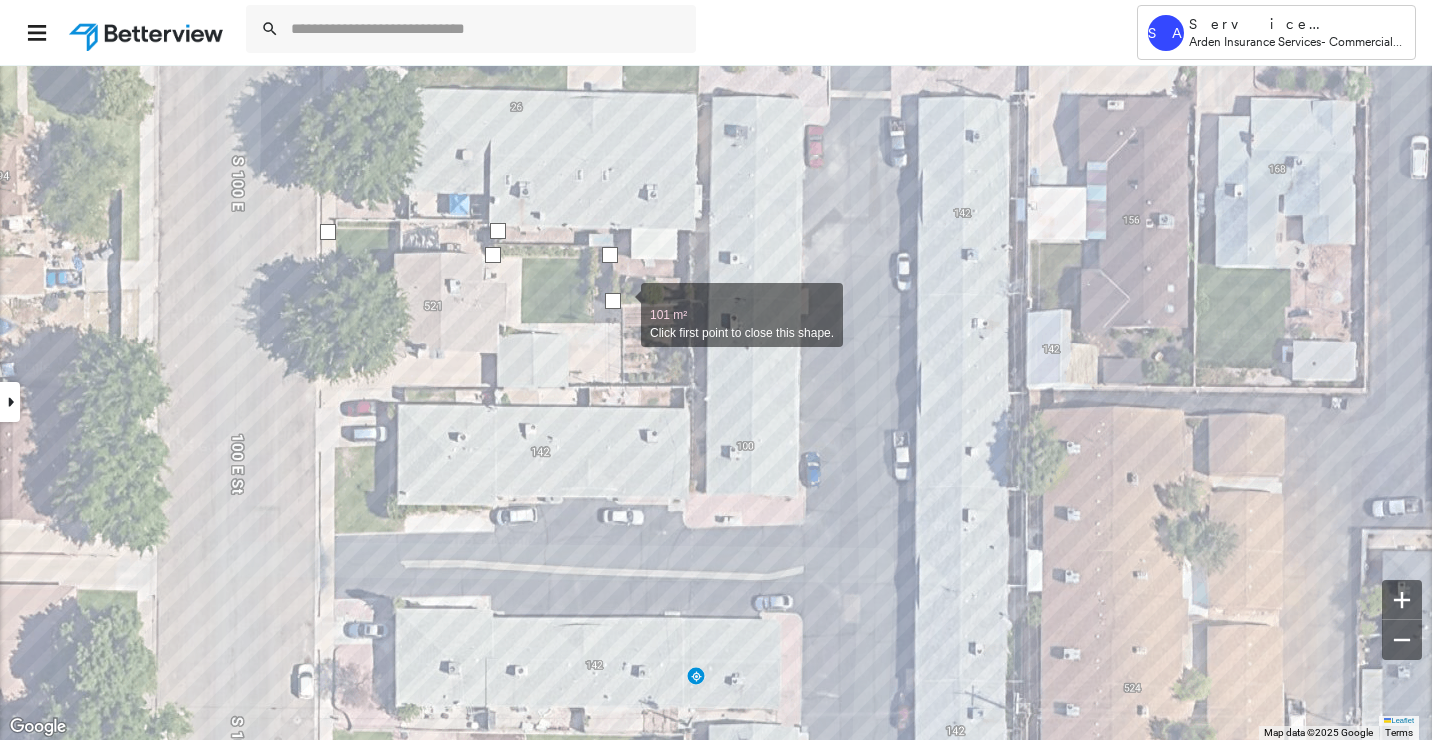 click at bounding box center (621, 304) 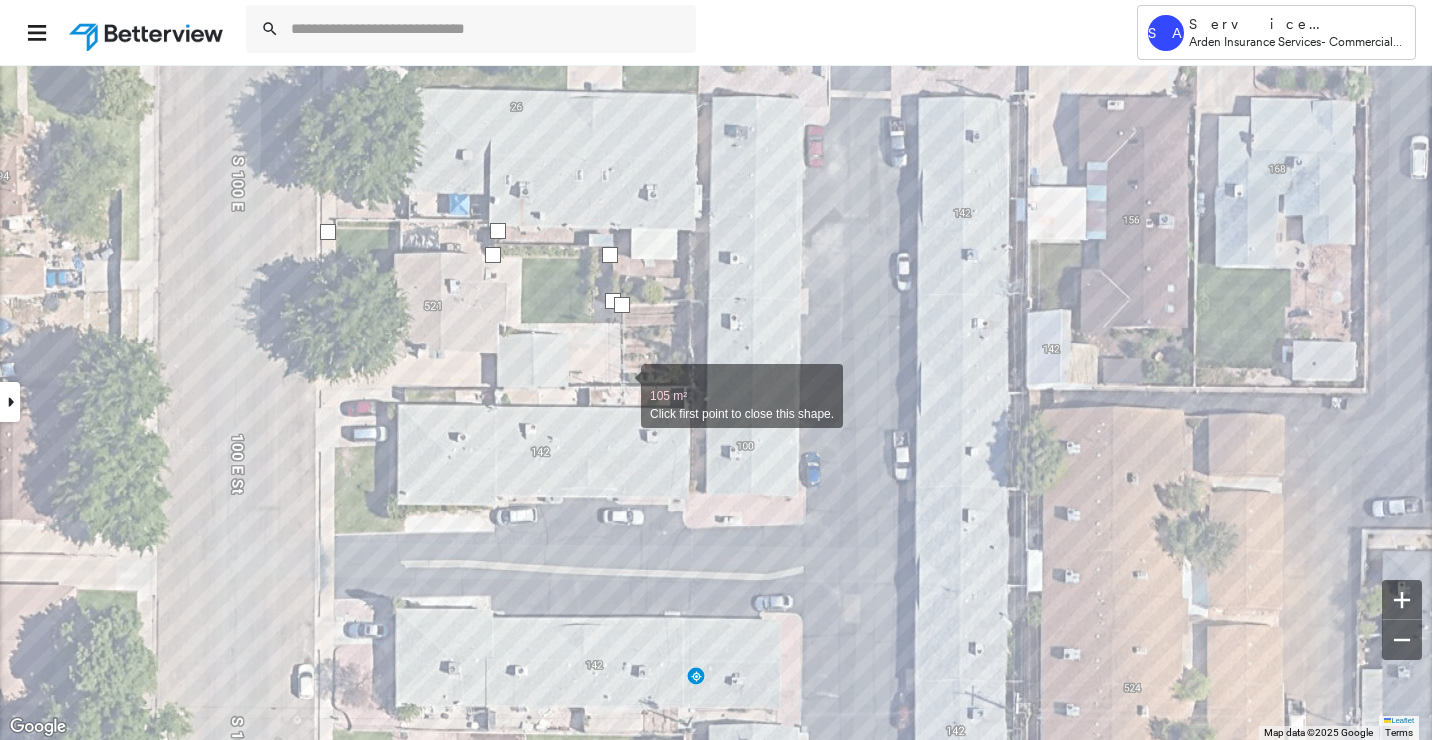 click at bounding box center [621, 385] 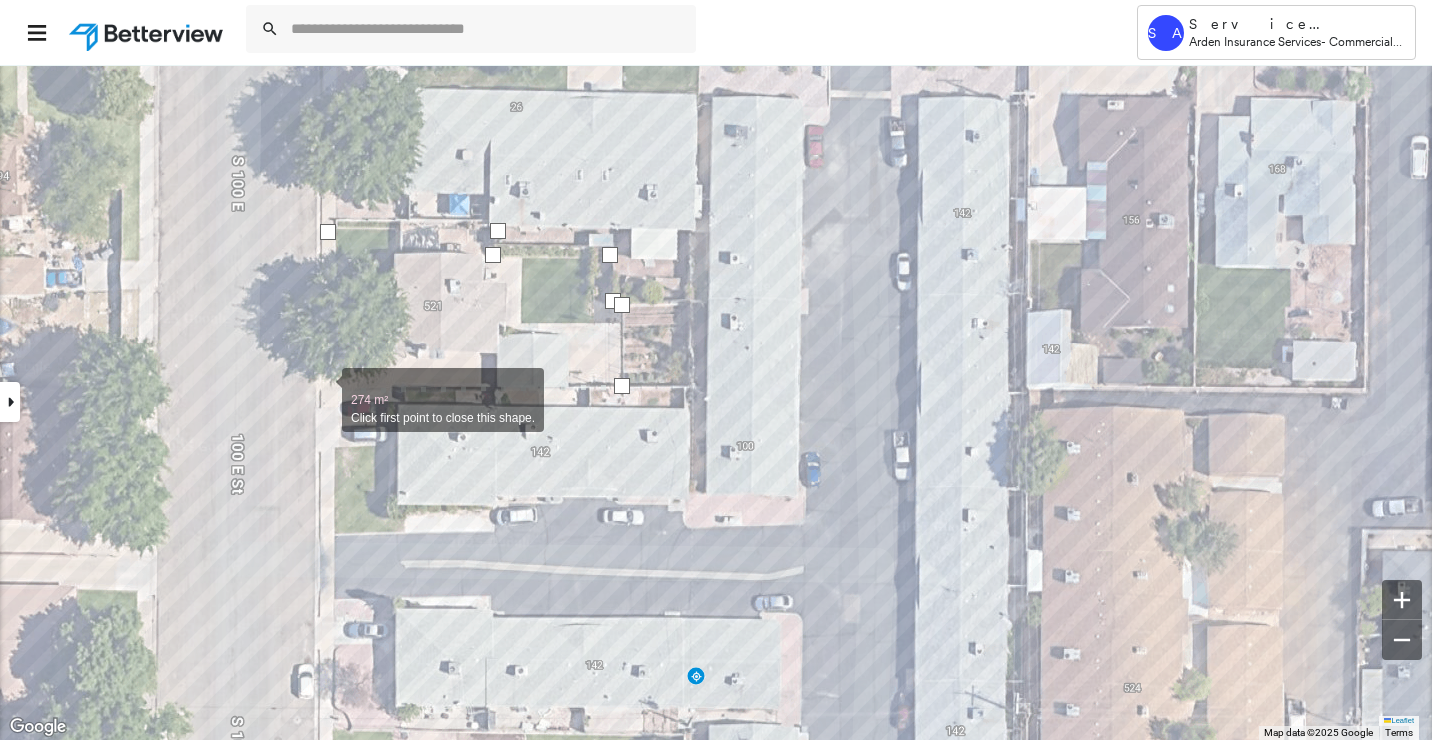 click at bounding box center (322, 389) 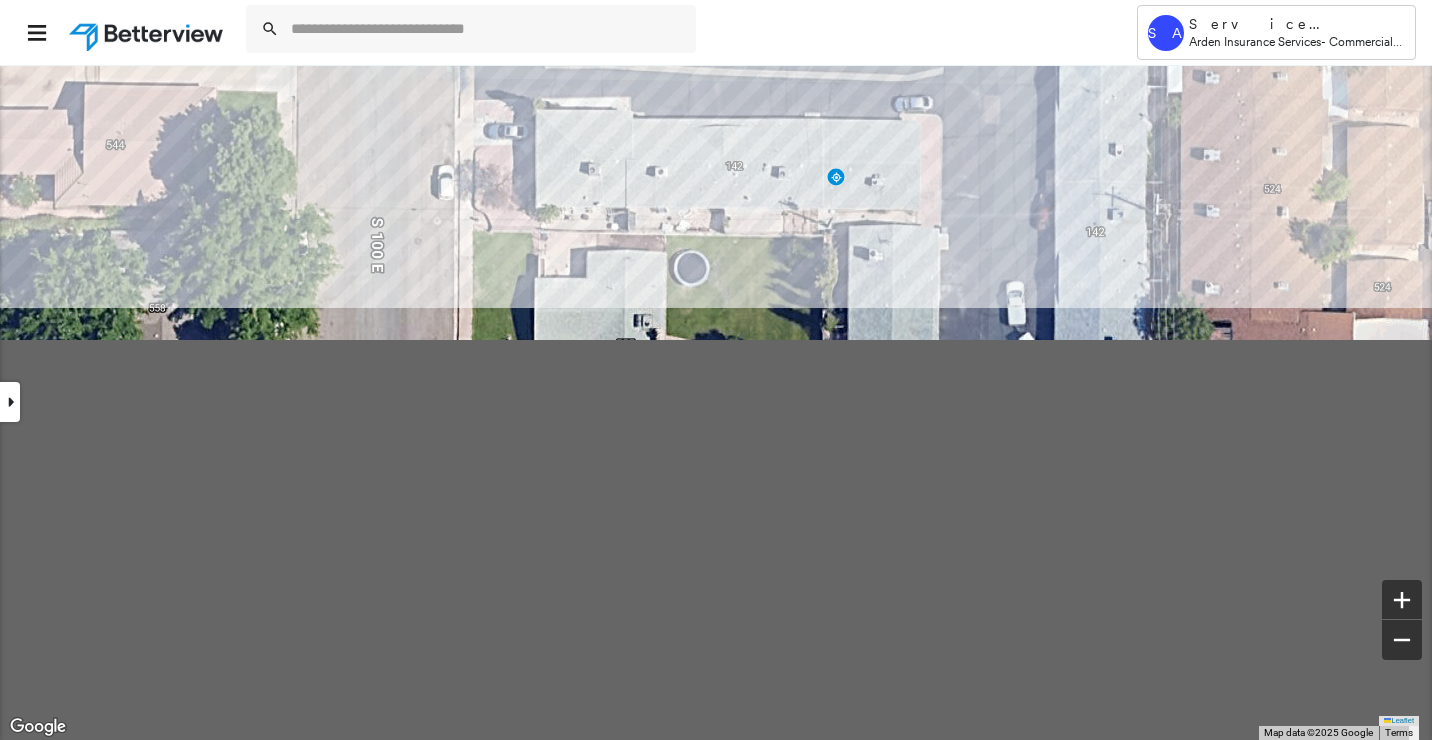 drag, startPoint x: 304, startPoint y: 572, endPoint x: 449, endPoint y: 55, distance: 536.9488 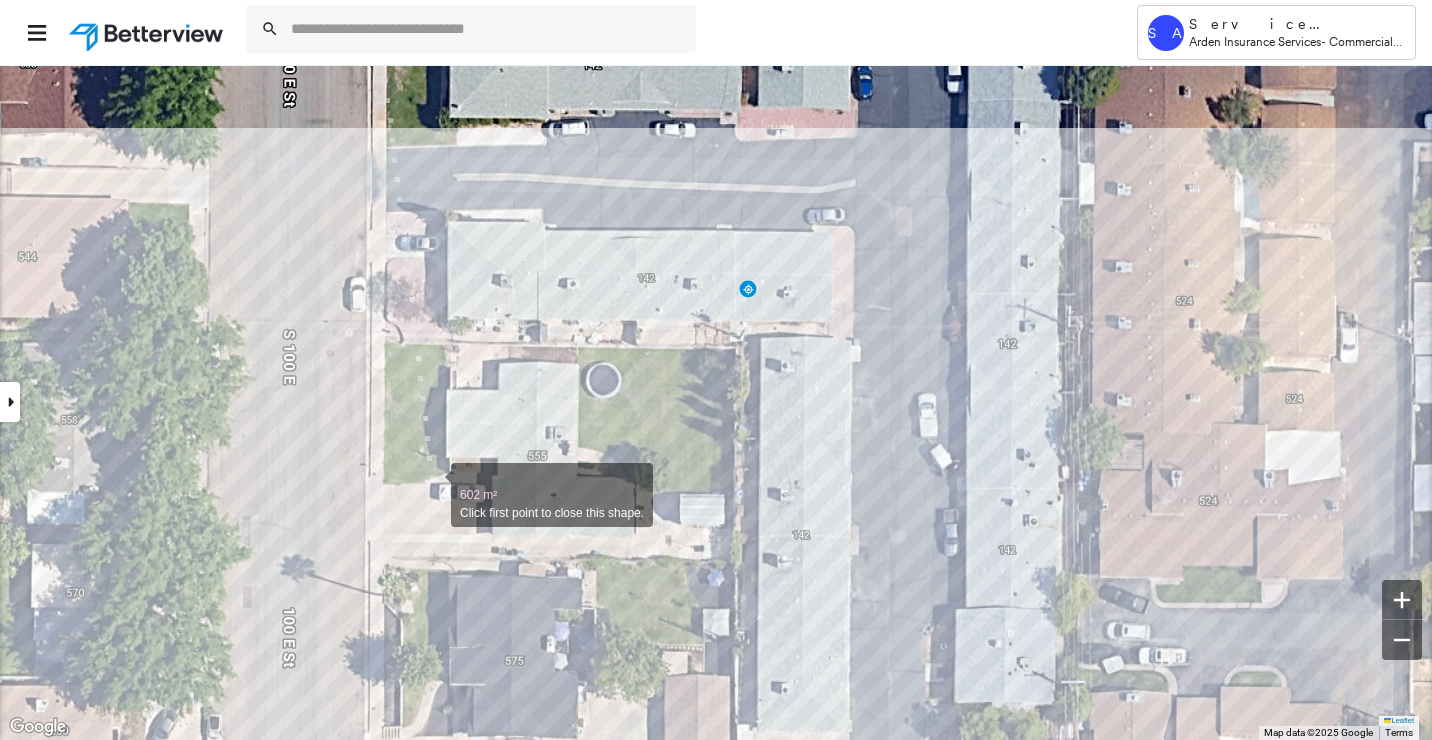 drag, startPoint x: 525, startPoint y: 350, endPoint x: 422, endPoint y: 448, distance: 142.17242 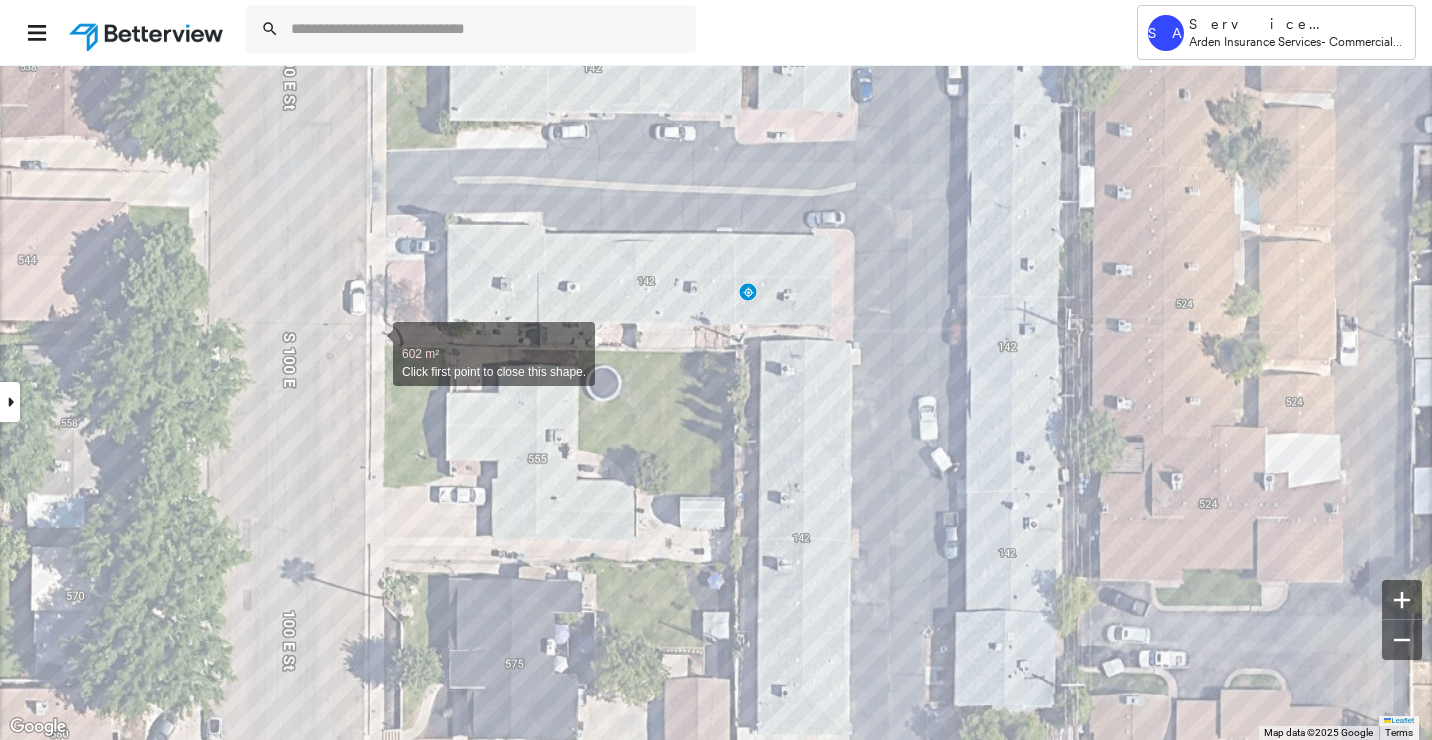 click at bounding box center (373, 343) 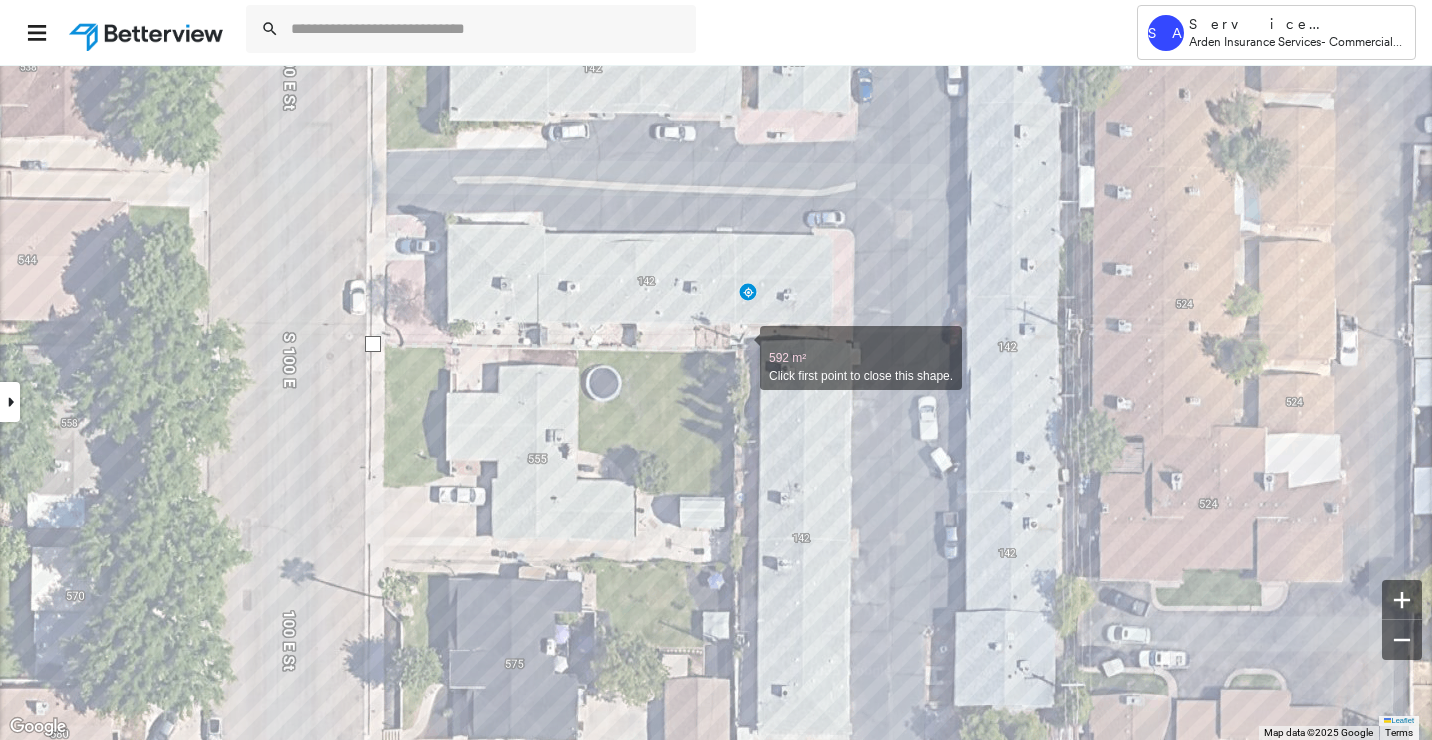 click at bounding box center (740, 347) 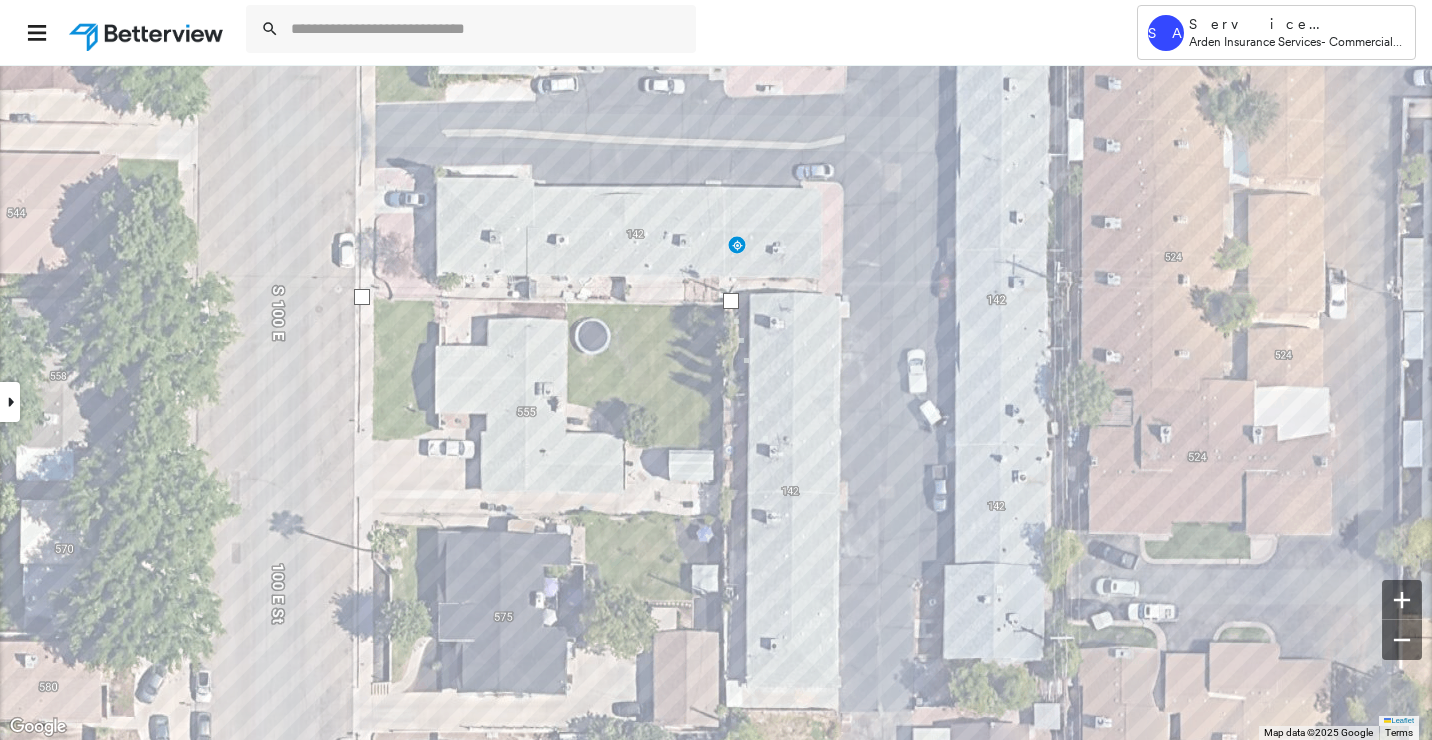 drag, startPoint x: 779, startPoint y: 492, endPoint x: 694, endPoint y: 152, distance: 350.464 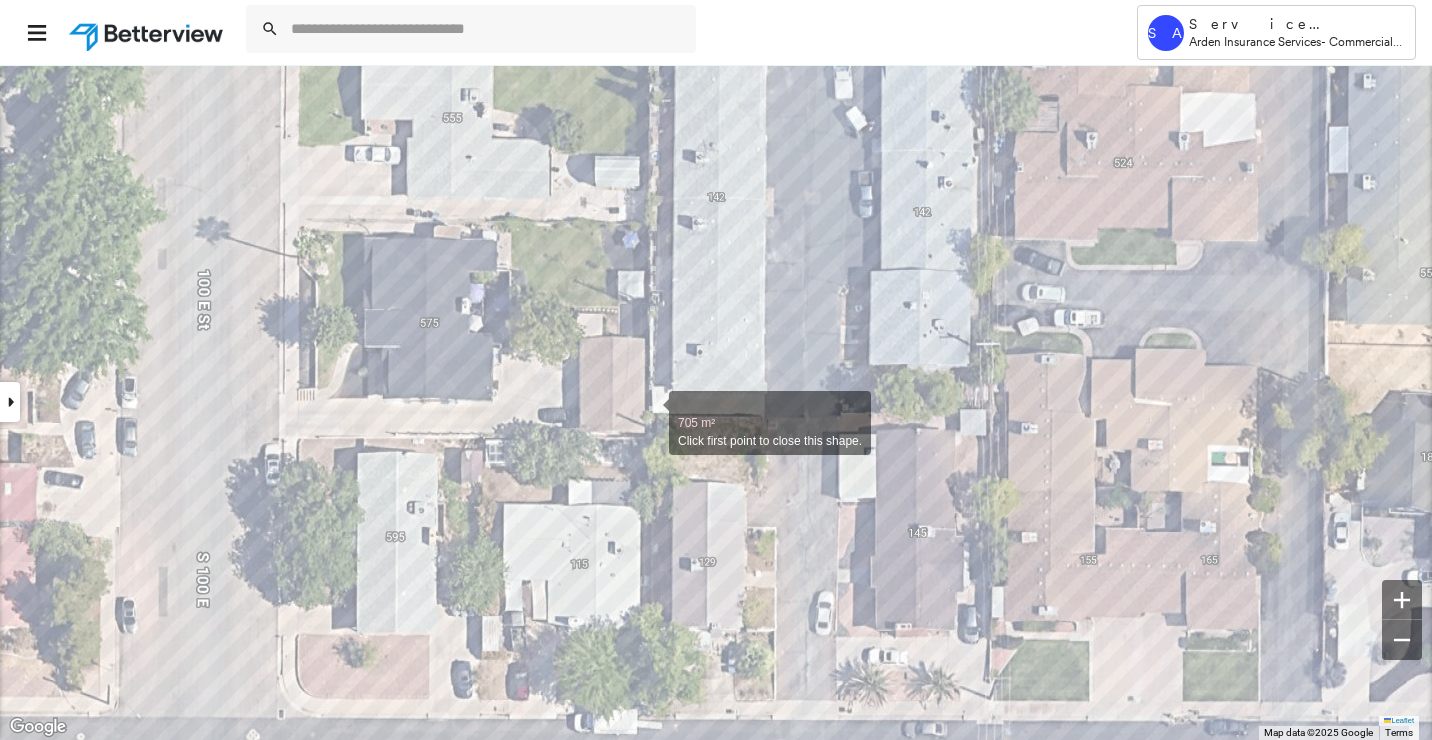 click at bounding box center [649, 412] 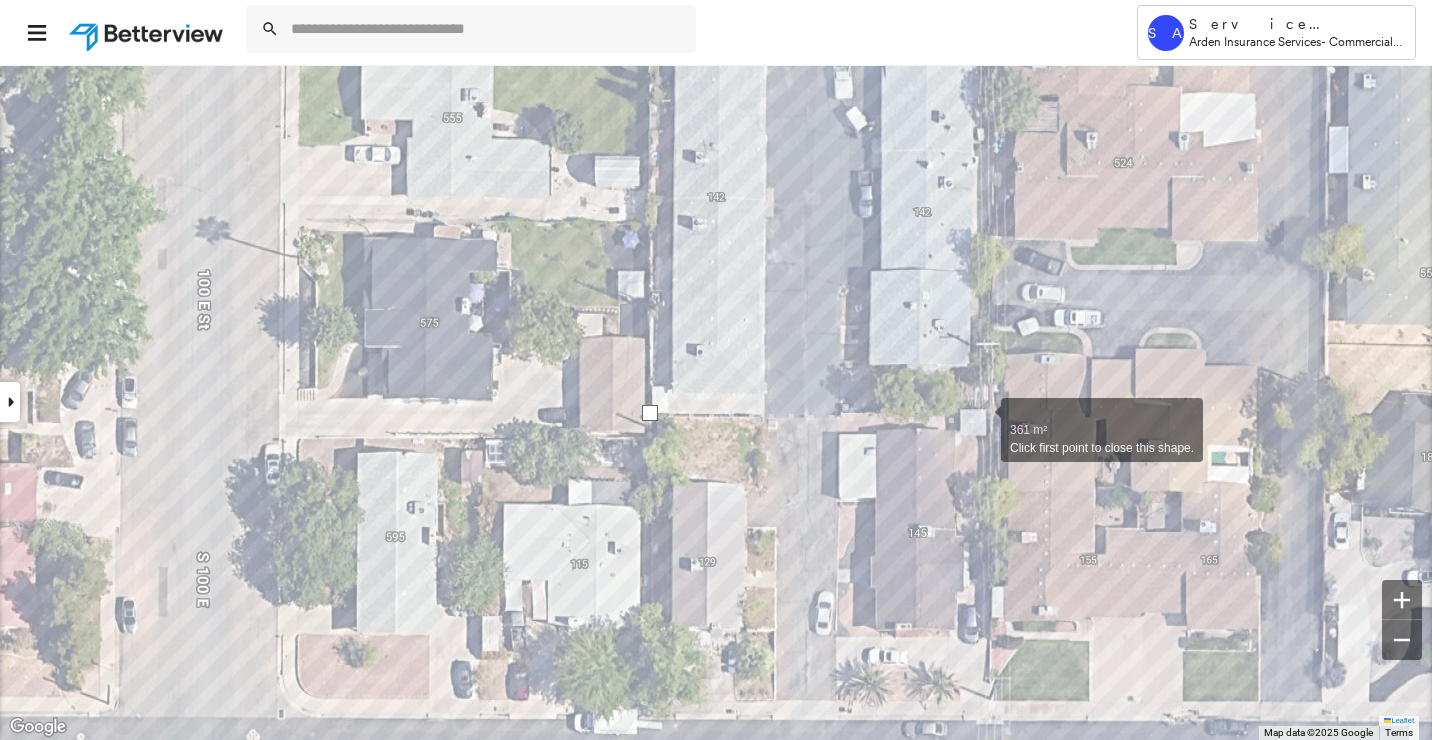 click at bounding box center [981, 419] 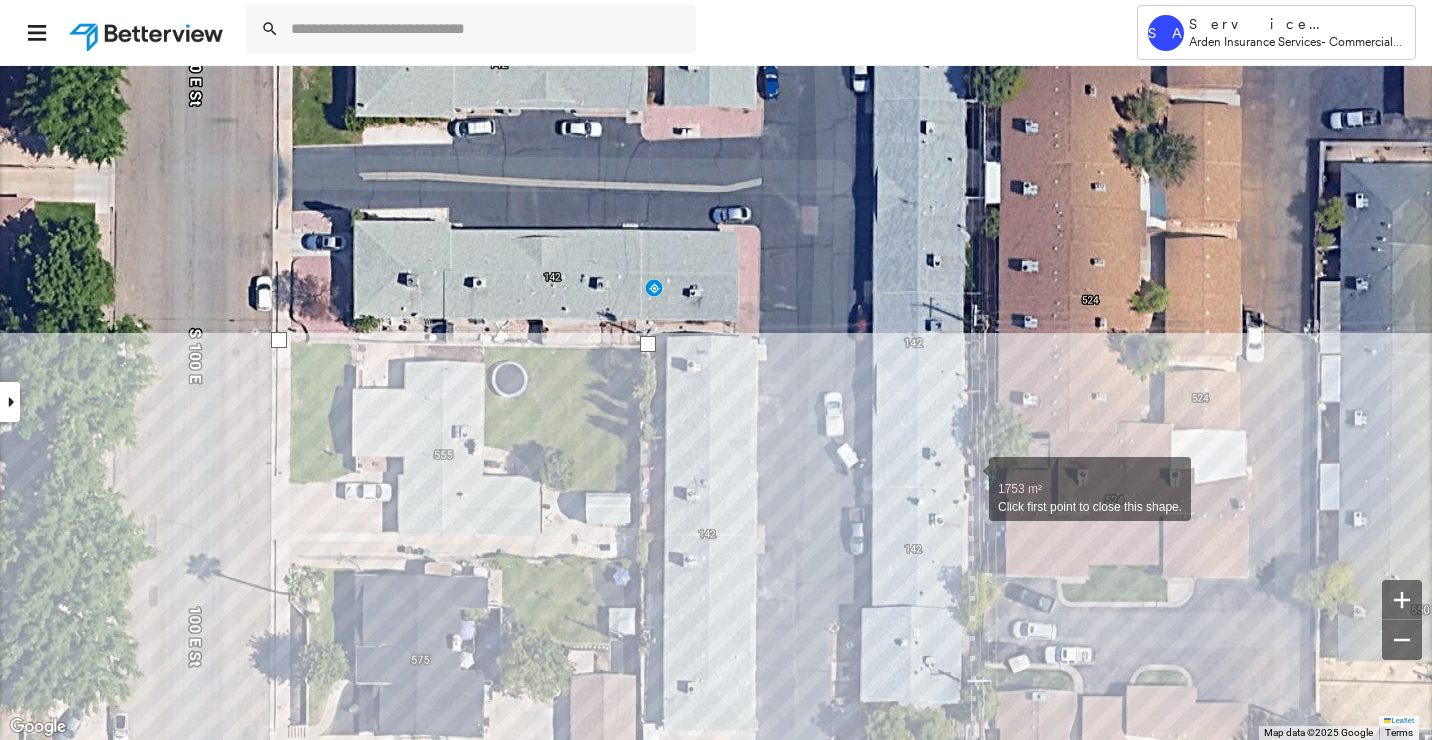 drag, startPoint x: 978, startPoint y: 140, endPoint x: 969, endPoint y: 477, distance: 337.12015 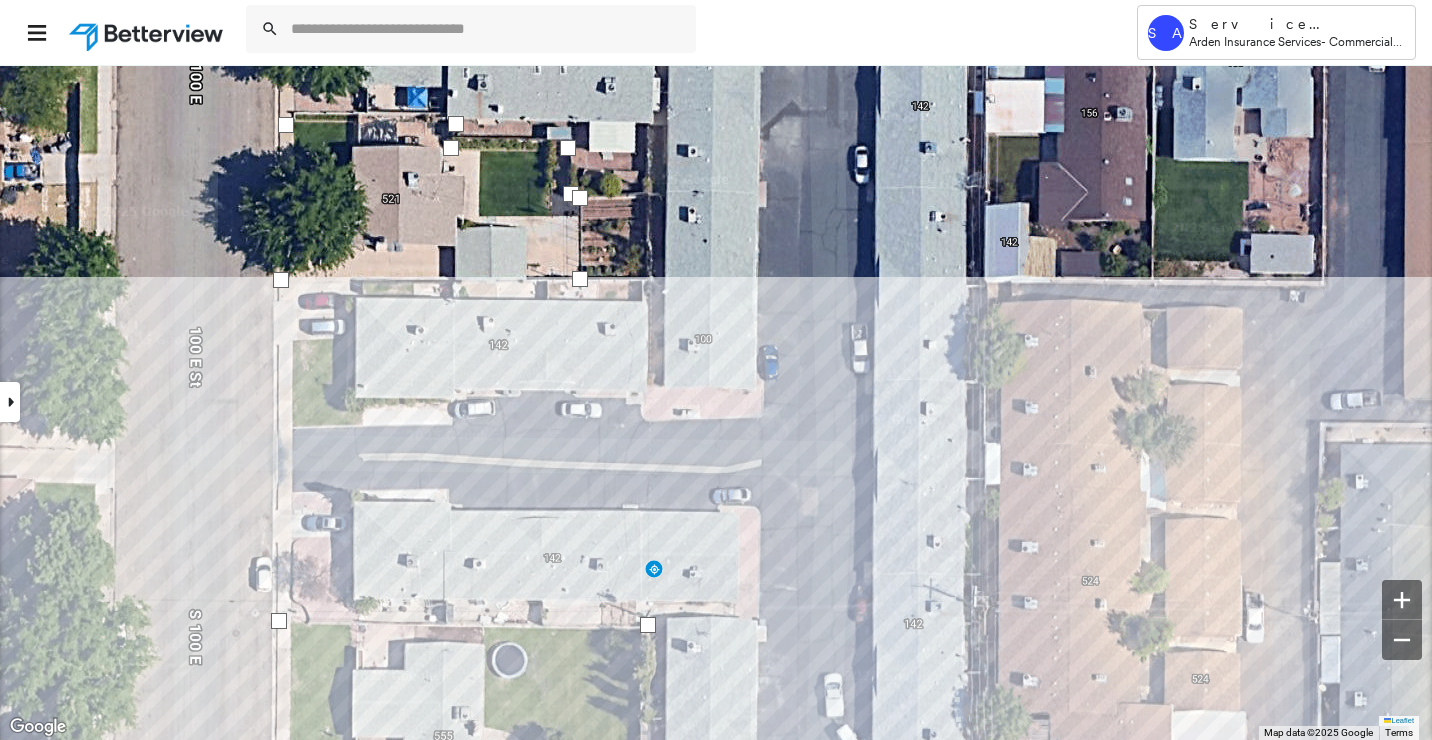 drag, startPoint x: 957, startPoint y: 190, endPoint x: 946, endPoint y: 489, distance: 299.20227 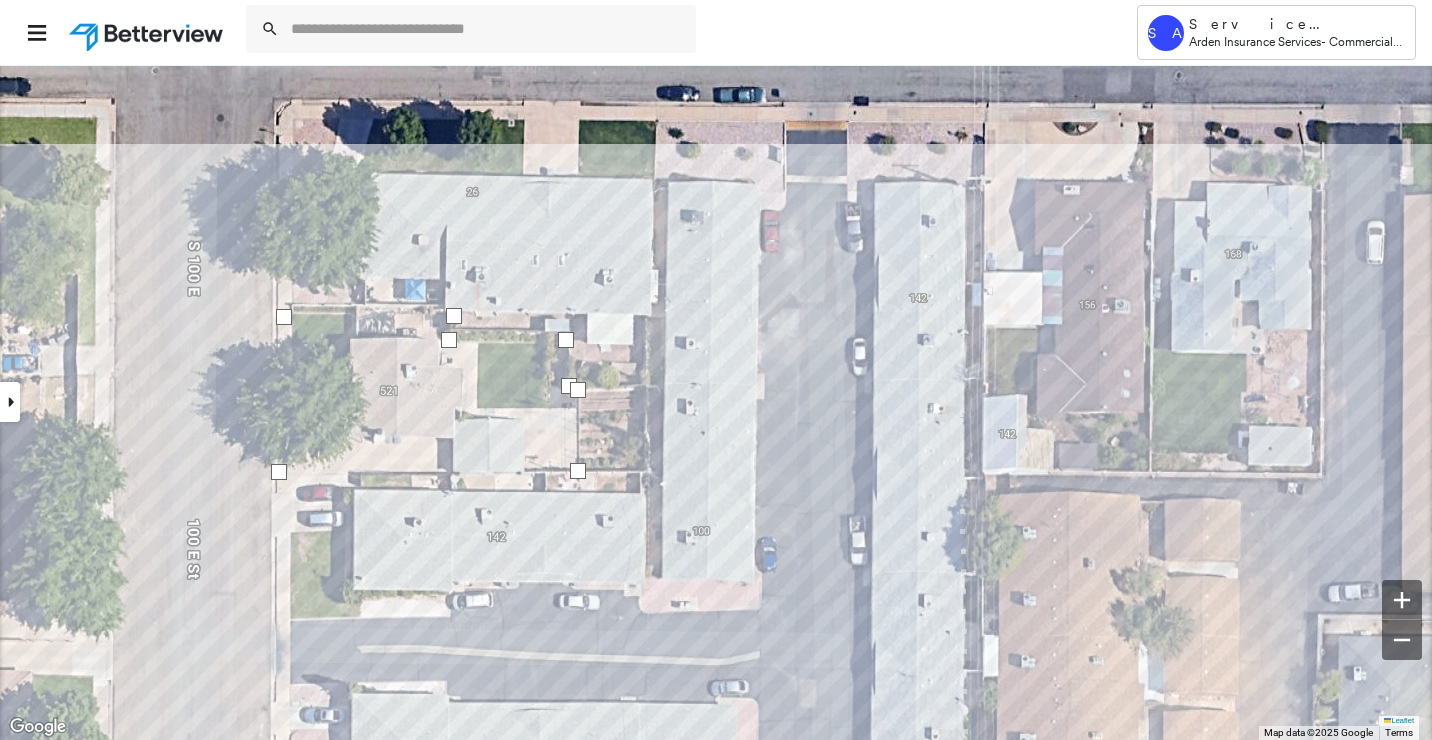 drag, startPoint x: 965, startPoint y: 343, endPoint x: 953, endPoint y: 532, distance: 189.38057 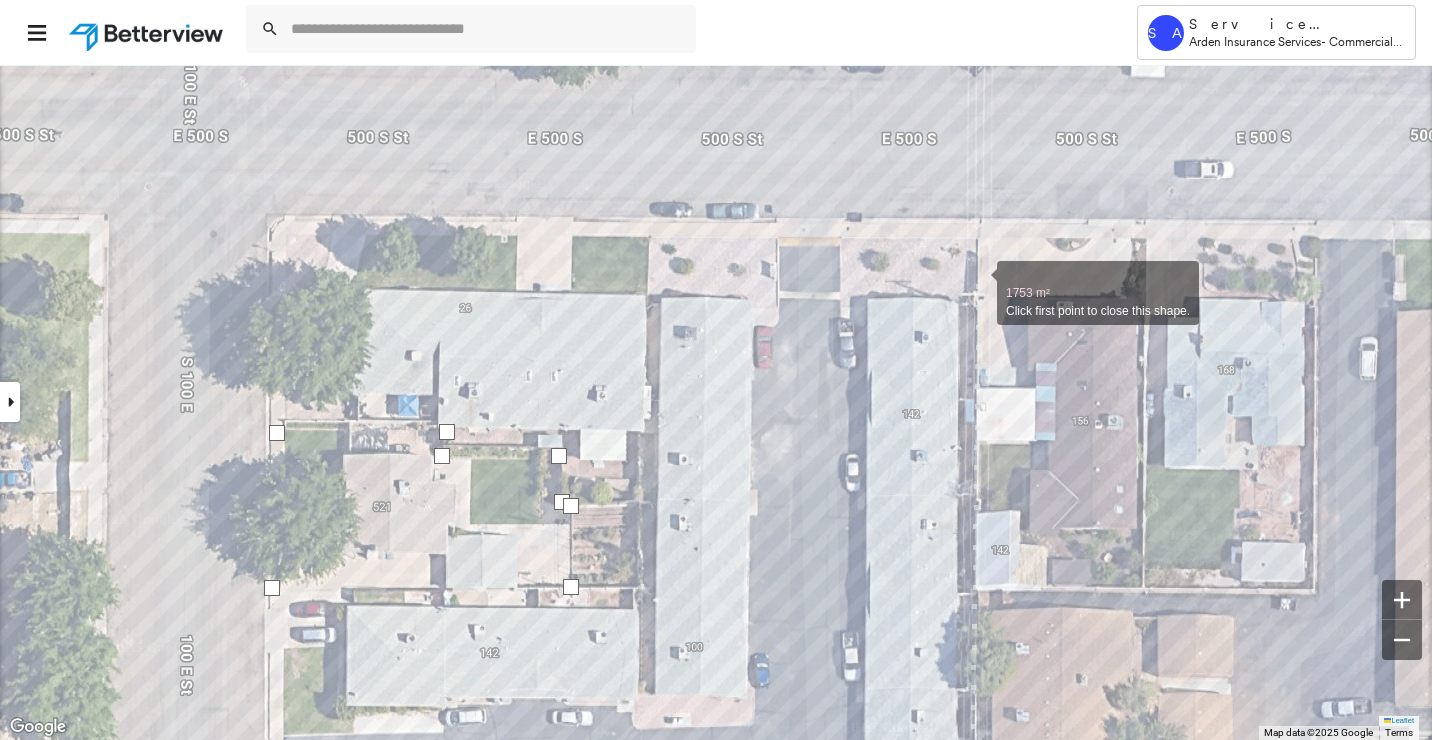 click at bounding box center [977, 282] 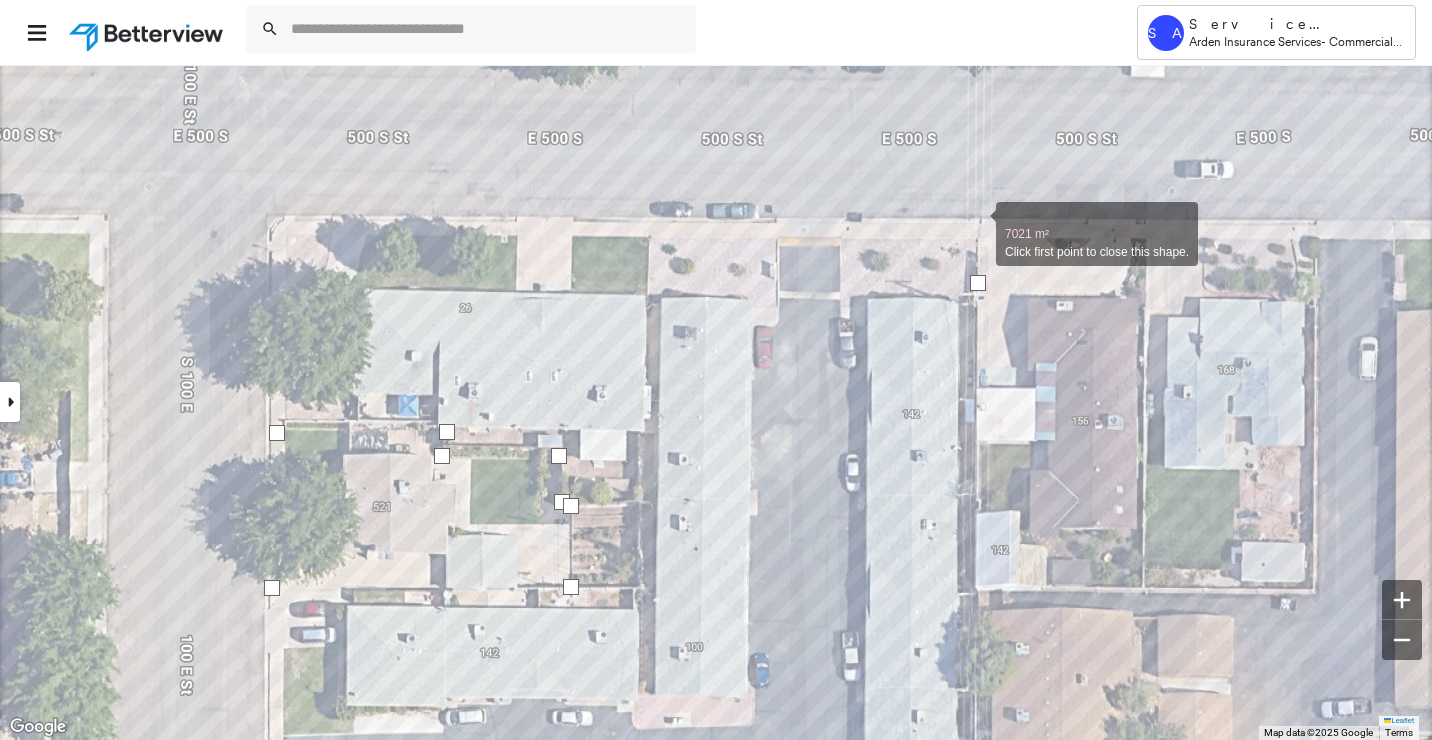 click at bounding box center [976, 223] 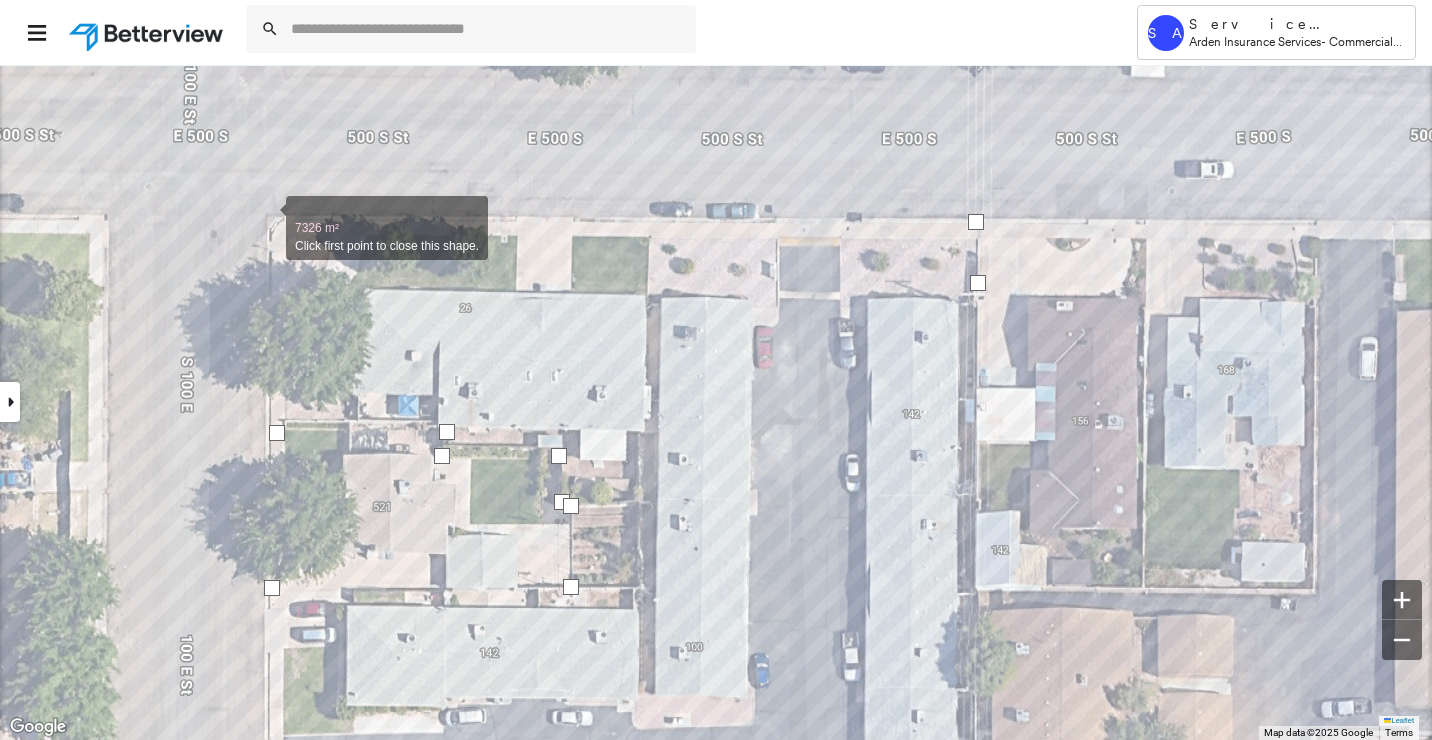 click at bounding box center (266, 217) 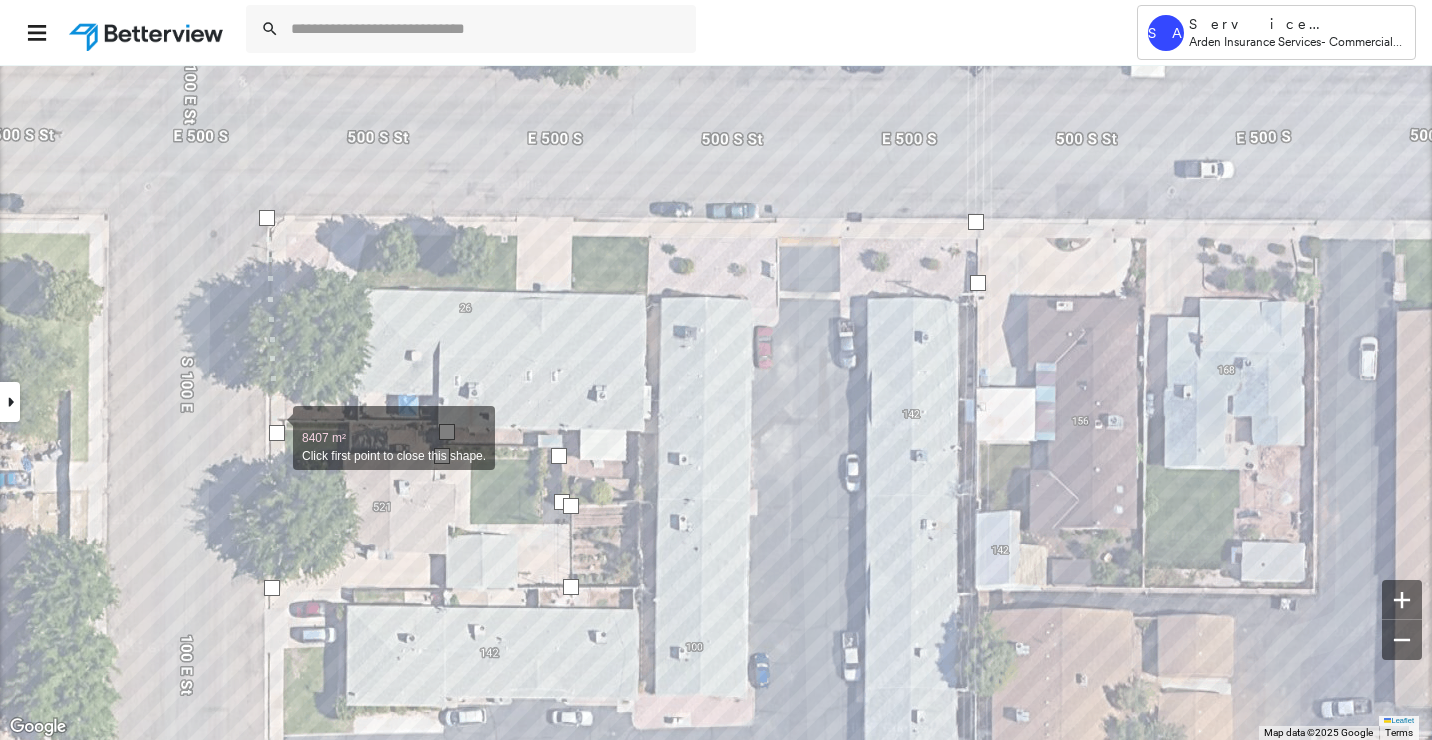 click at bounding box center [277, 433] 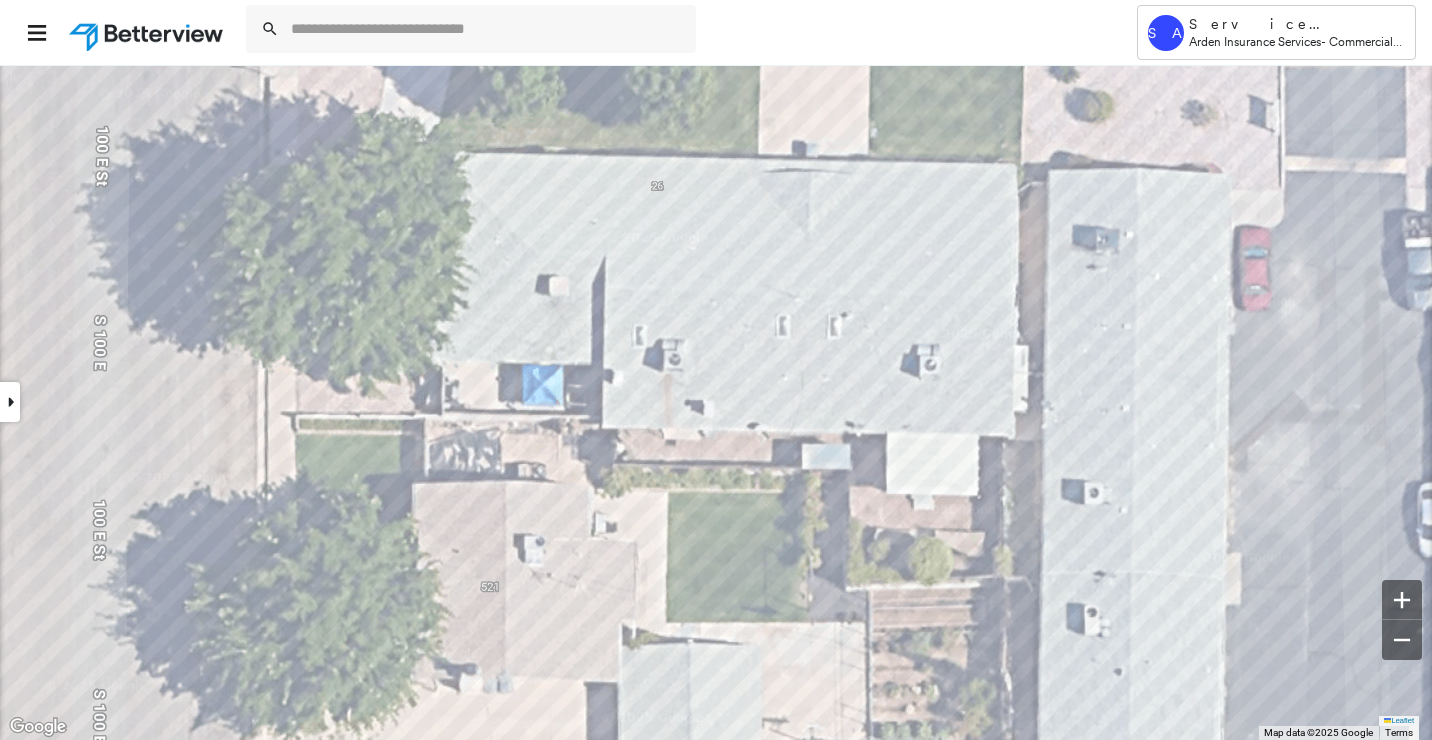 click at bounding box center (10, 402) 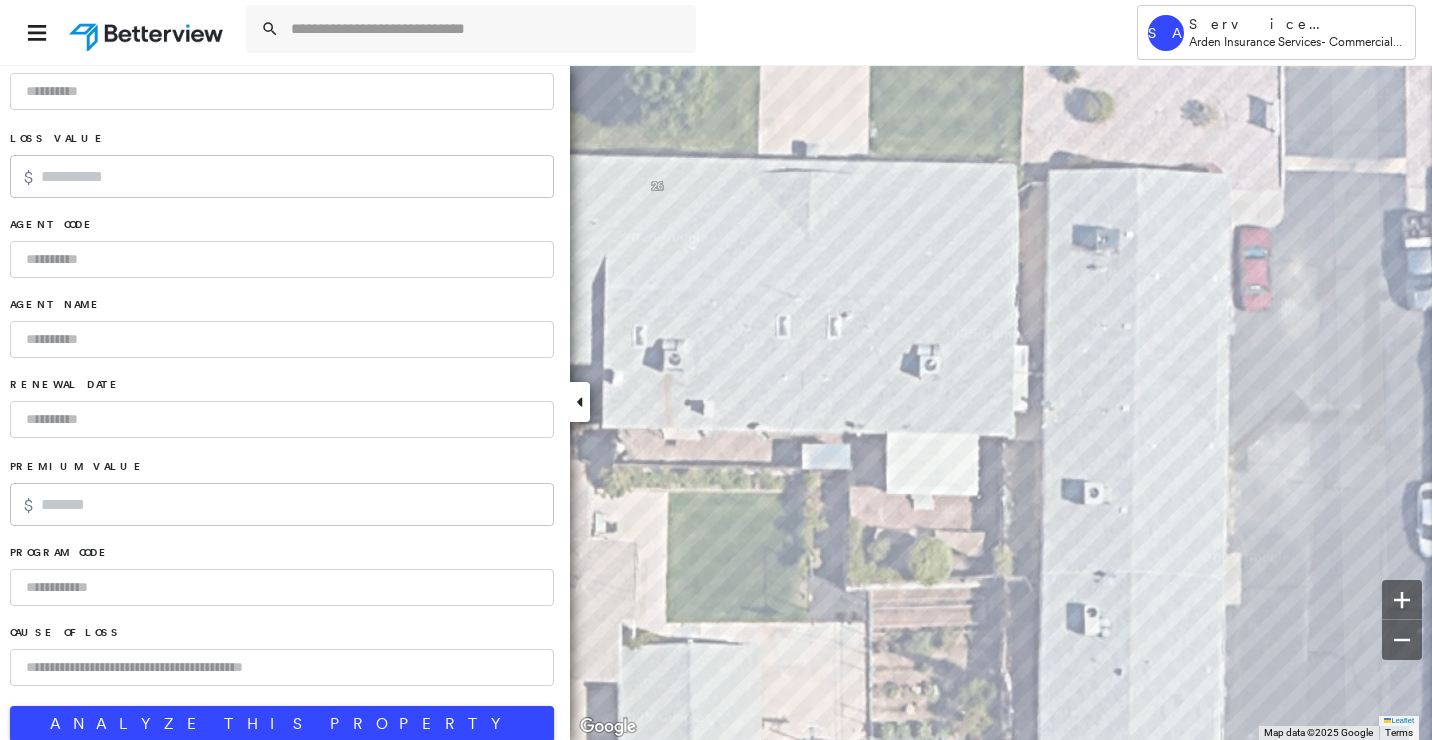 scroll, scrollTop: 1313, scrollLeft: 0, axis: vertical 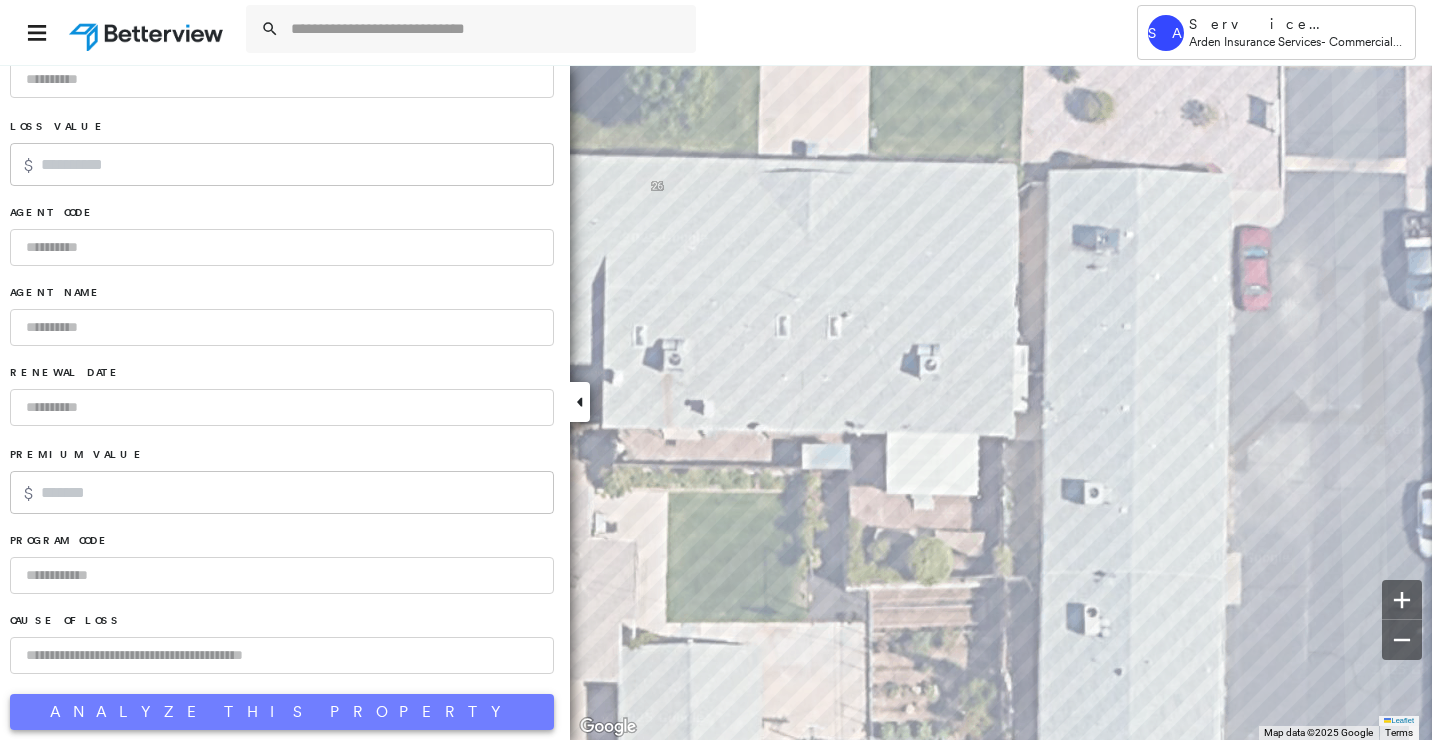 click on "Analyze This Property" at bounding box center (282, 712) 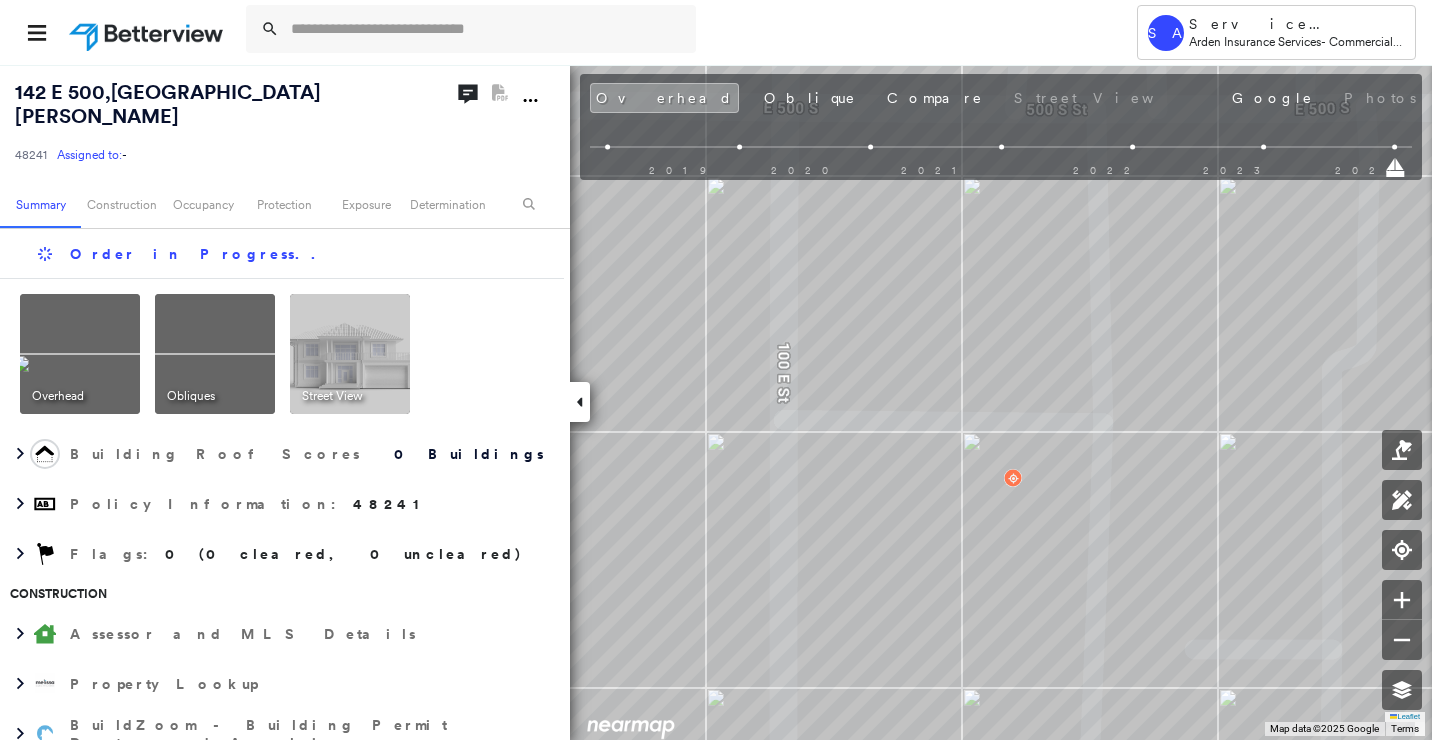 drag, startPoint x: 179, startPoint y: 90, endPoint x: 225, endPoint y: 59, distance: 55.470715 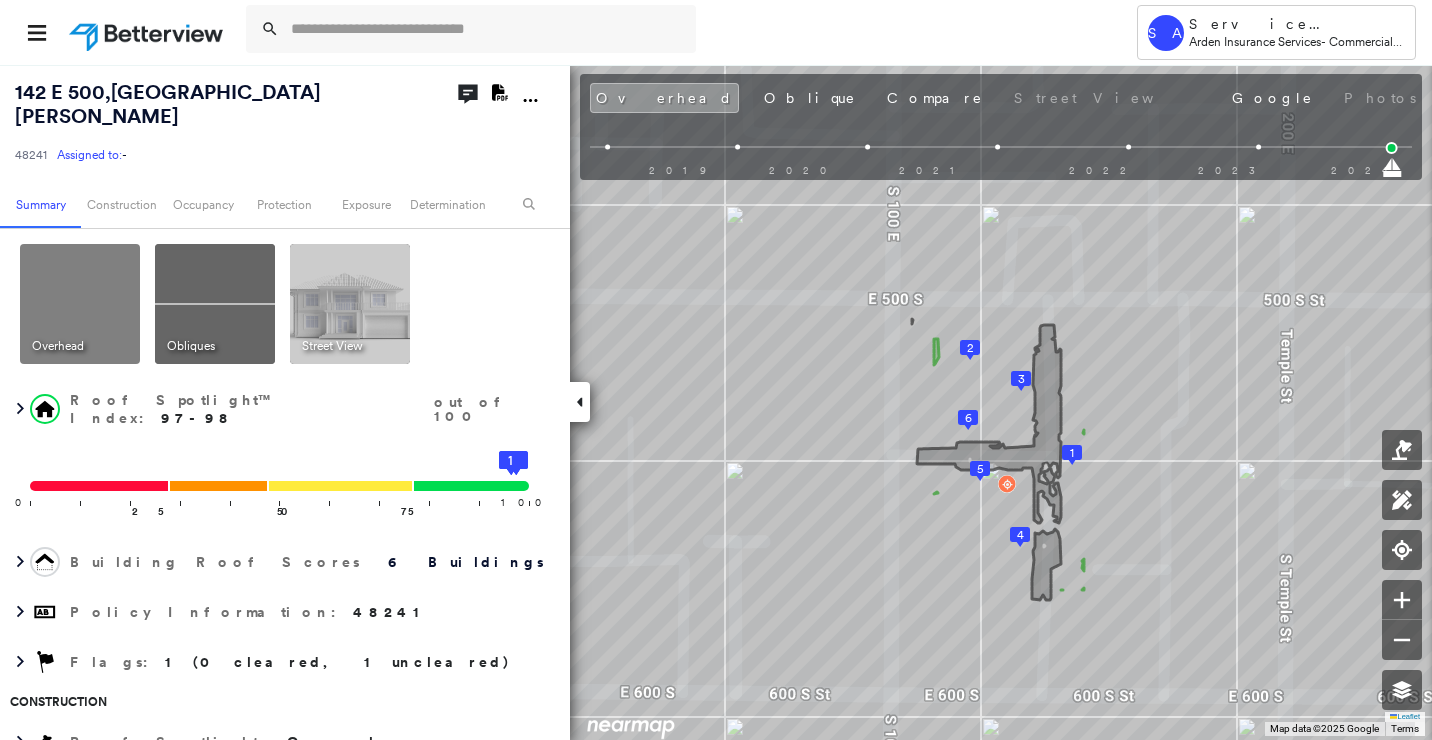 click on "Download PDF Report" 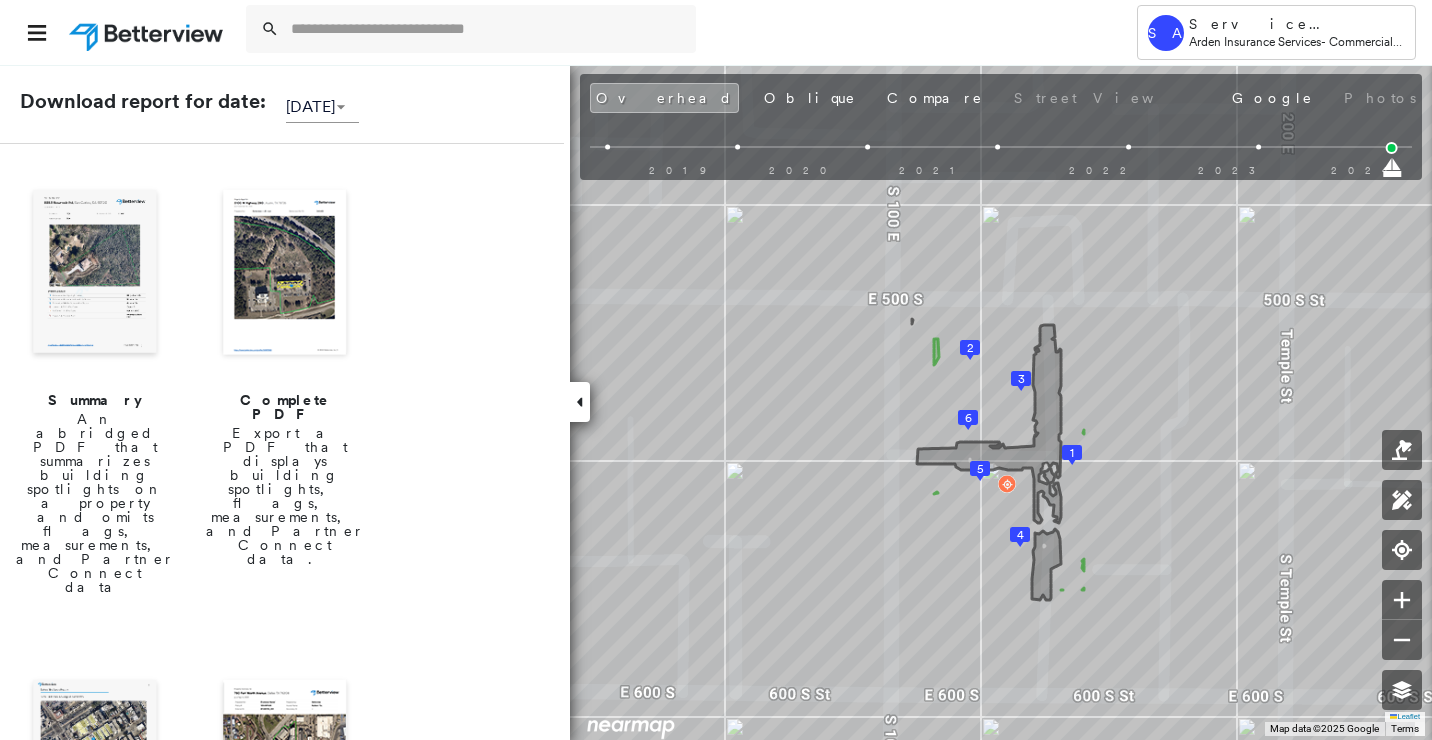 scroll, scrollTop: 400, scrollLeft: 0, axis: vertical 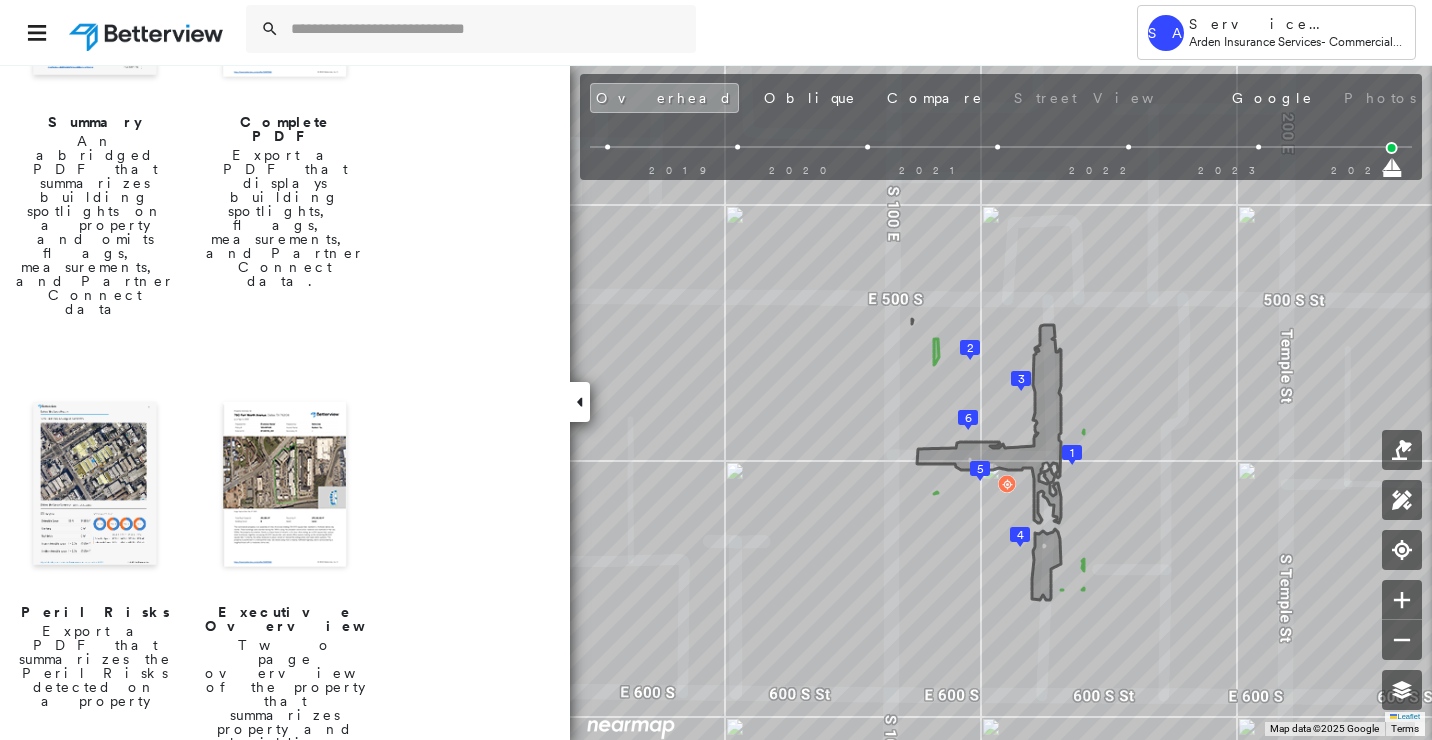 click at bounding box center [95, 486] 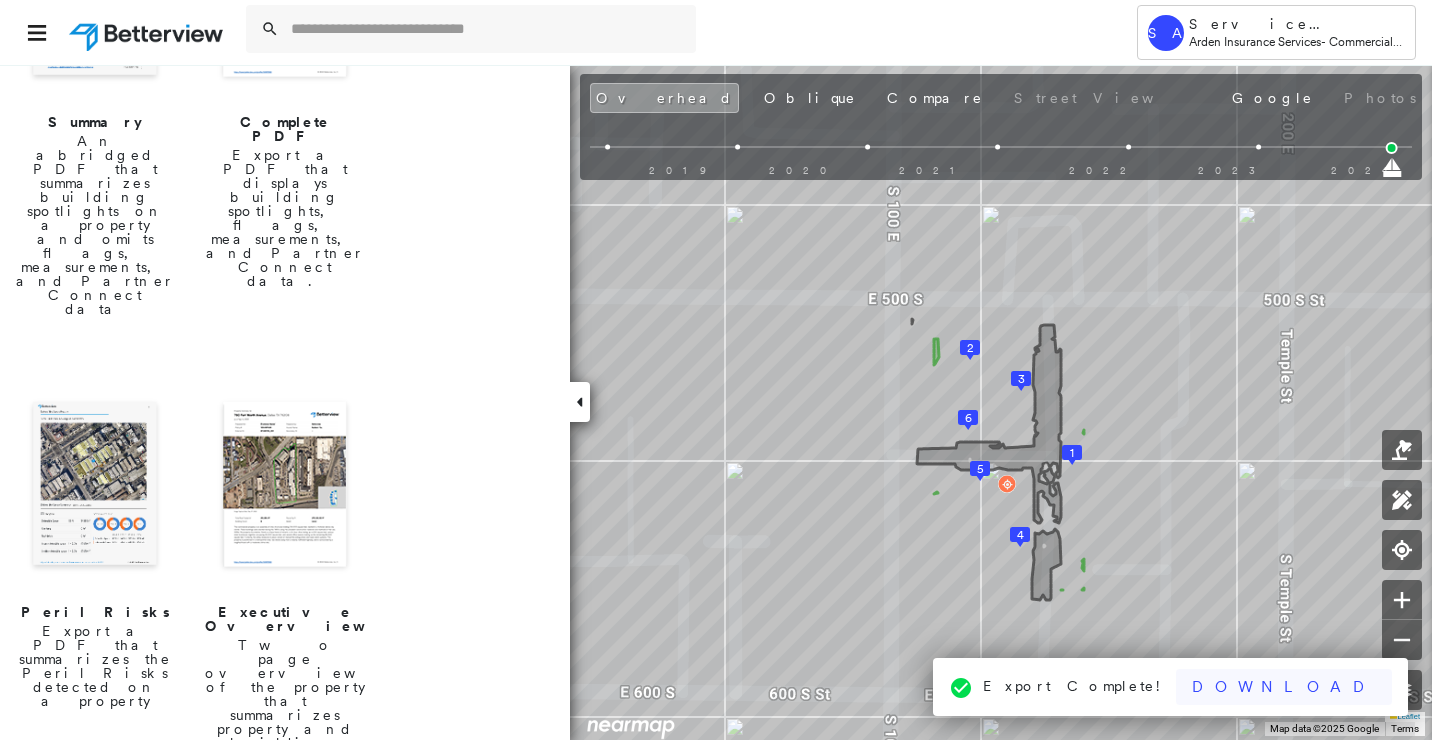 click on "Download" at bounding box center (1284, 687) 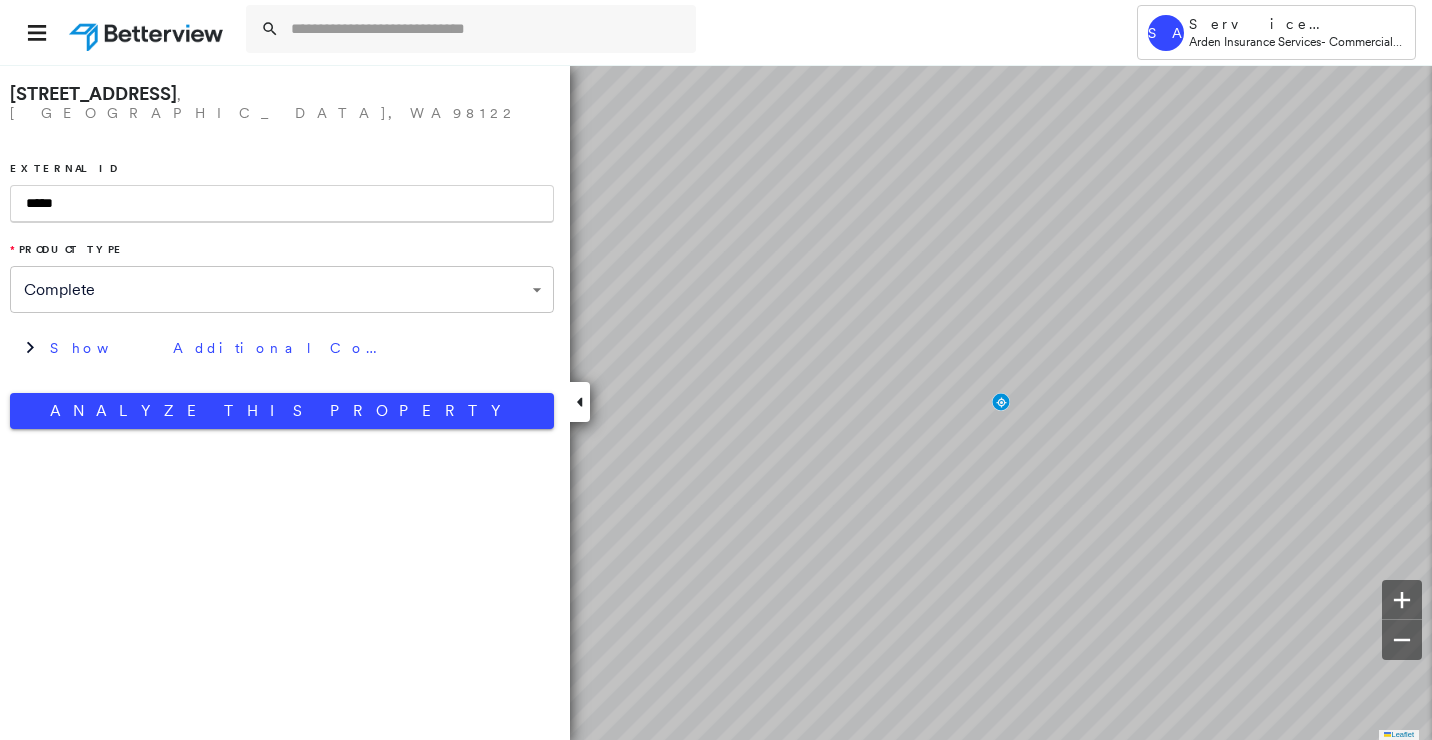 scroll, scrollTop: 0, scrollLeft: 0, axis: both 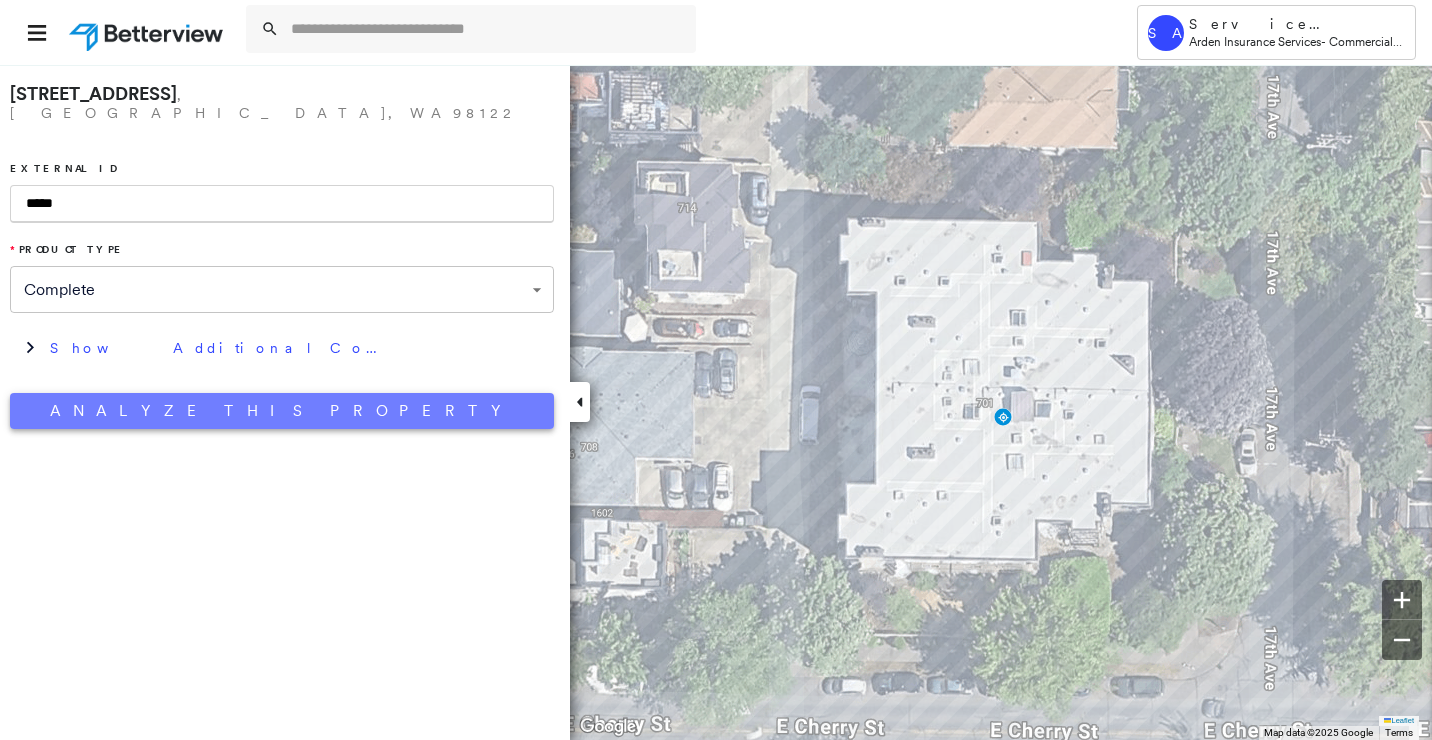 click on "Analyze This Property" at bounding box center (282, 411) 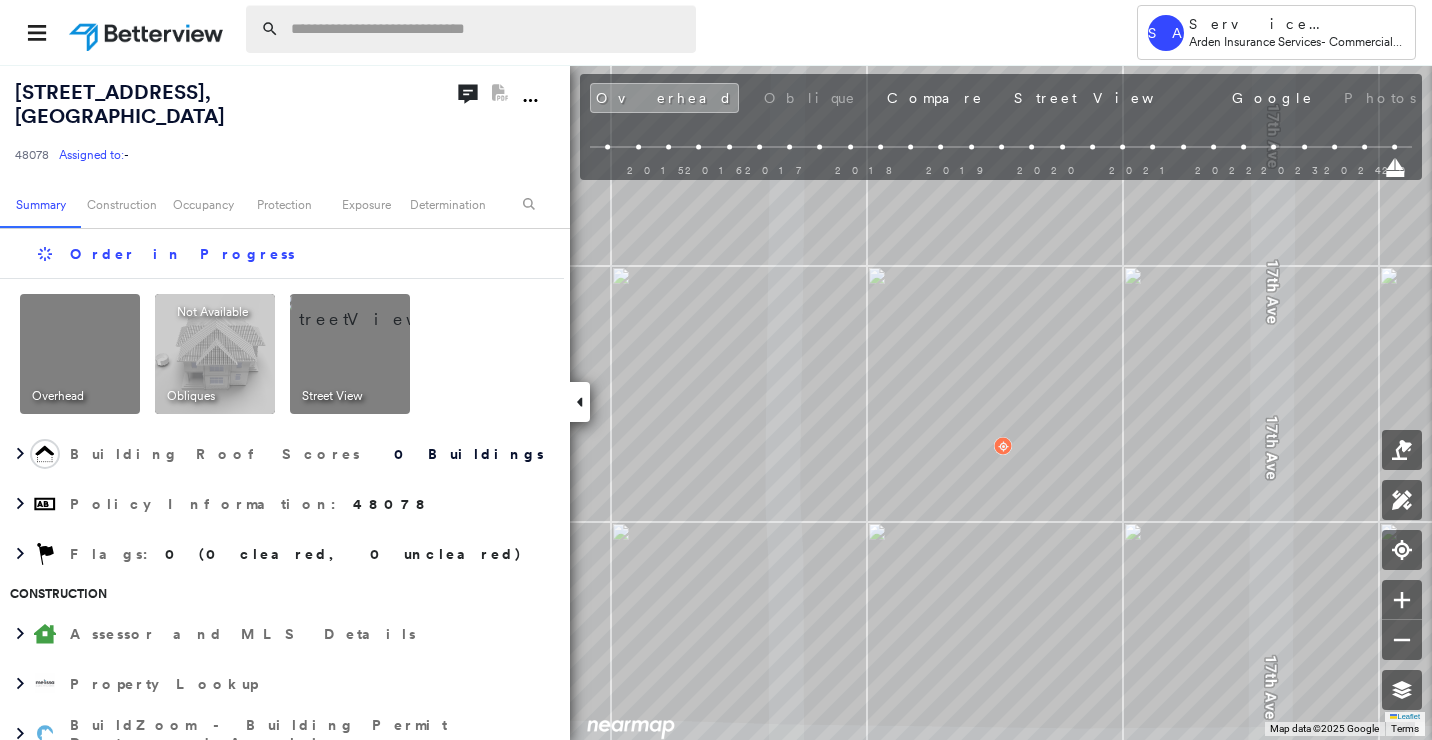drag, startPoint x: 145, startPoint y: 96, endPoint x: 281, endPoint y: 9, distance: 161.44658 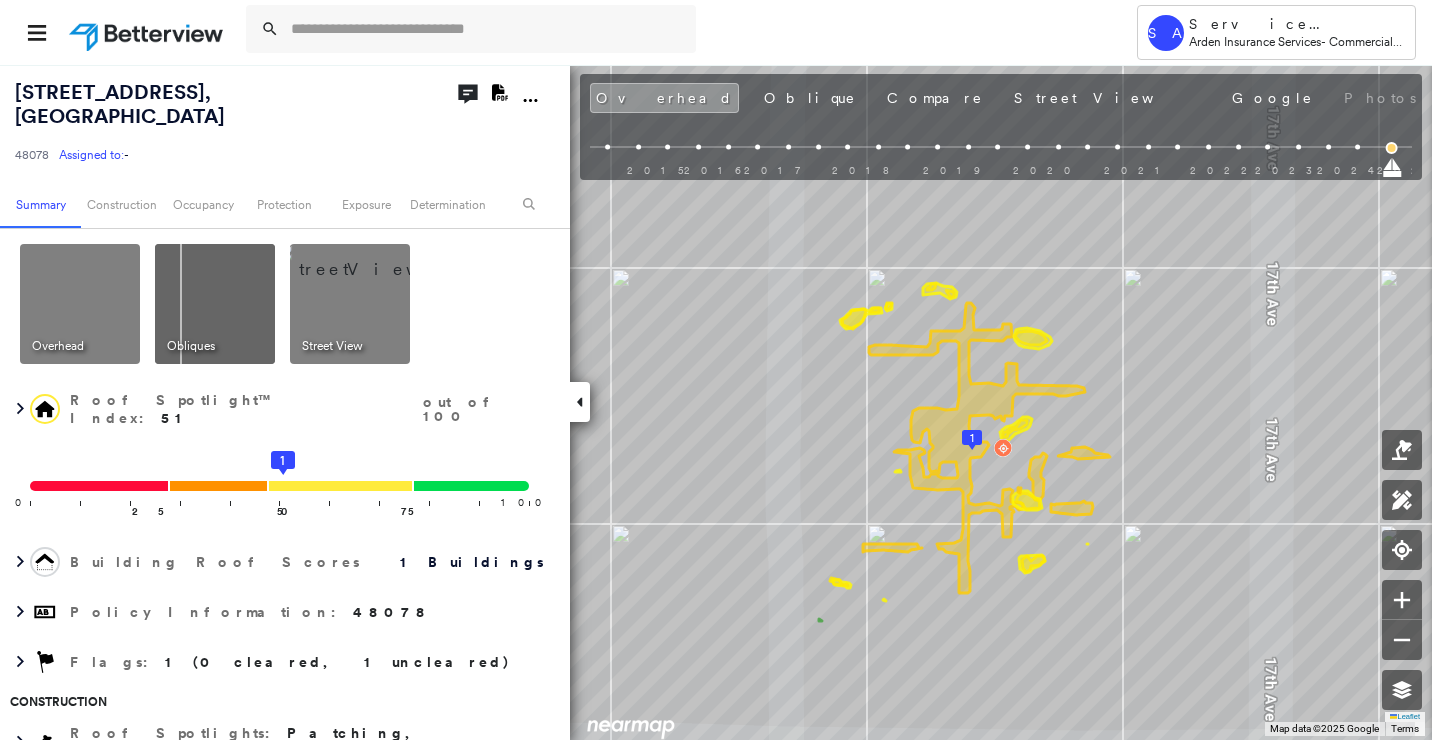 click on "Download PDF Report" 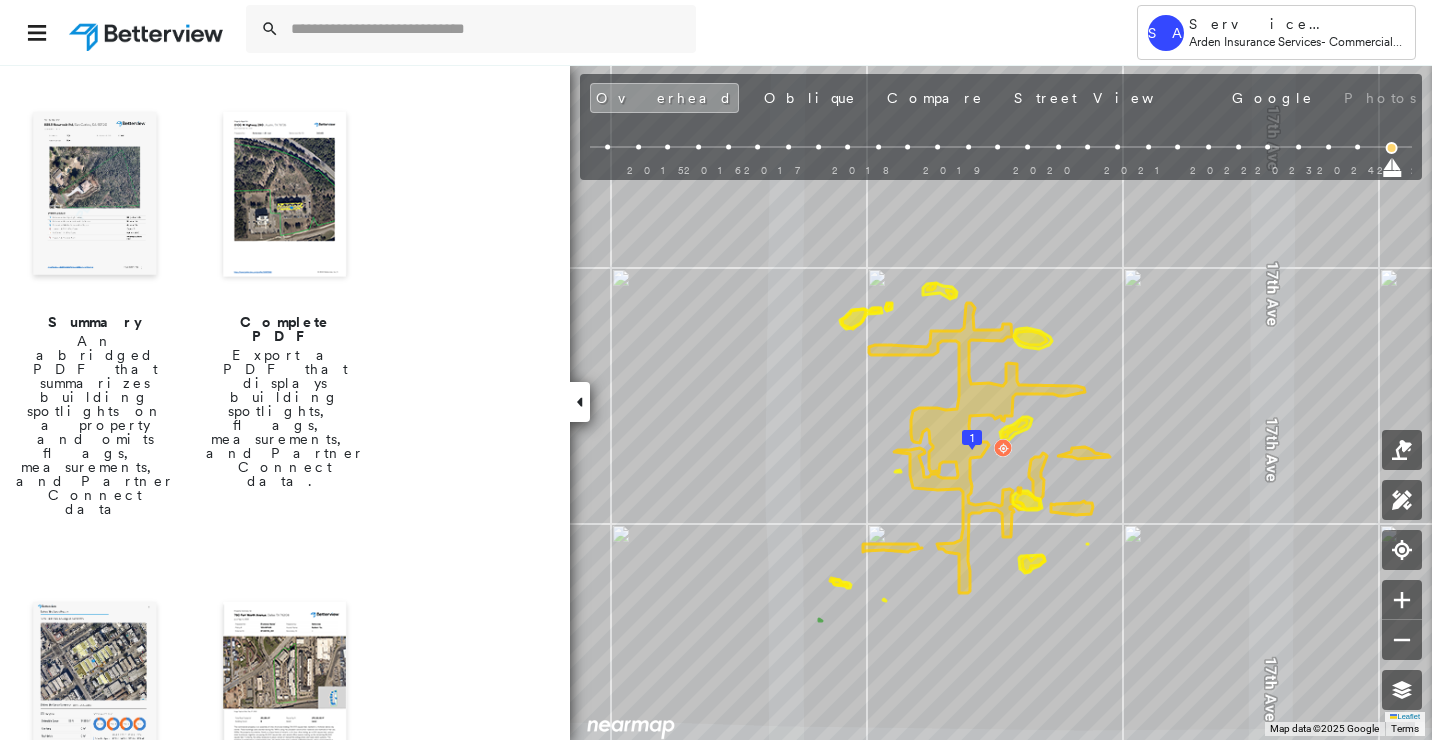 scroll, scrollTop: 400, scrollLeft: 0, axis: vertical 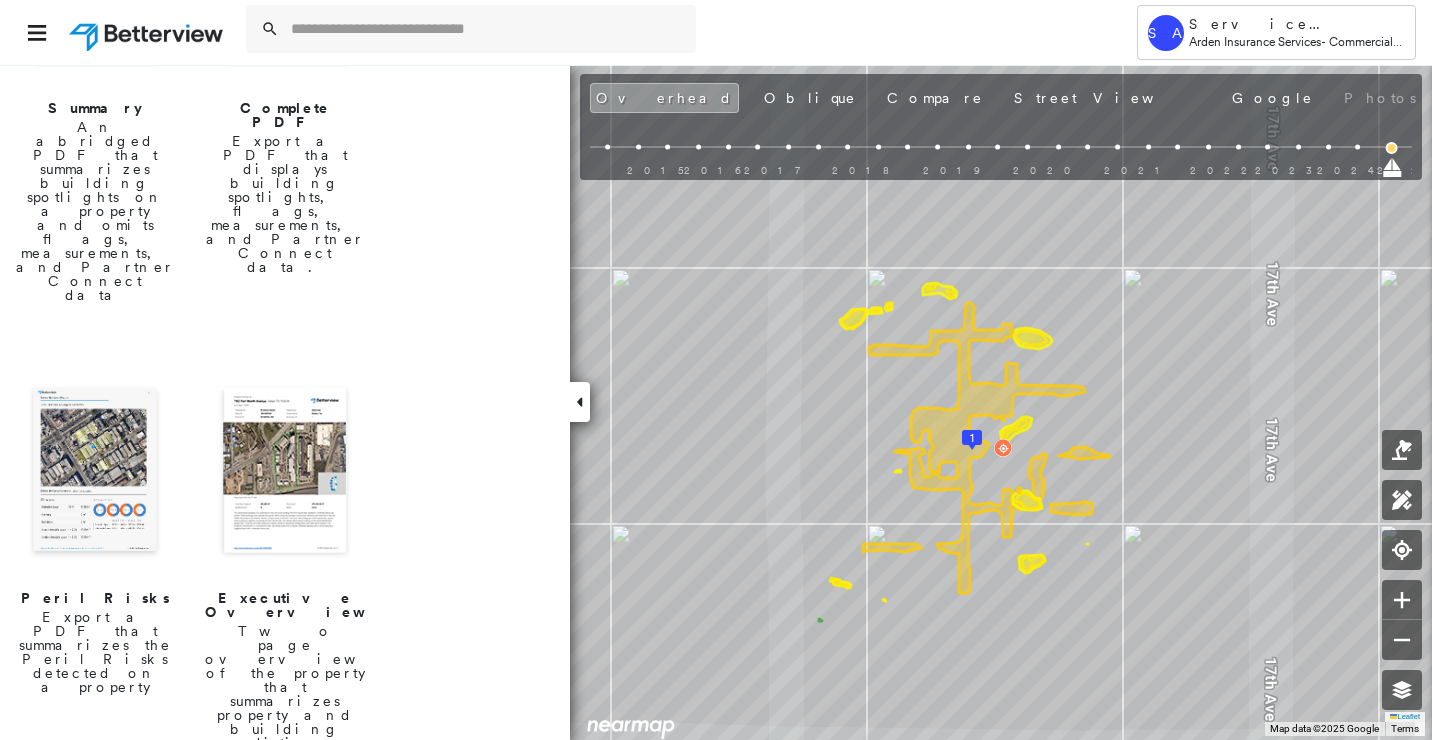 click at bounding box center (95, 472) 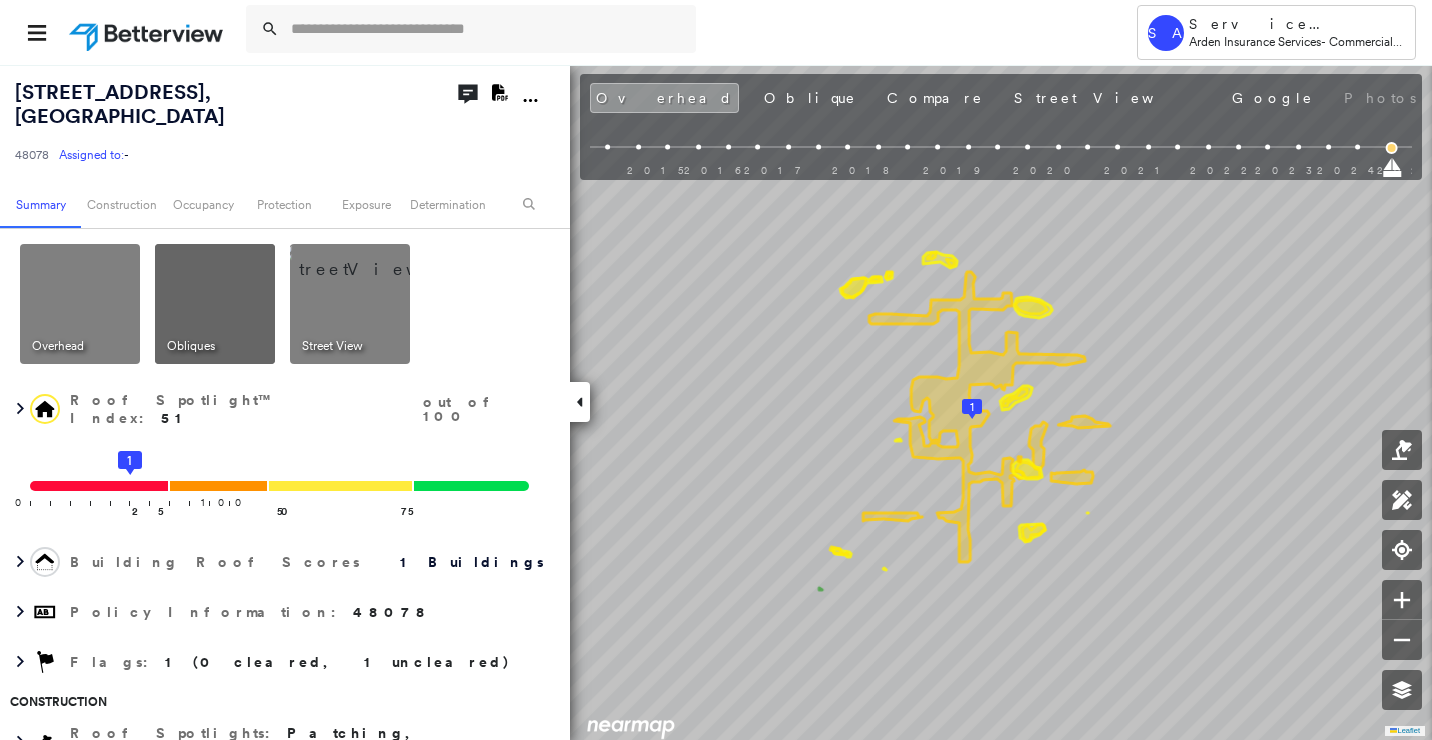 scroll, scrollTop: 0, scrollLeft: 0, axis: both 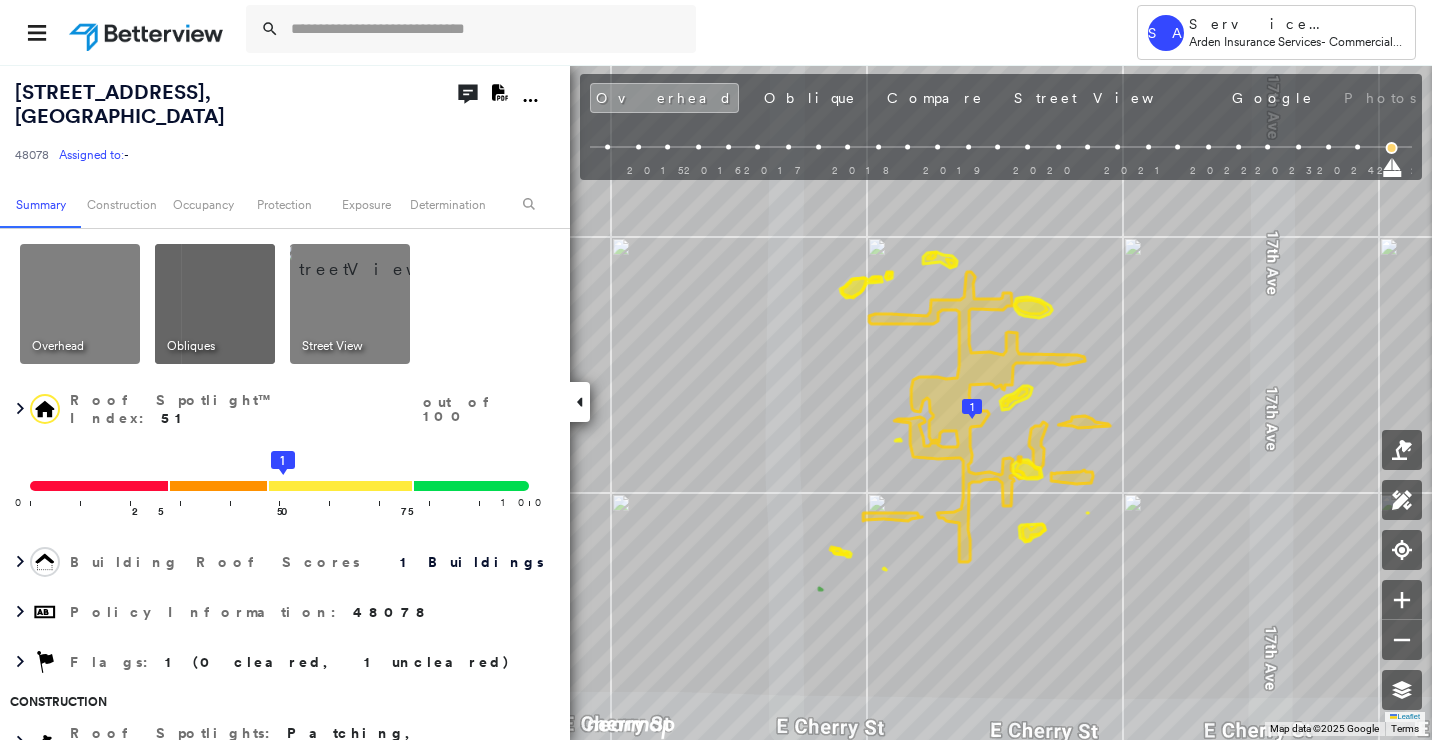 click 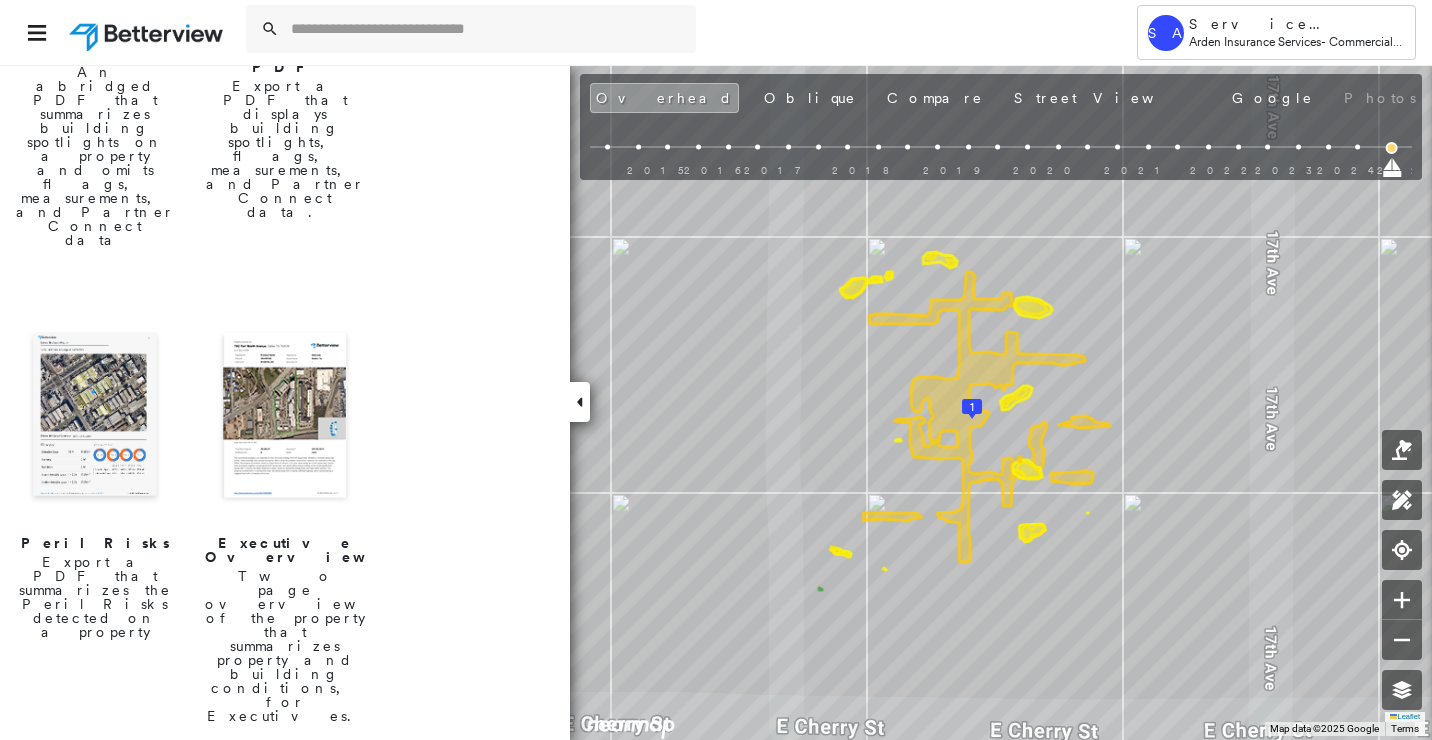 scroll, scrollTop: 500, scrollLeft: 0, axis: vertical 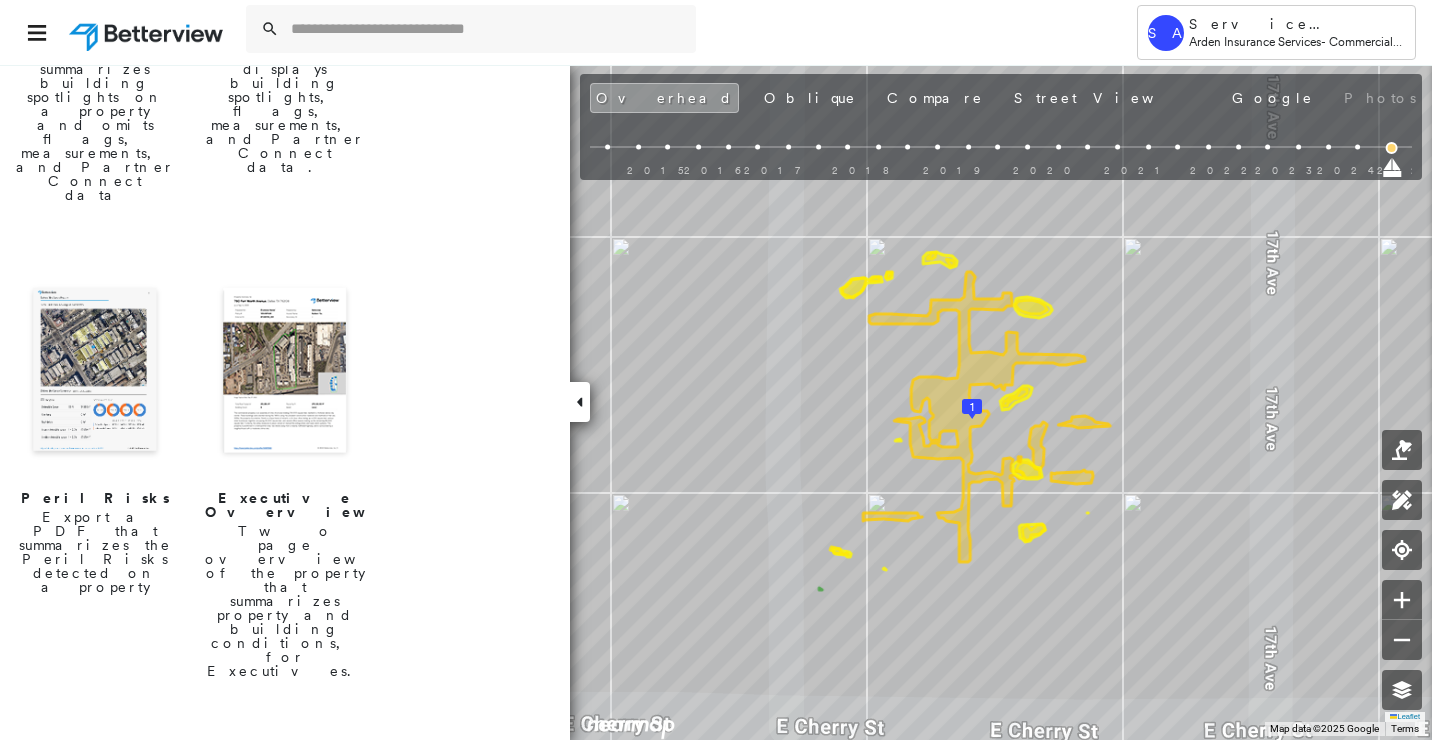 click at bounding box center (95, 372) 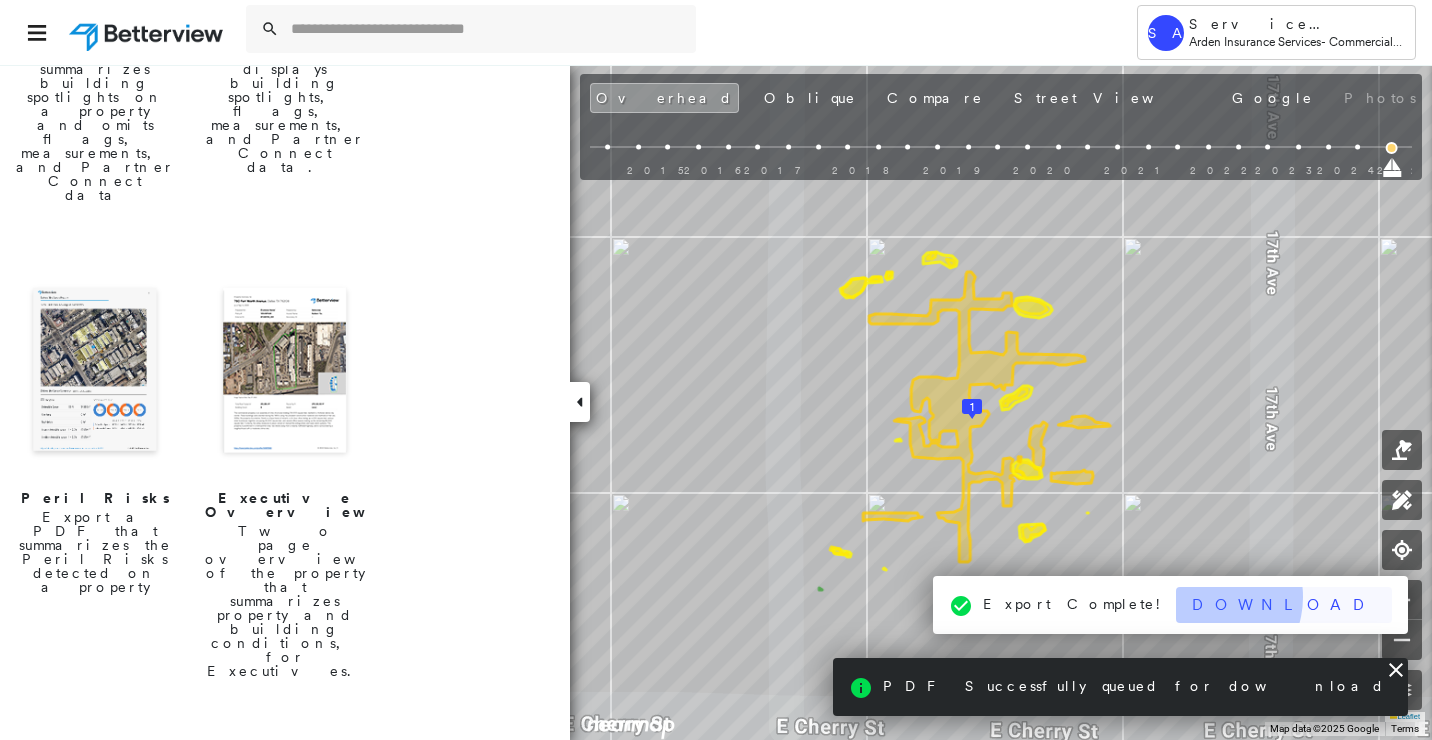 click on "Download" at bounding box center [1284, 605] 